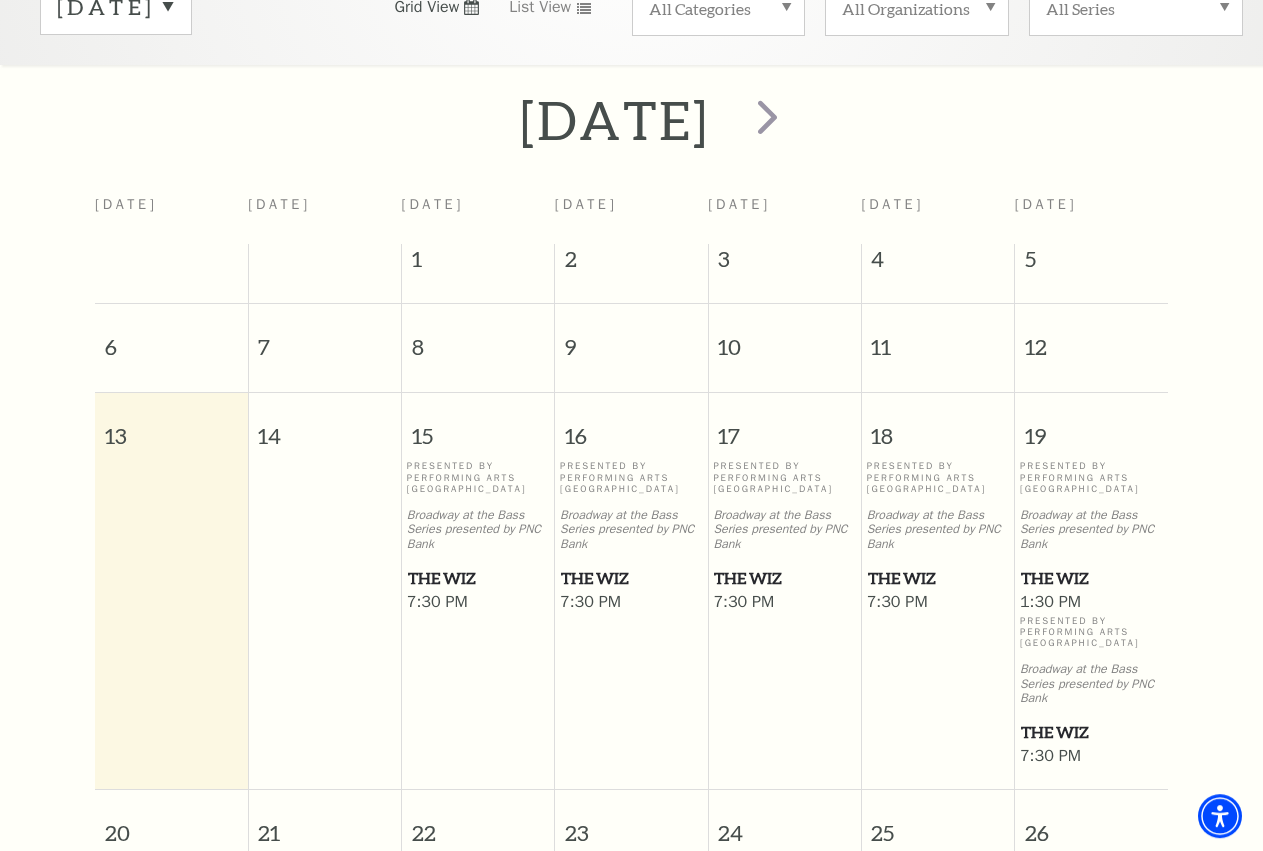 scroll, scrollTop: 381, scrollLeft: 0, axis: vertical 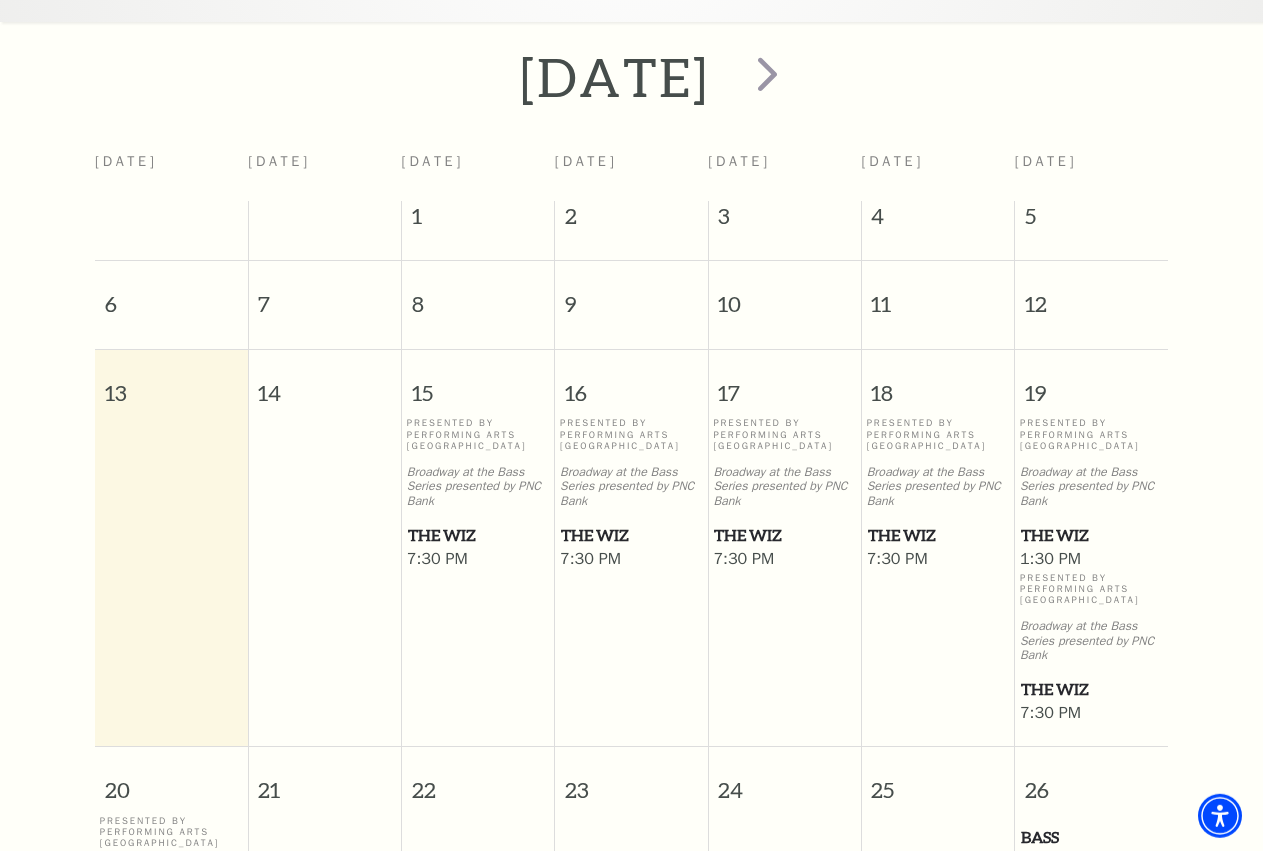 click on "The Wiz" at bounding box center (631, 535) 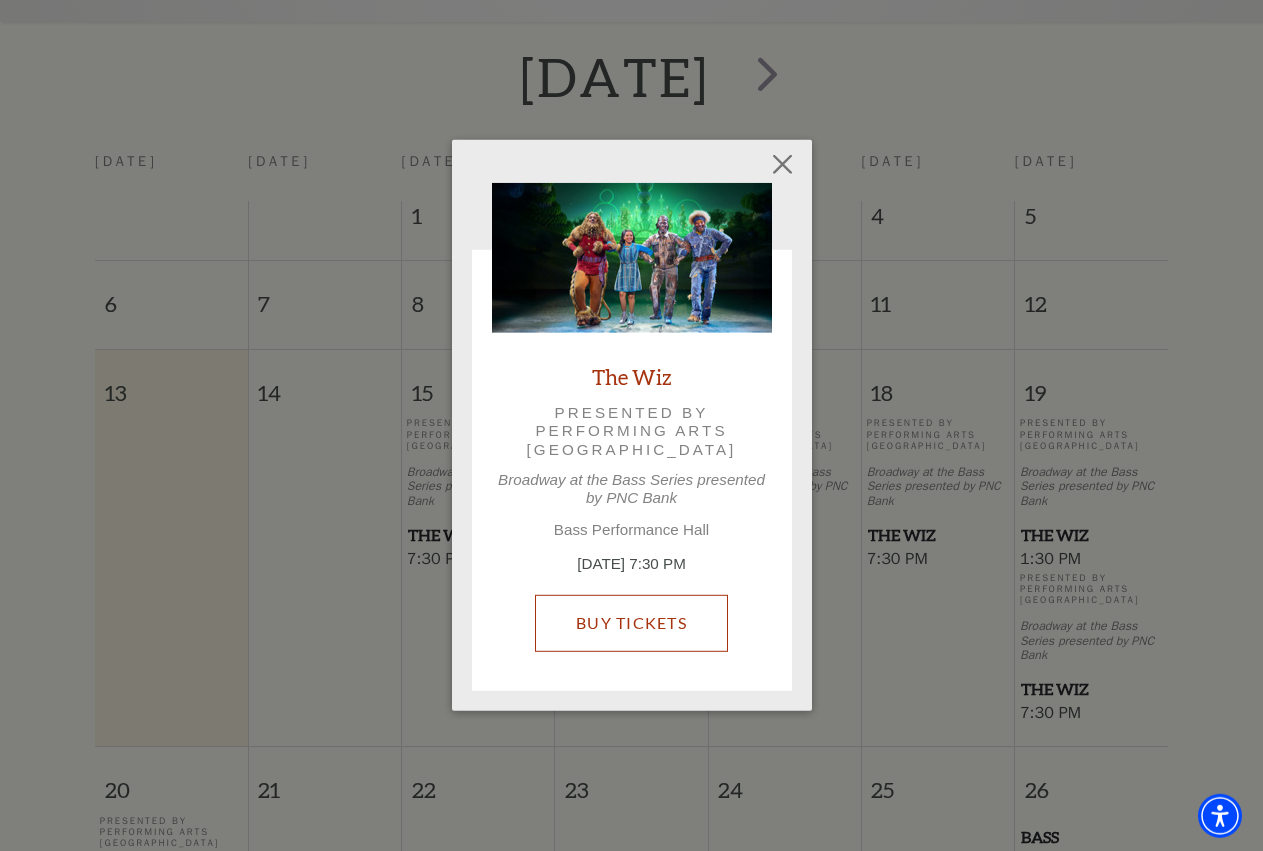click on "Buy Tickets" at bounding box center (631, 623) 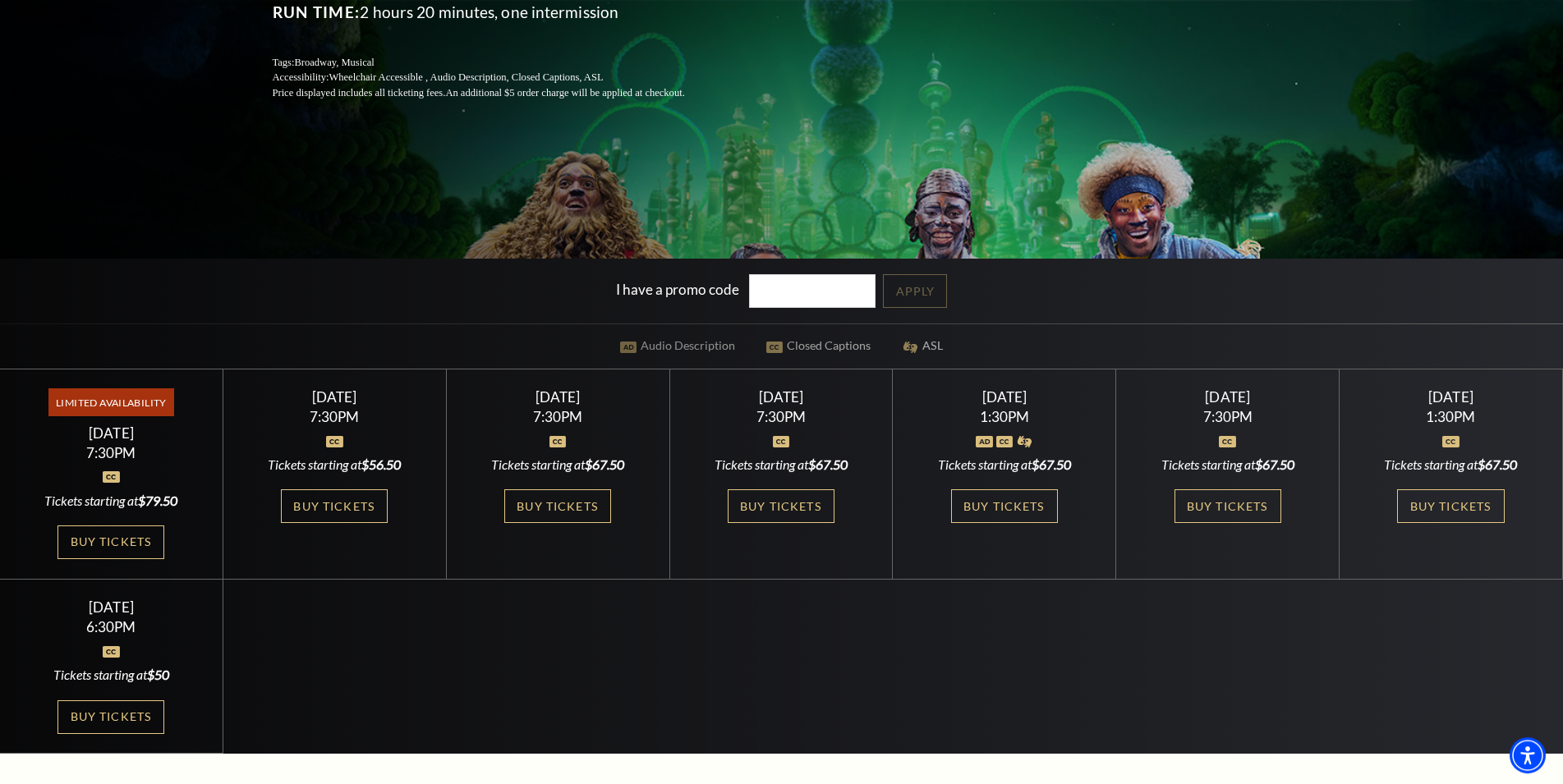 scroll, scrollTop: 419, scrollLeft: 0, axis: vertical 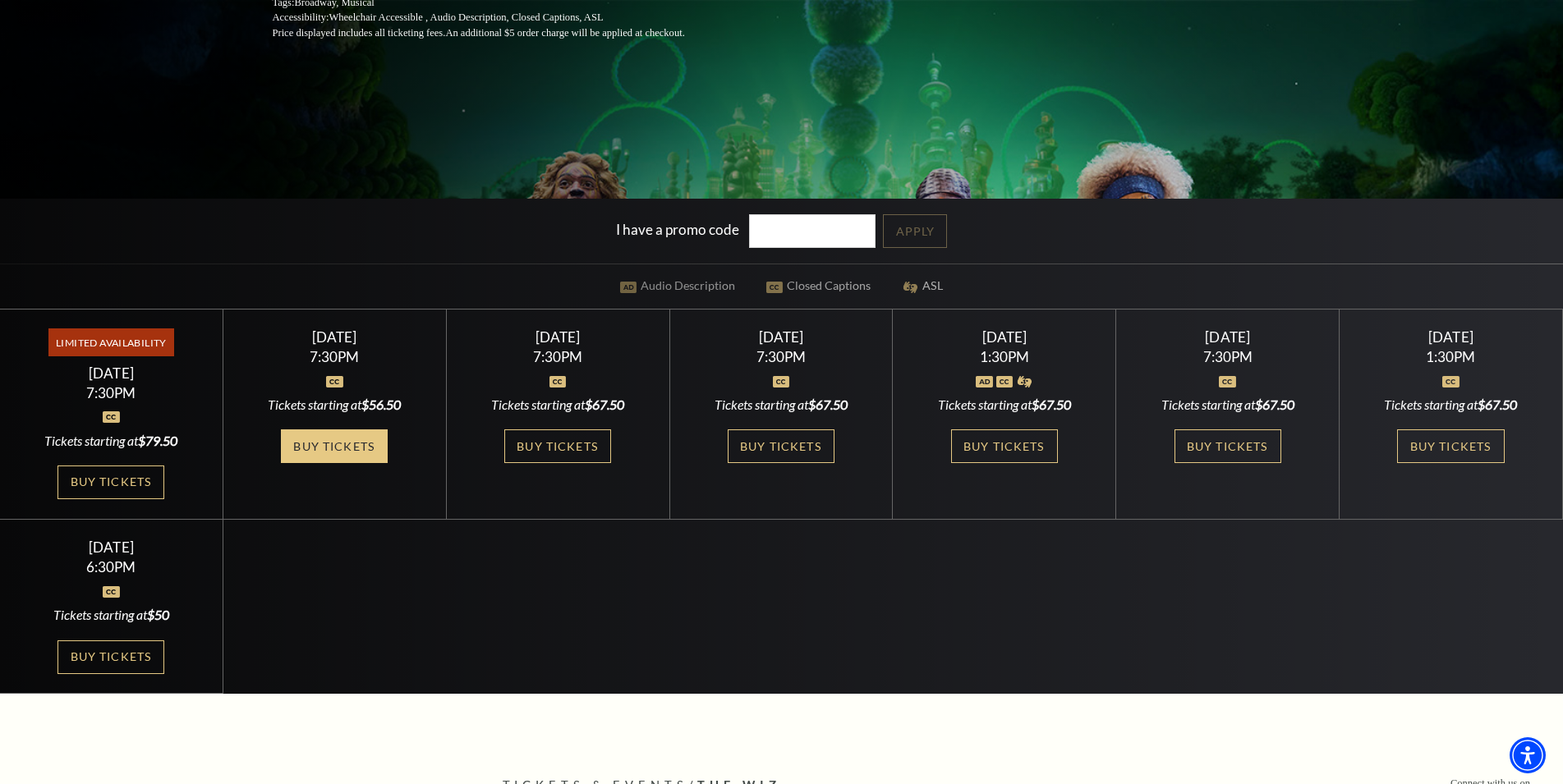 click on "Buy Tickets" at bounding box center [334, 446] 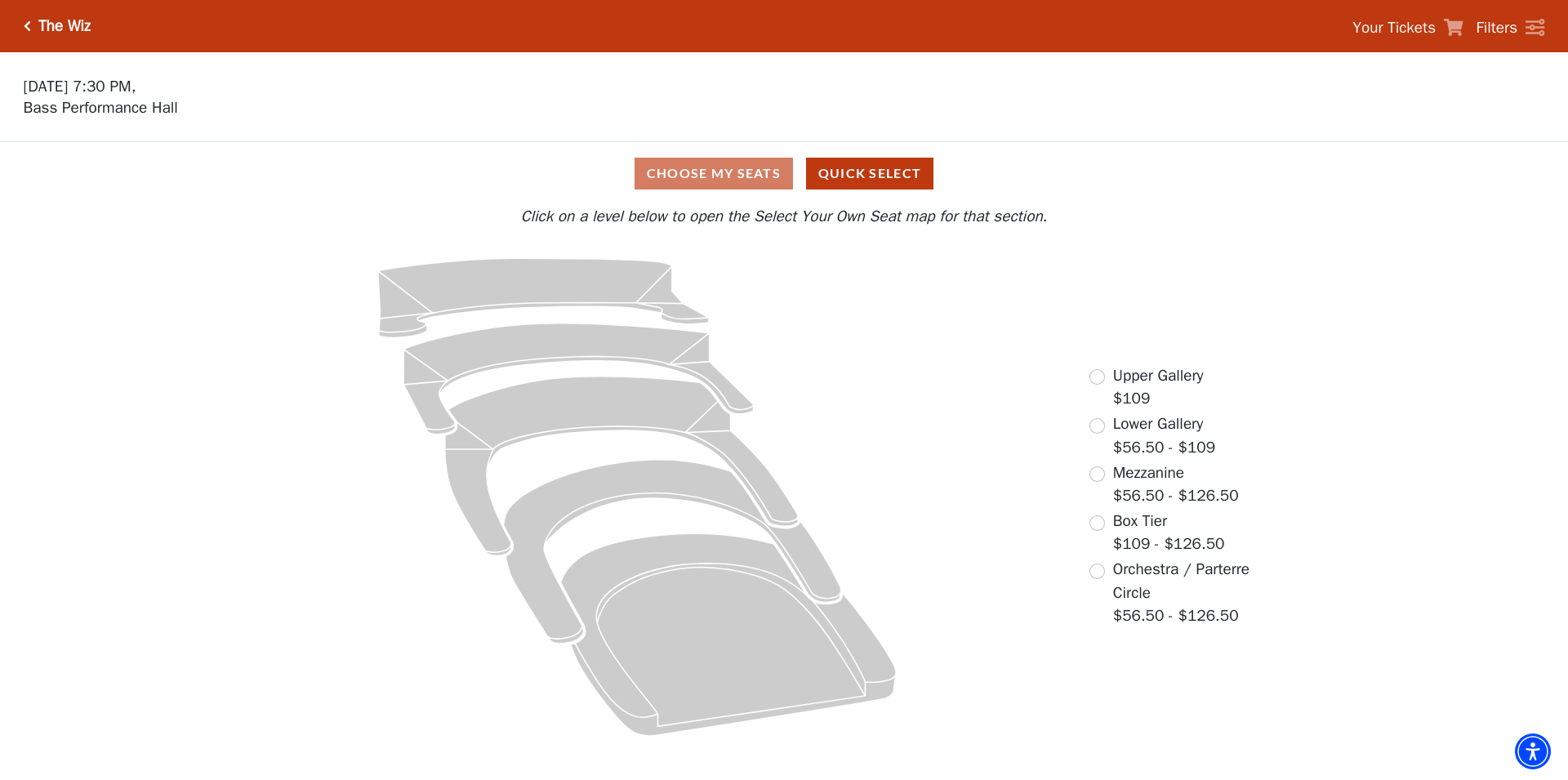 scroll, scrollTop: 0, scrollLeft: 0, axis: both 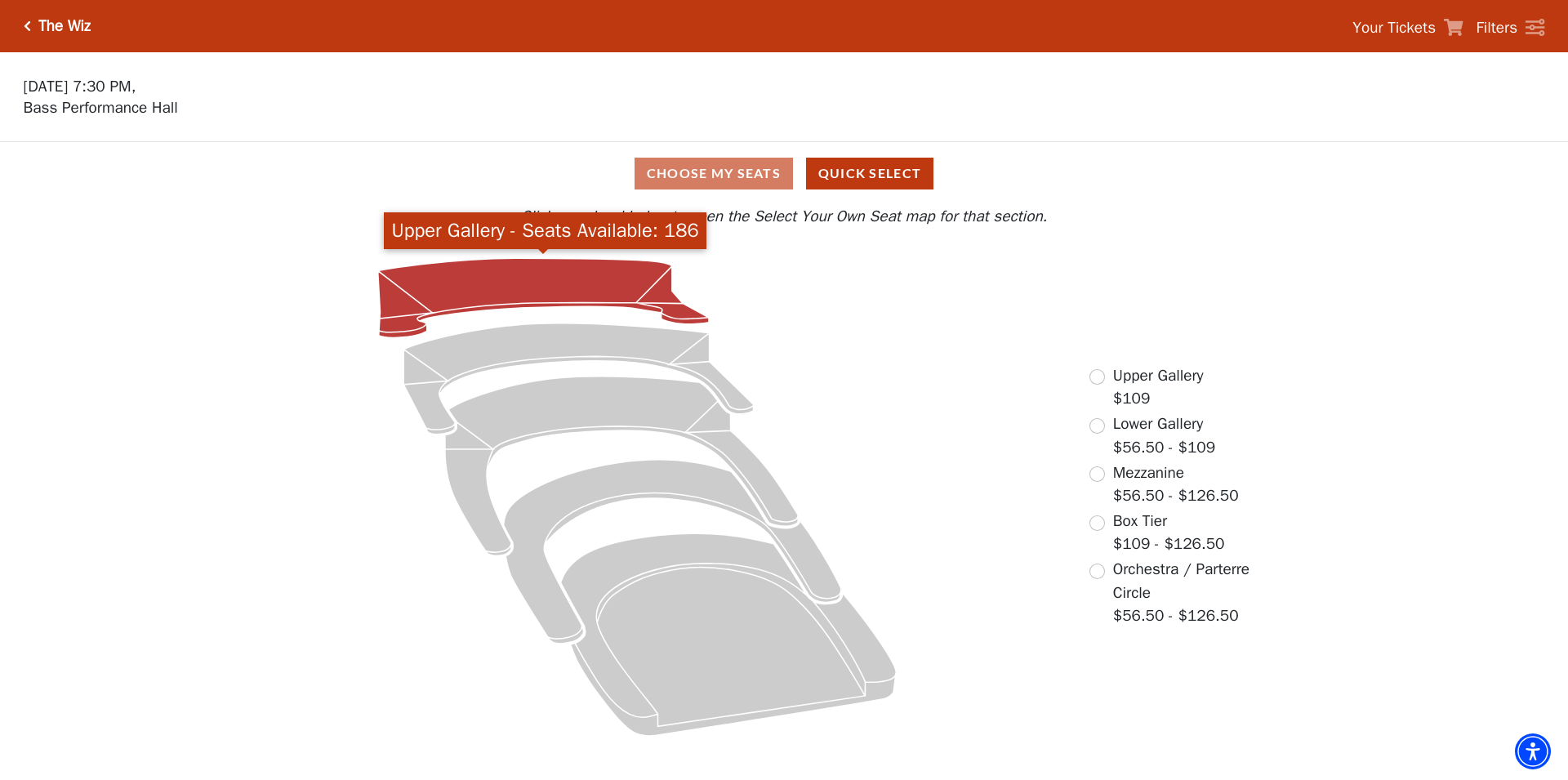 click 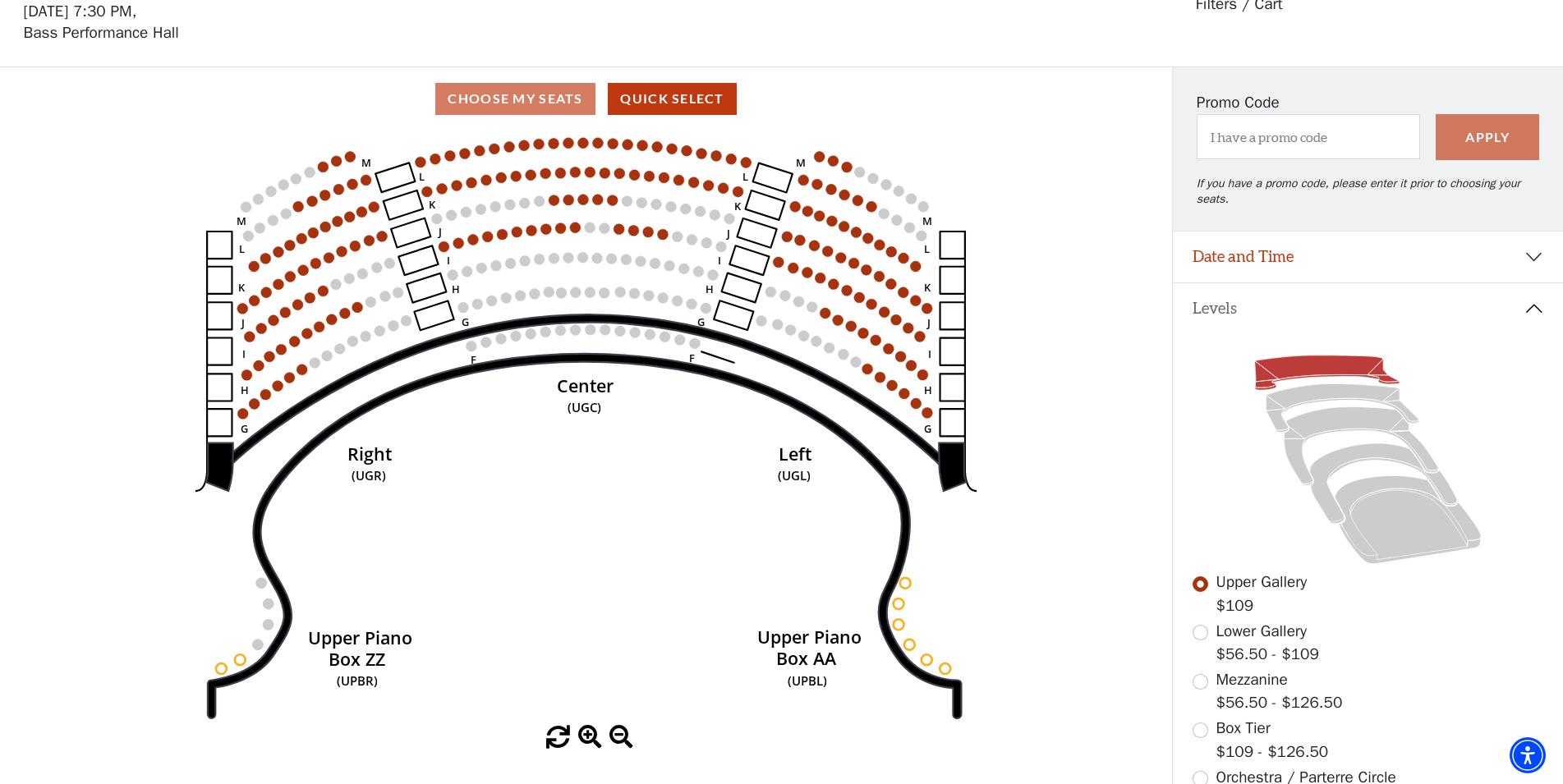 scroll, scrollTop: 76, scrollLeft: 0, axis: vertical 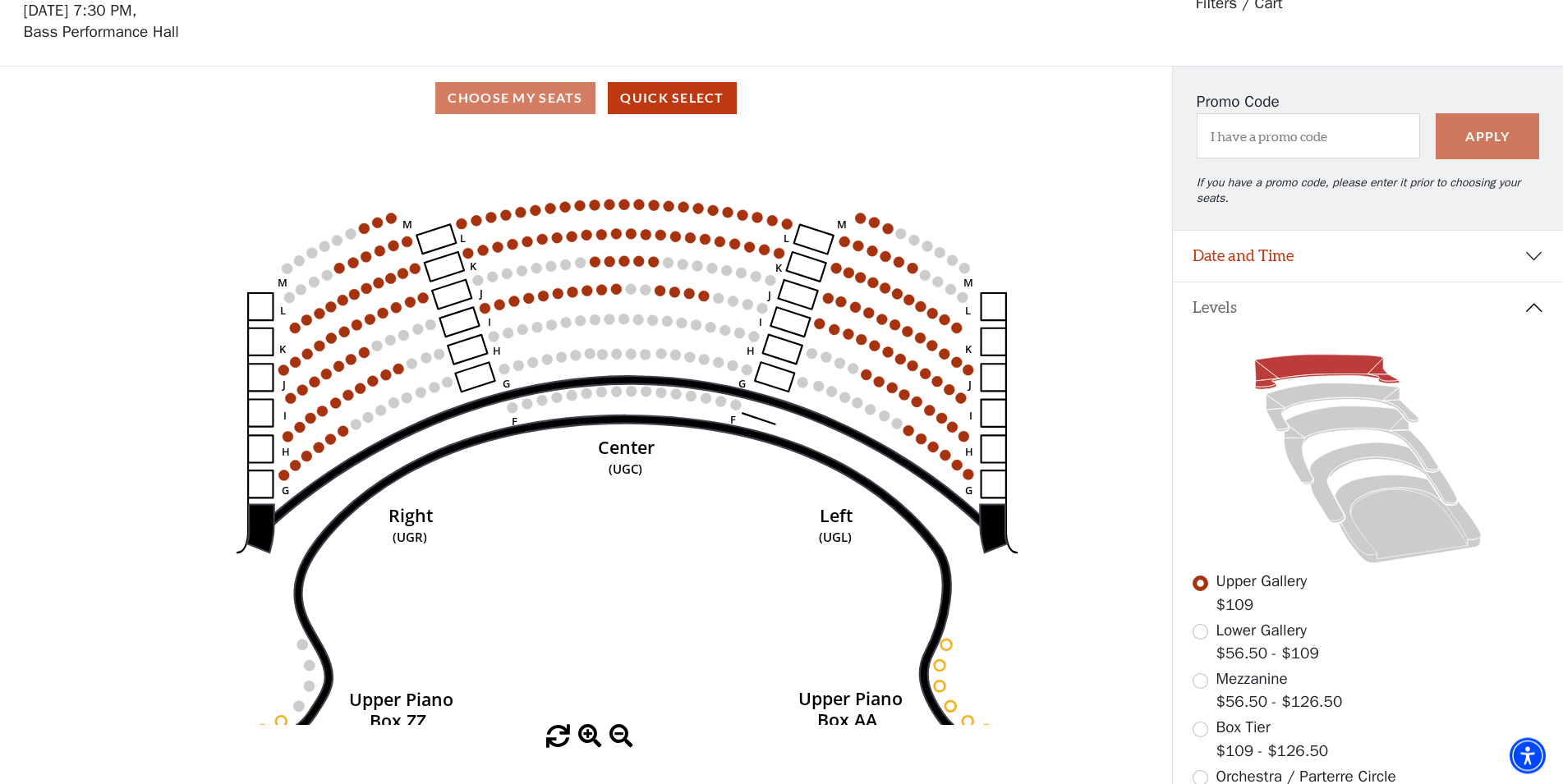 drag, startPoint x: 672, startPoint y: 204, endPoint x: 697, endPoint y: 277, distance: 77.162167 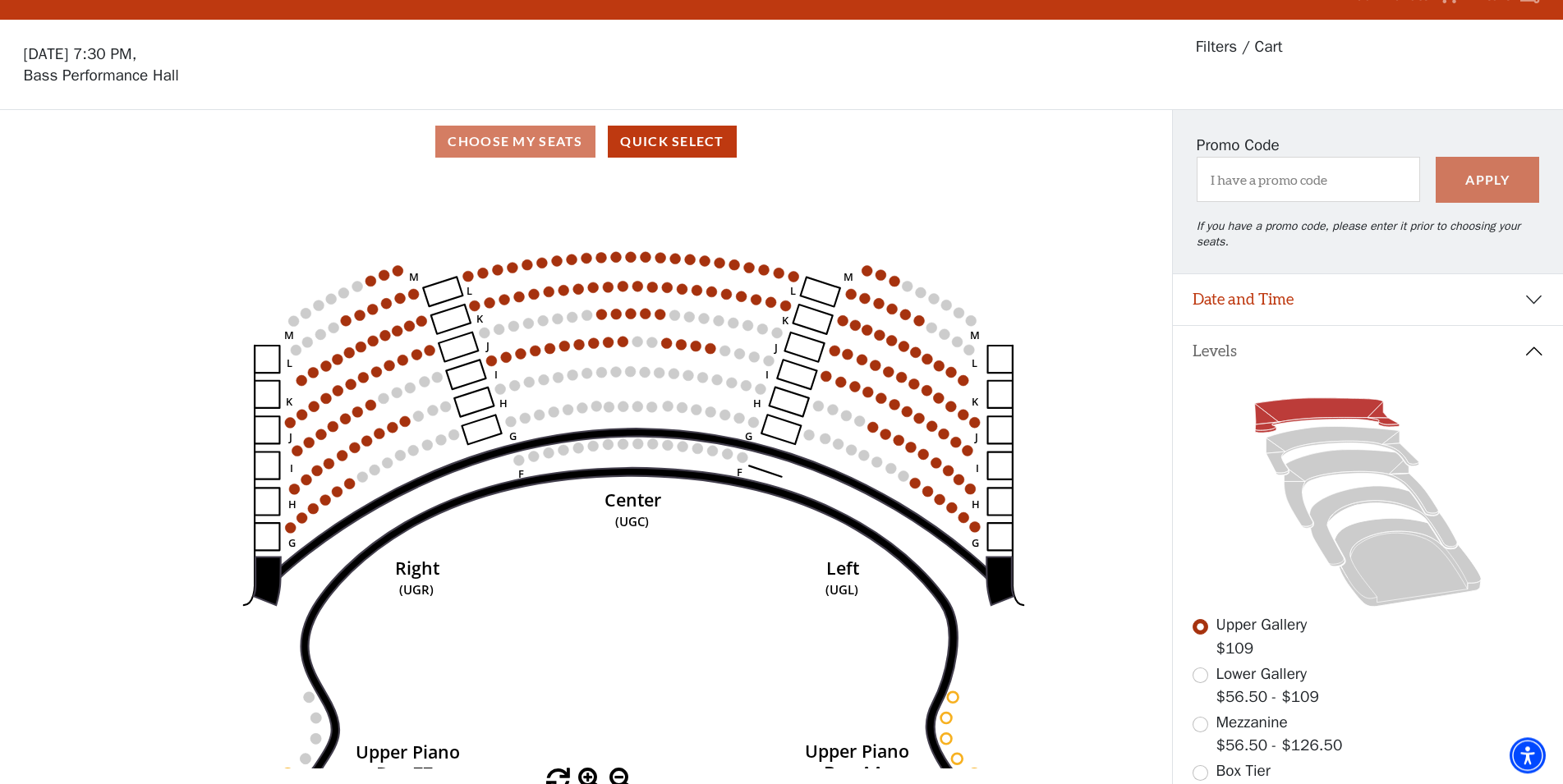 scroll, scrollTop: 0, scrollLeft: 0, axis: both 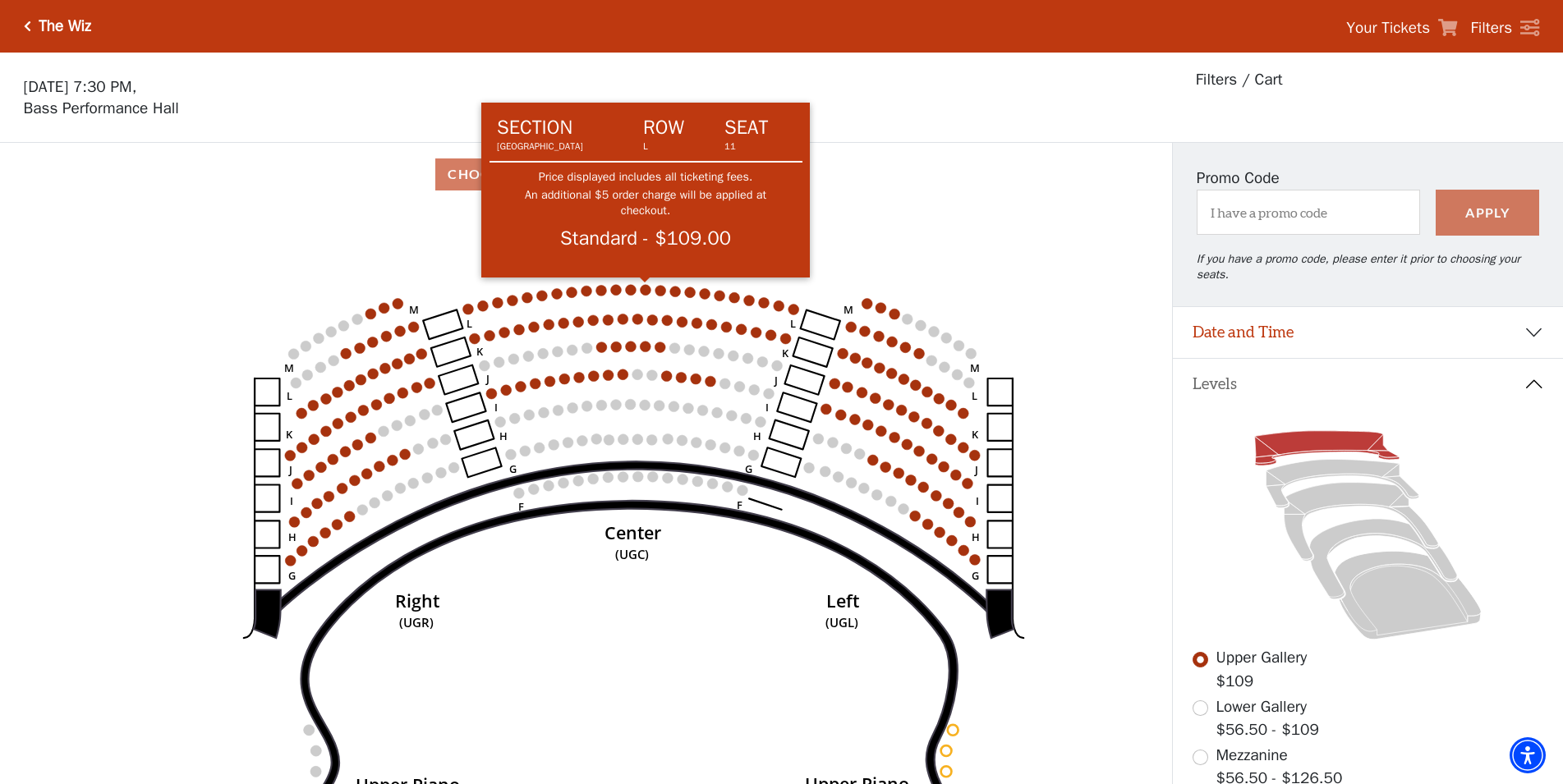 click 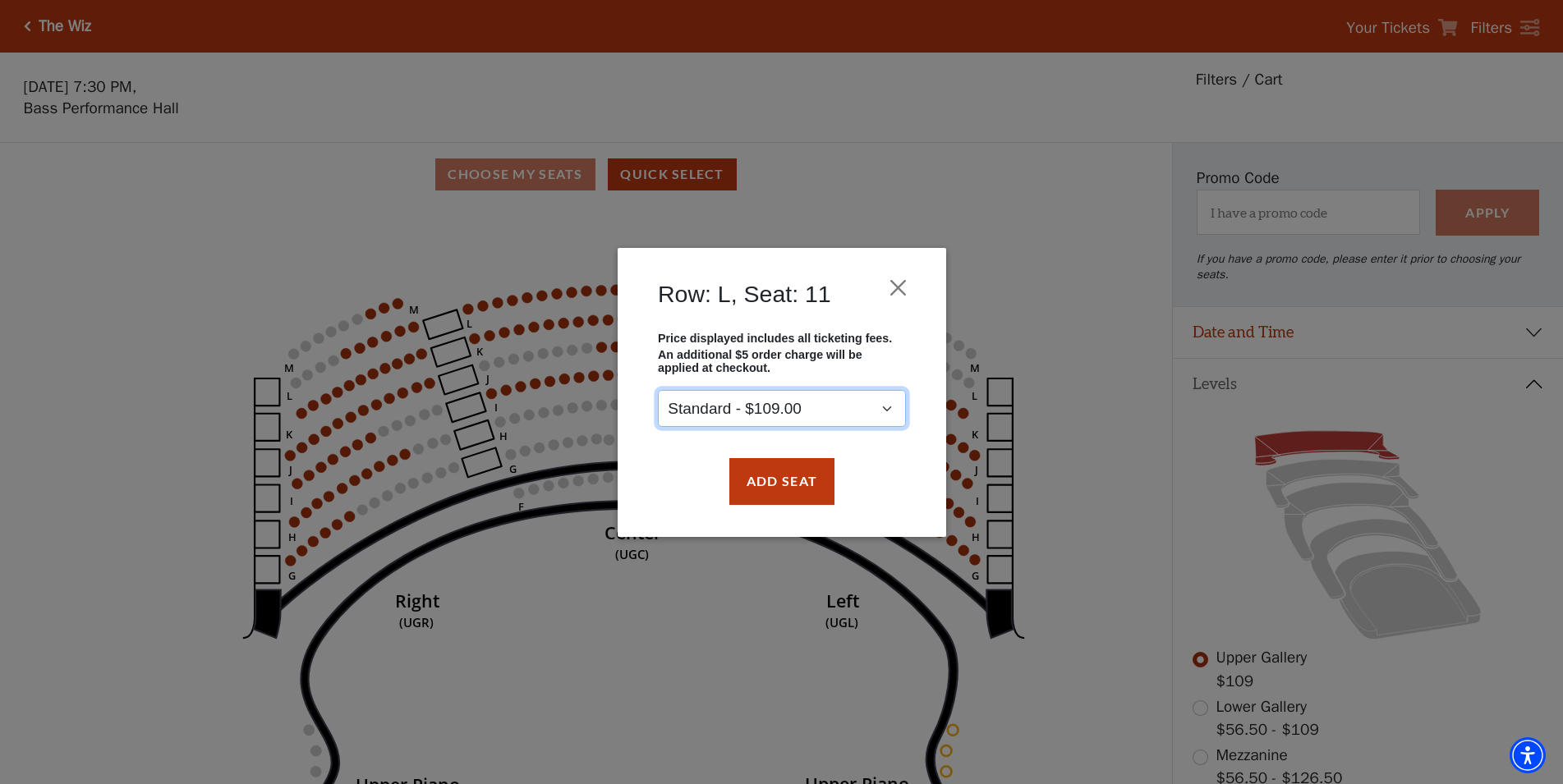 click on "Standard - $109.00" at bounding box center (782, 408) 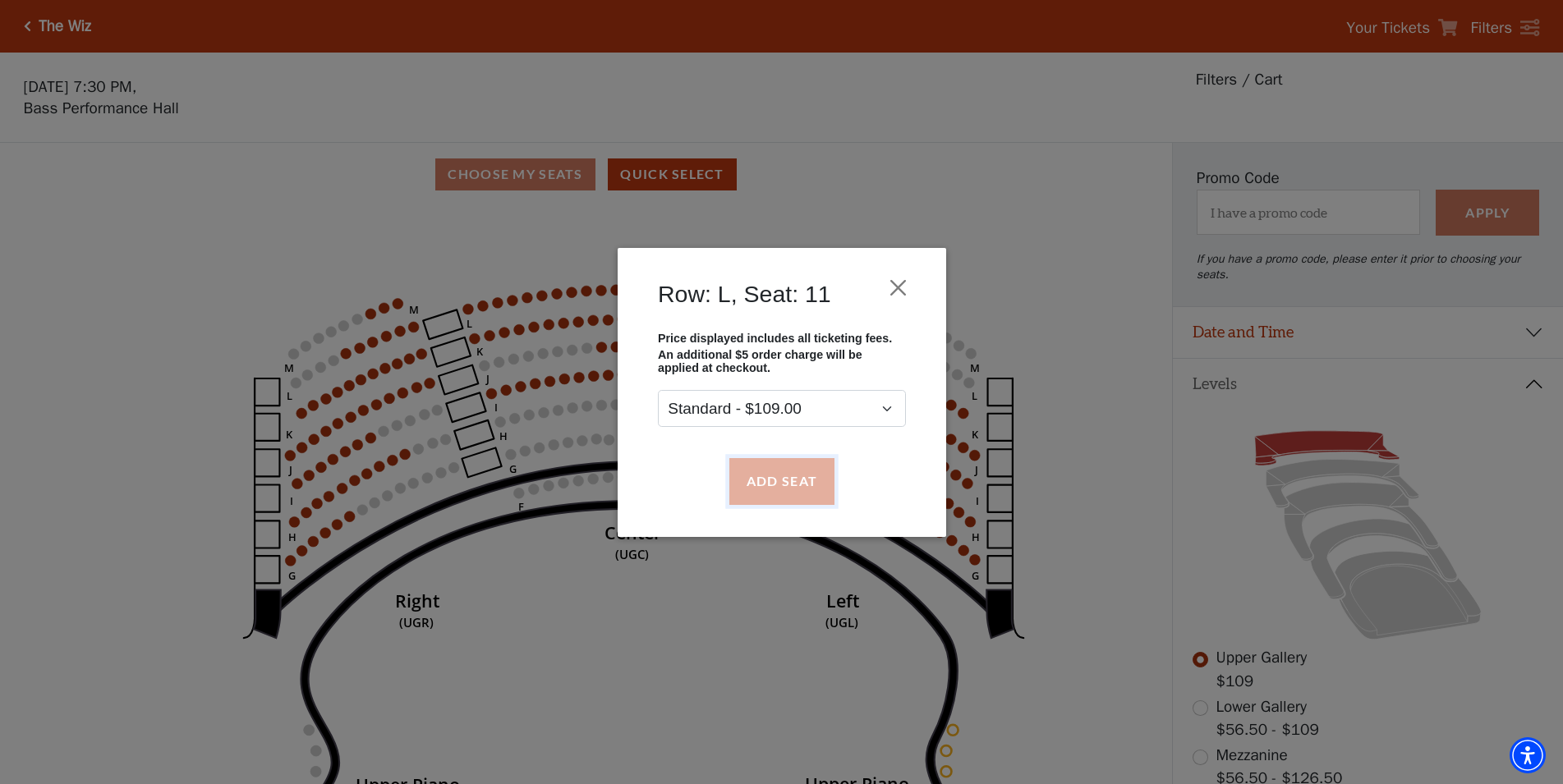 click on "Add Seat" at bounding box center [781, 481] 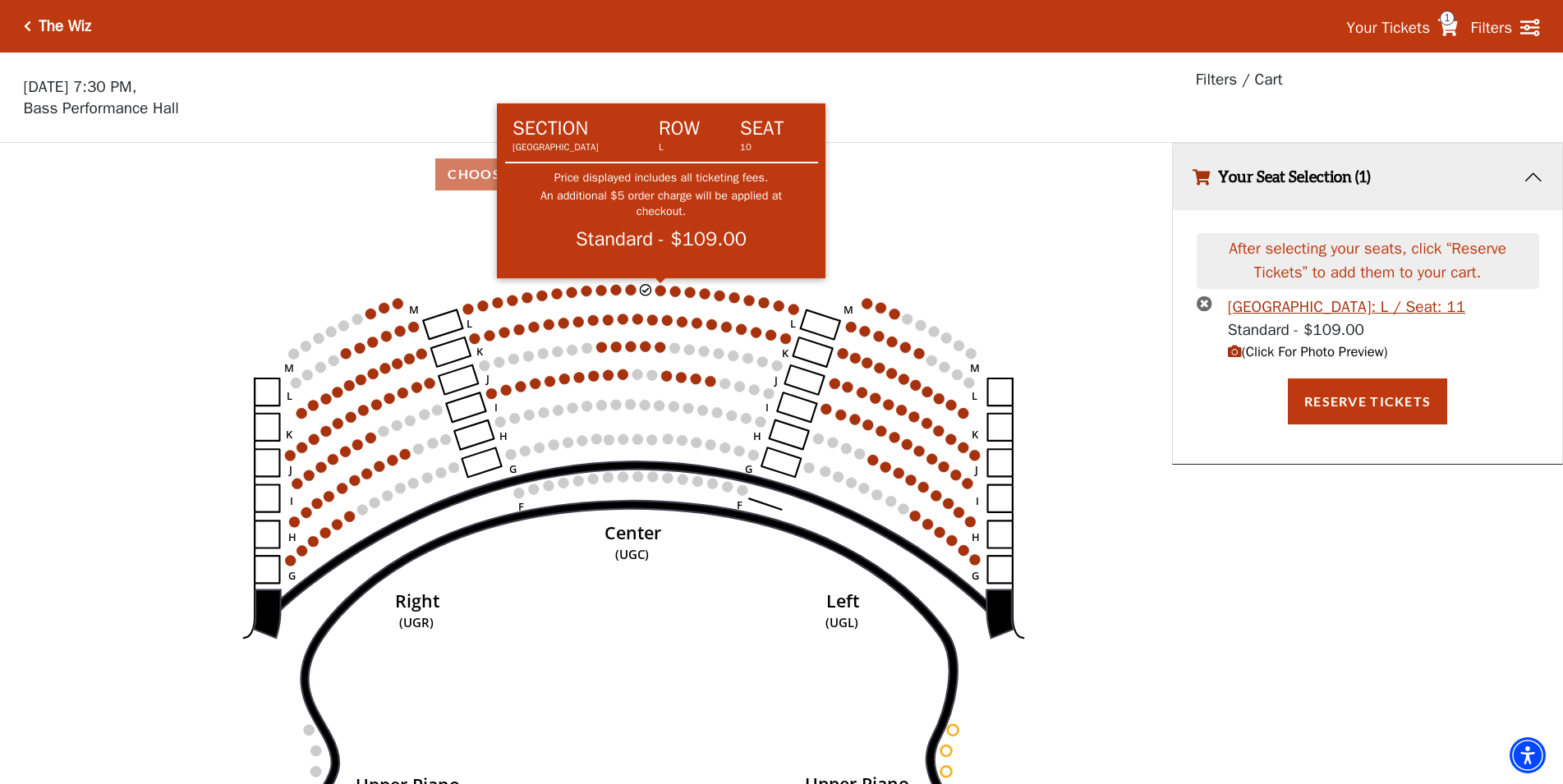 click 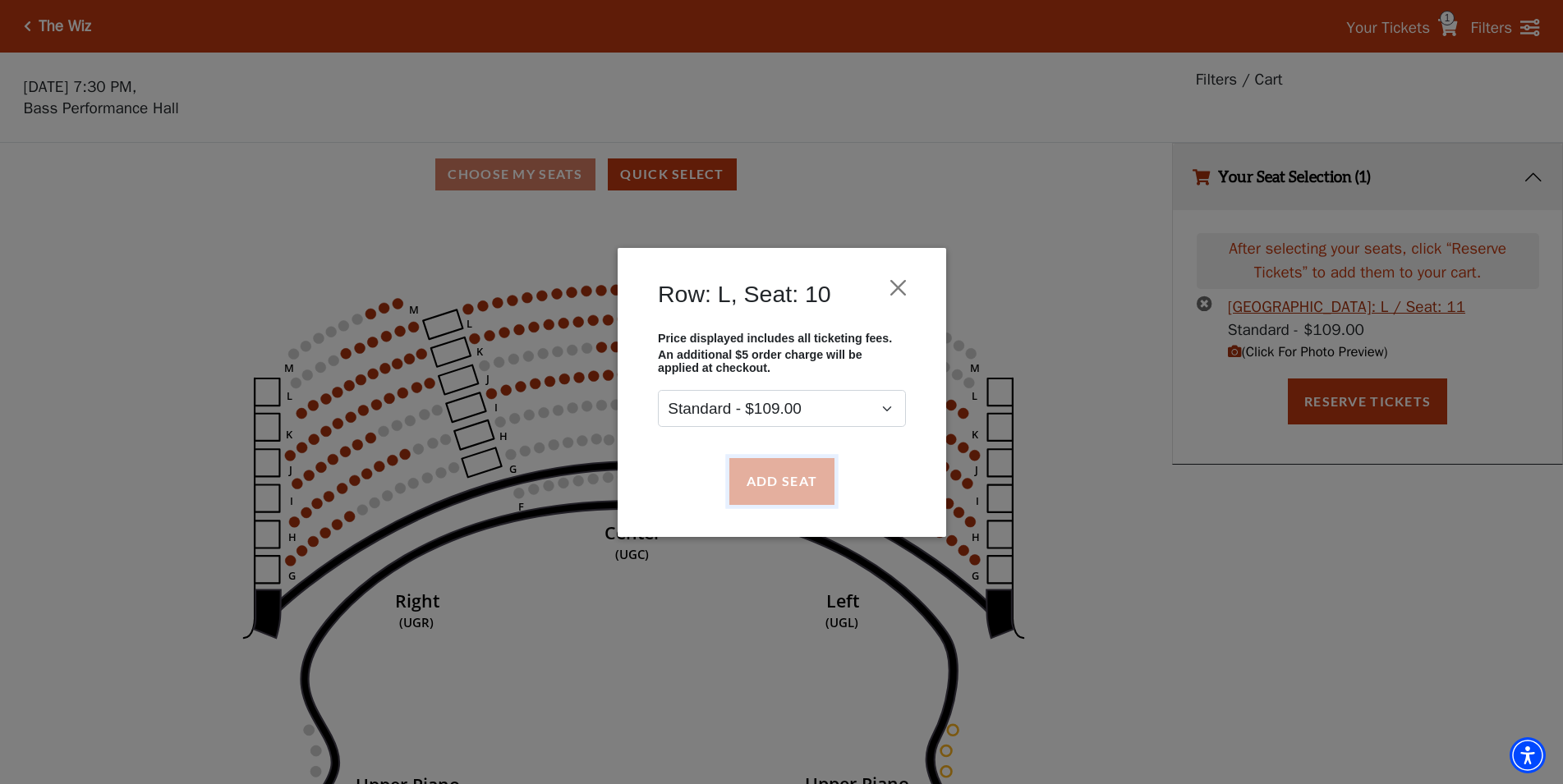 click on "Add Seat" at bounding box center [781, 481] 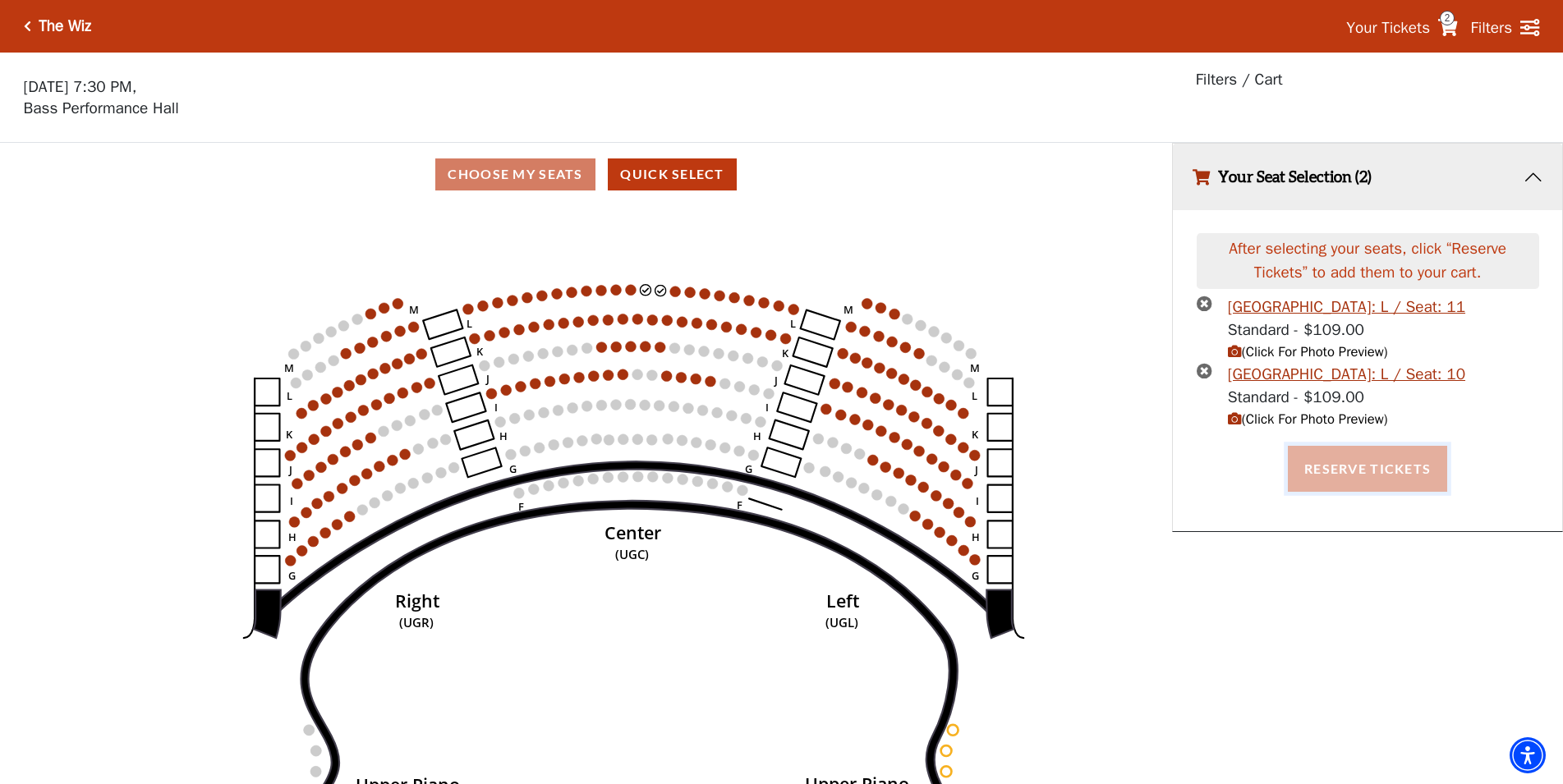 click on "Reserve Tickets" at bounding box center (1368, 469) 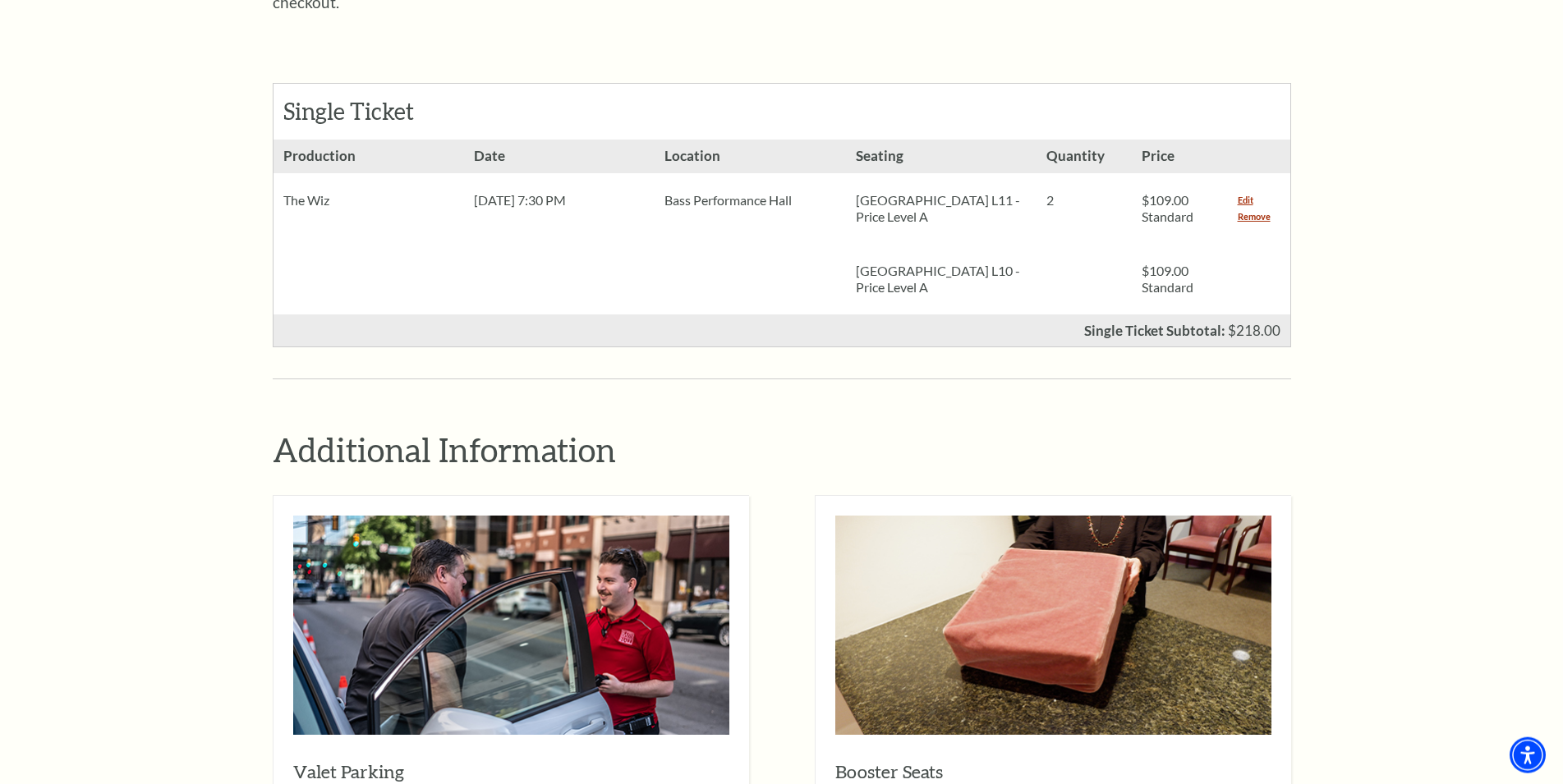 scroll, scrollTop: 754, scrollLeft: 0, axis: vertical 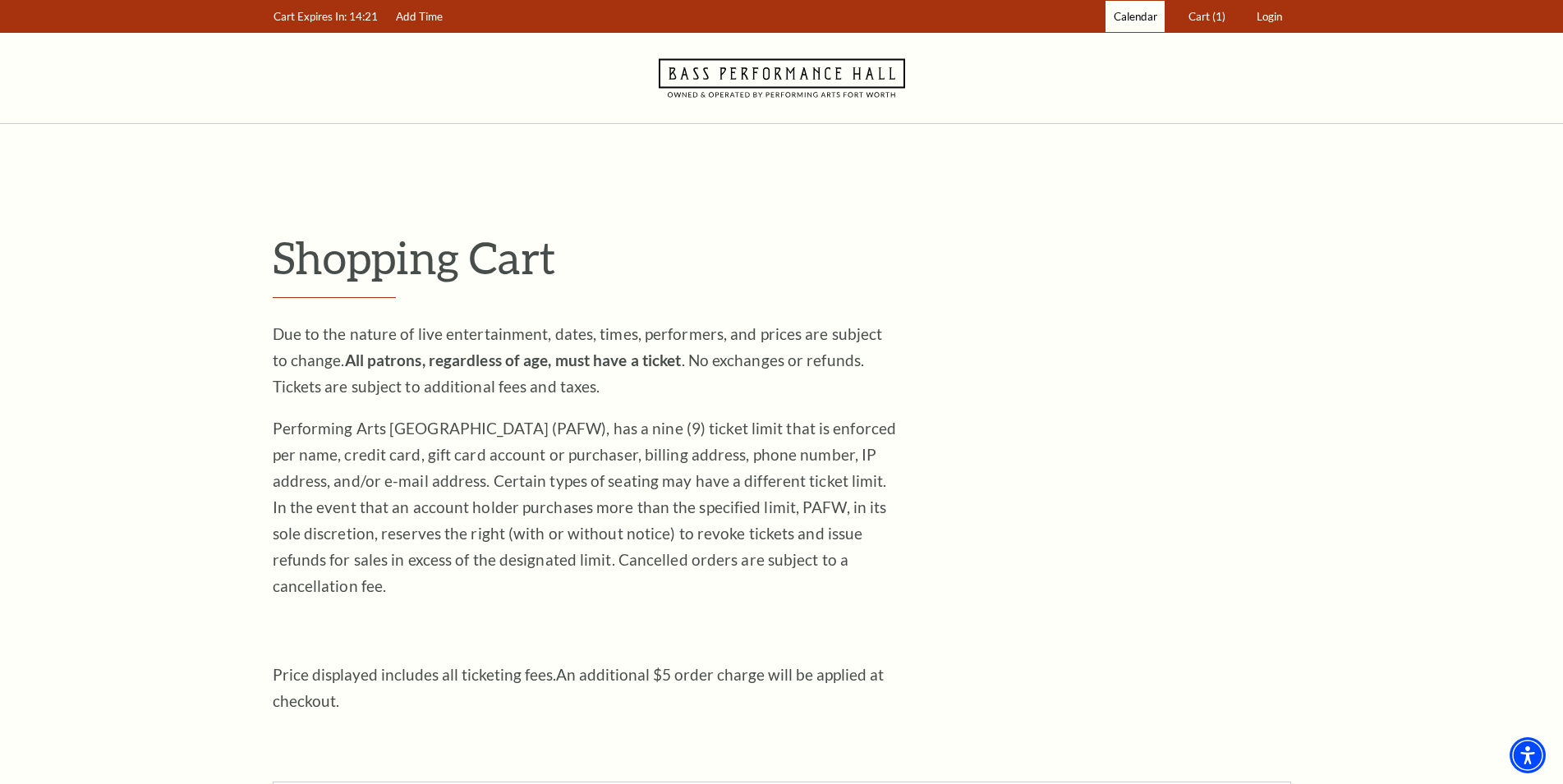click on "Calendar" at bounding box center (1135, 16) 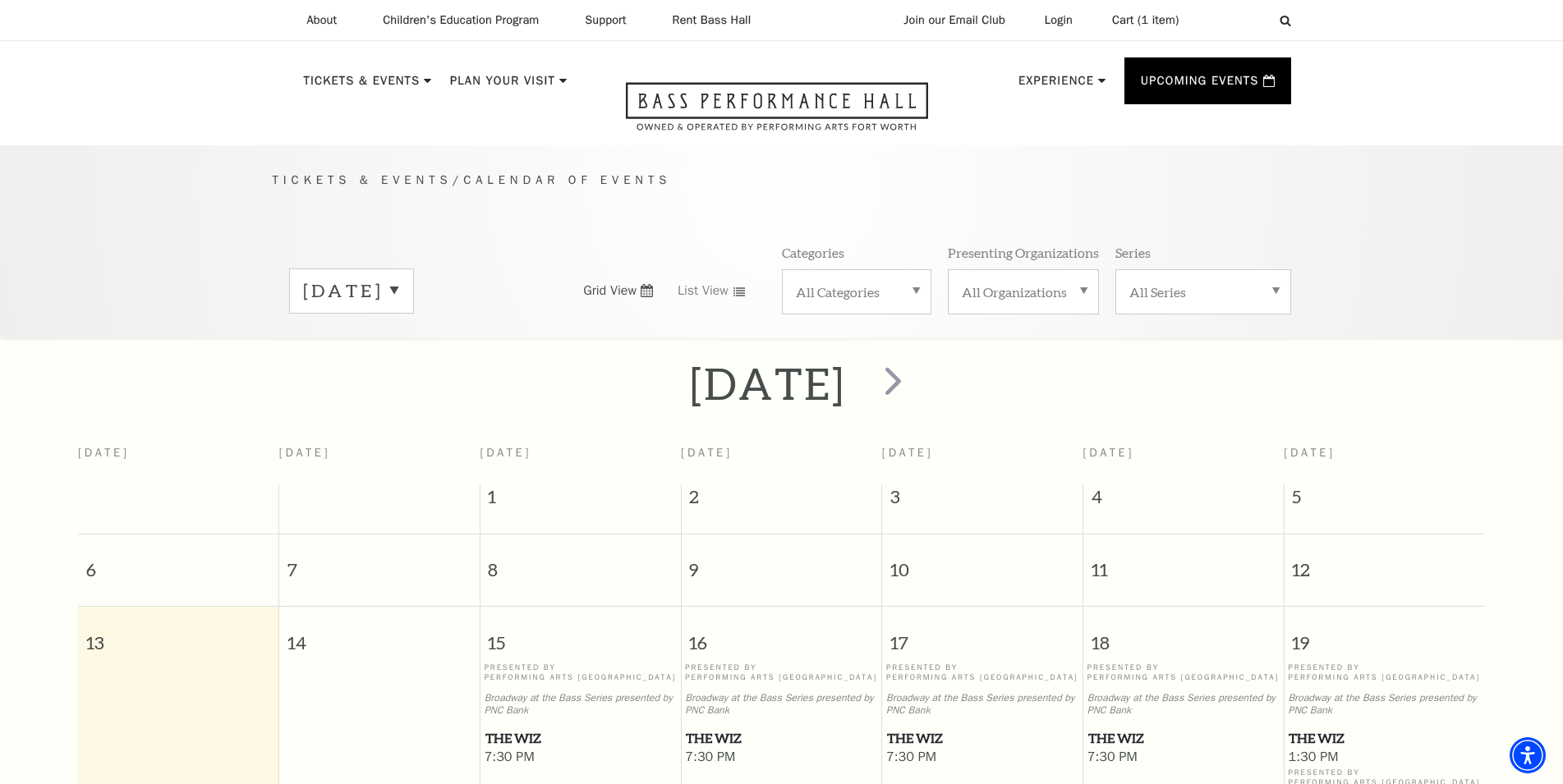 scroll, scrollTop: 145, scrollLeft: 0, axis: vertical 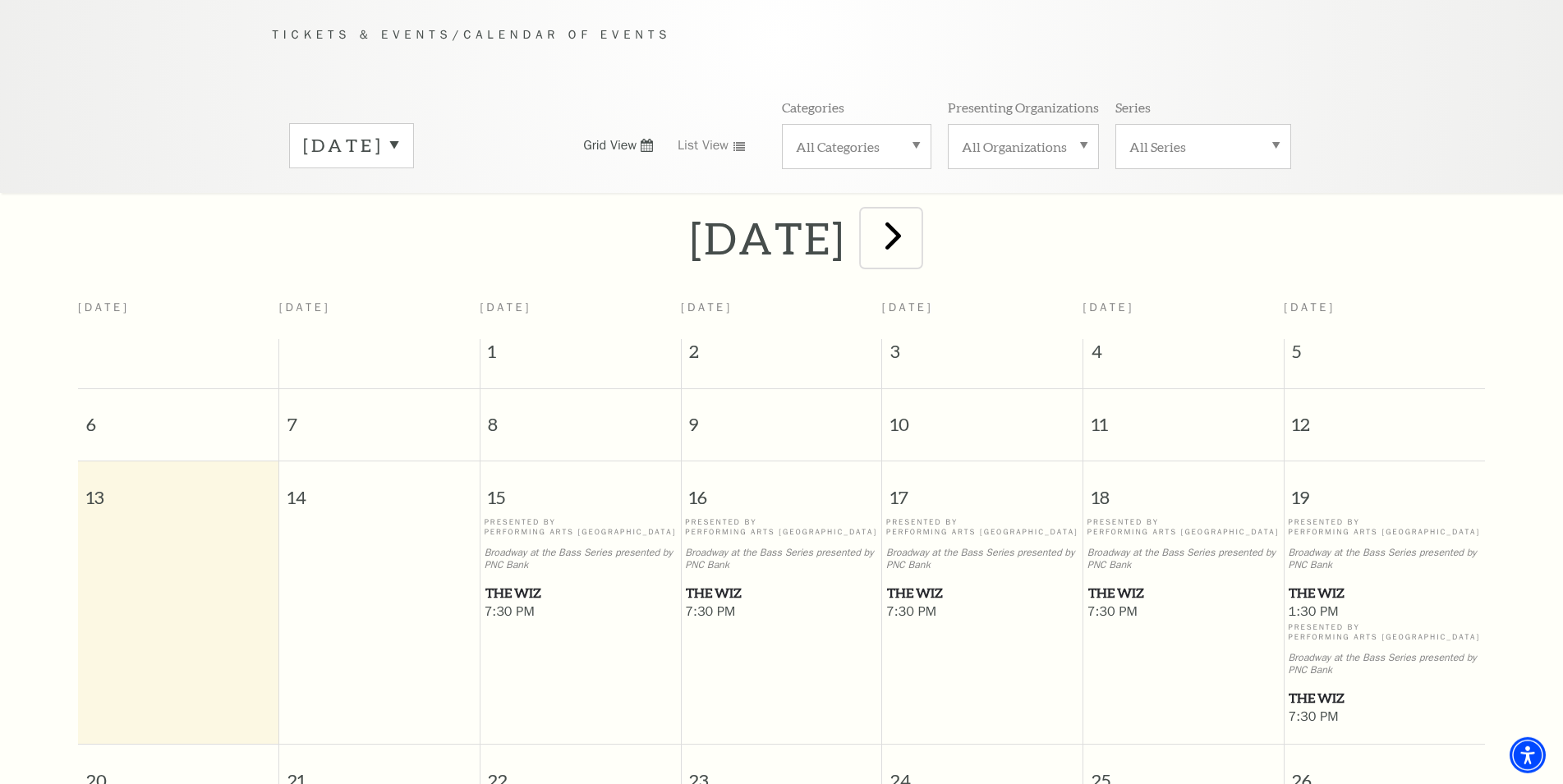 click at bounding box center [893, 235] 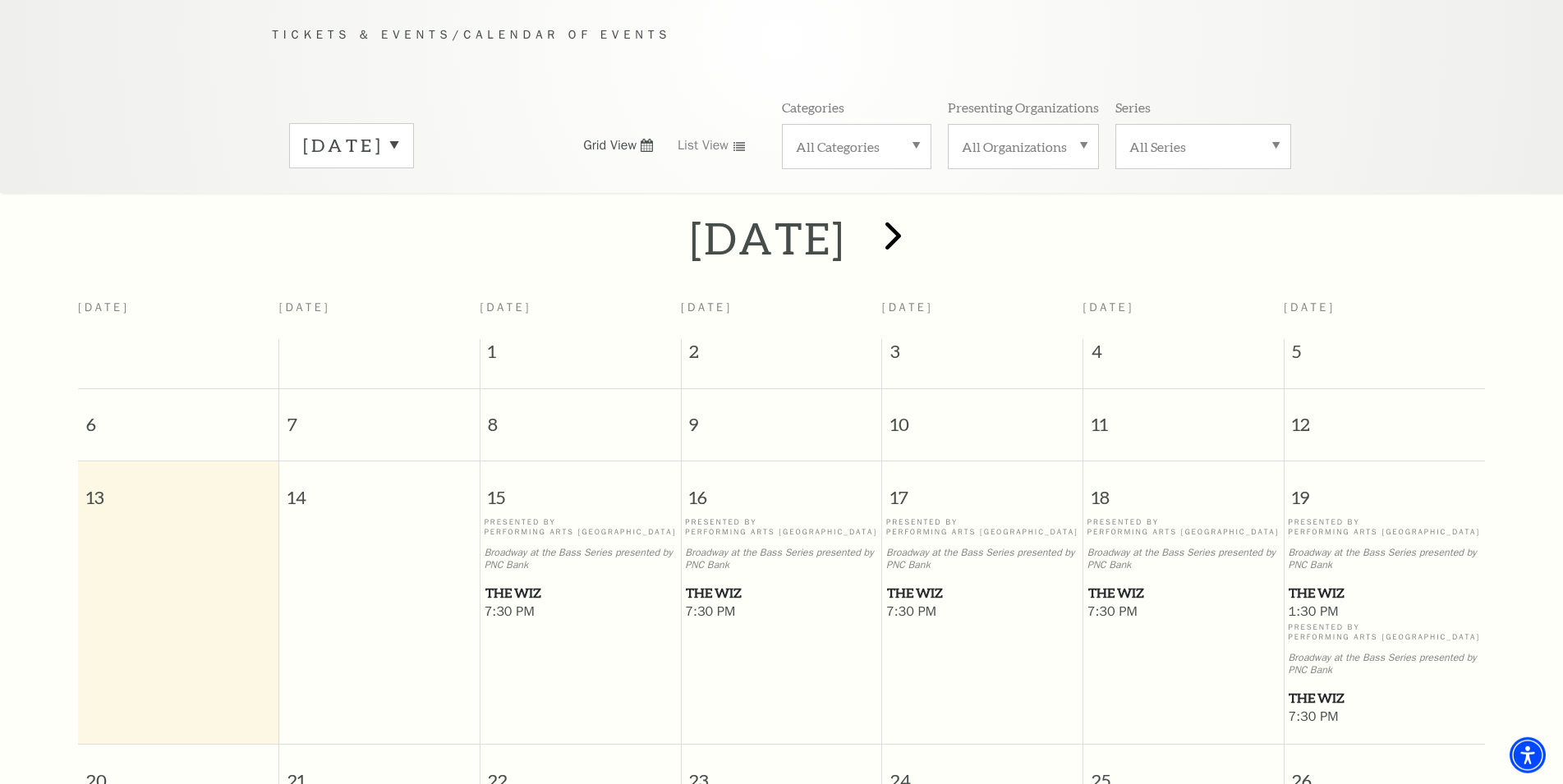 click at bounding box center (0, 0) 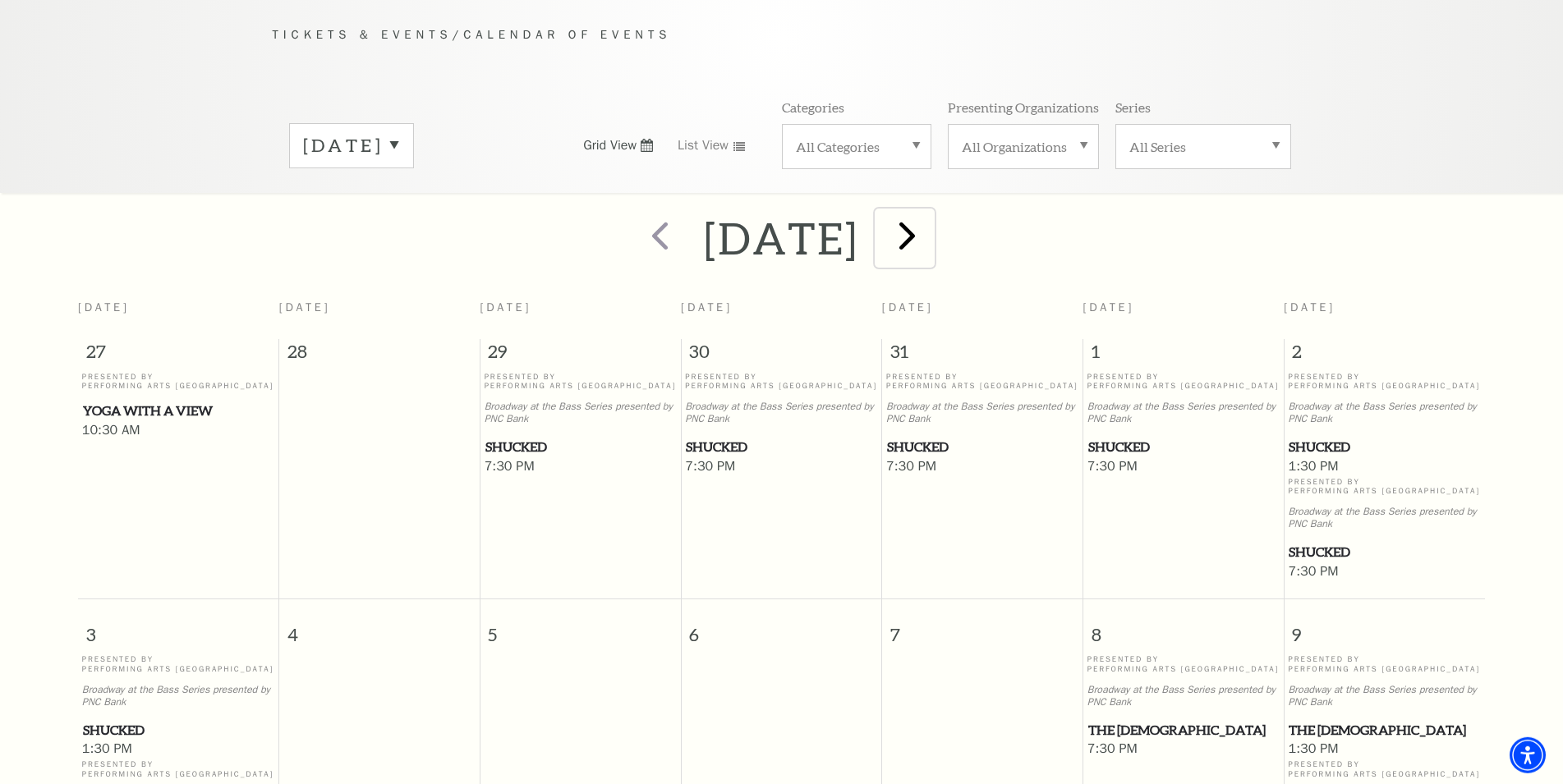 click at bounding box center (907, 235) 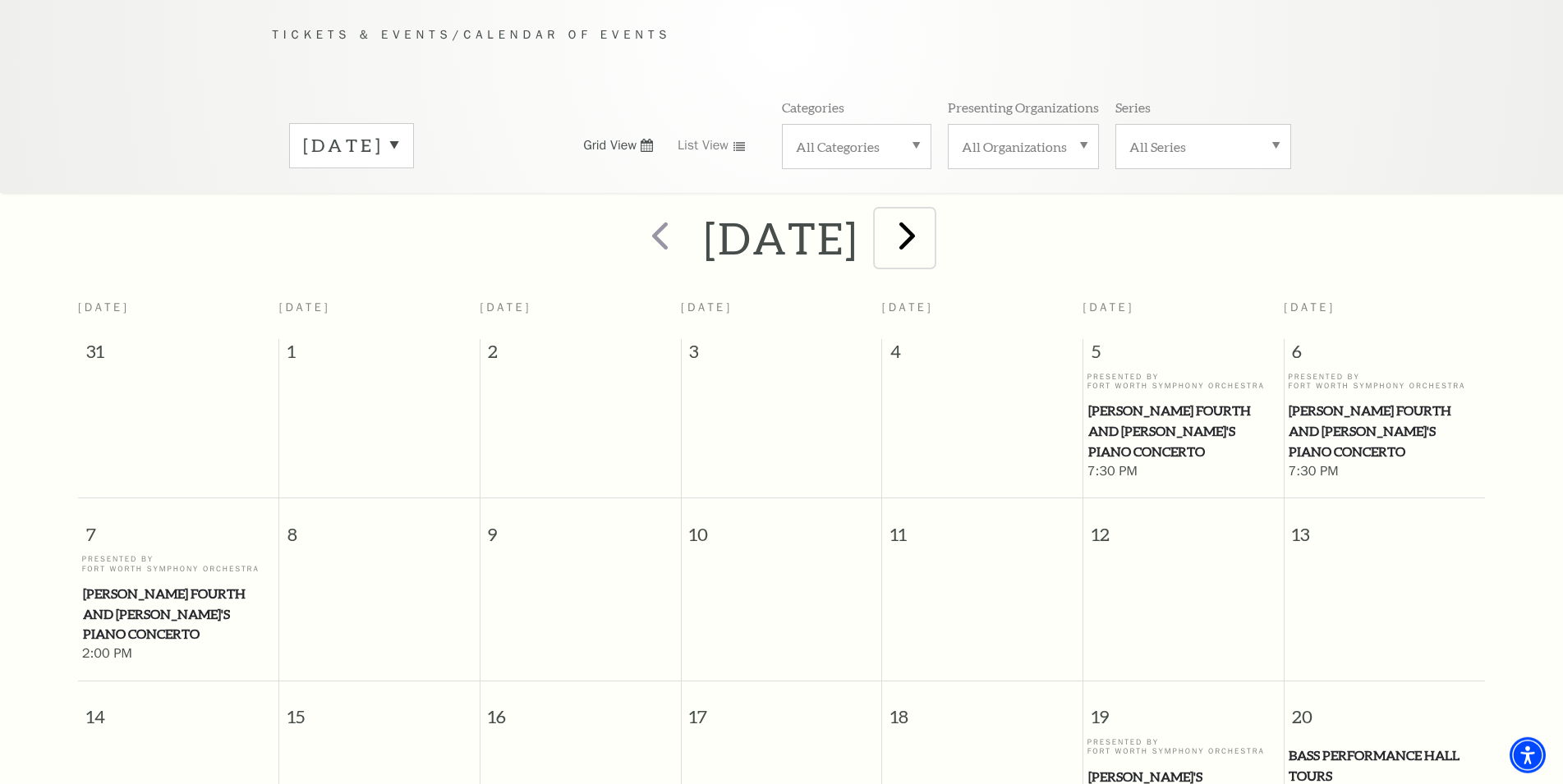click at bounding box center [907, 235] 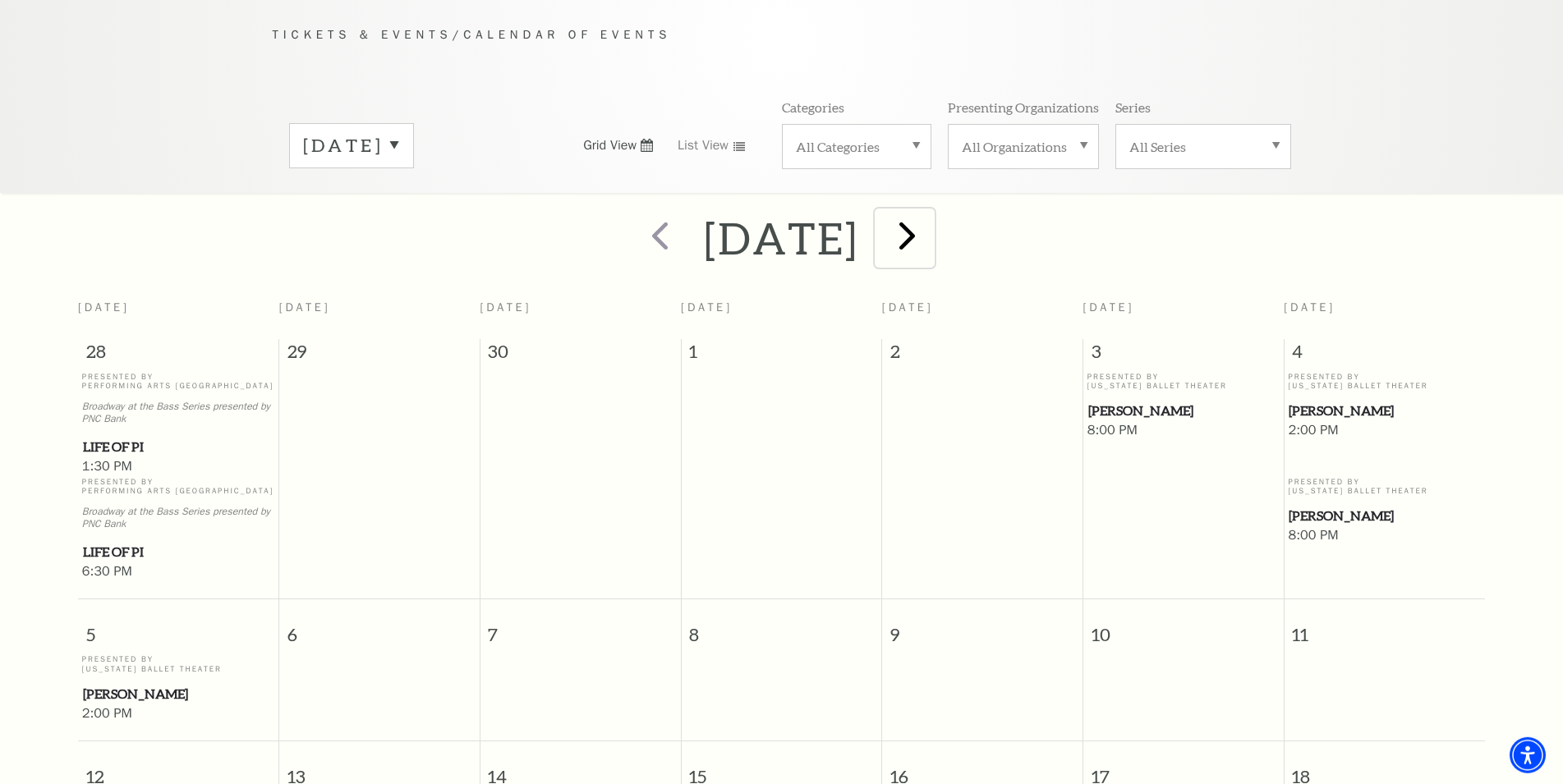 click at bounding box center [907, 235] 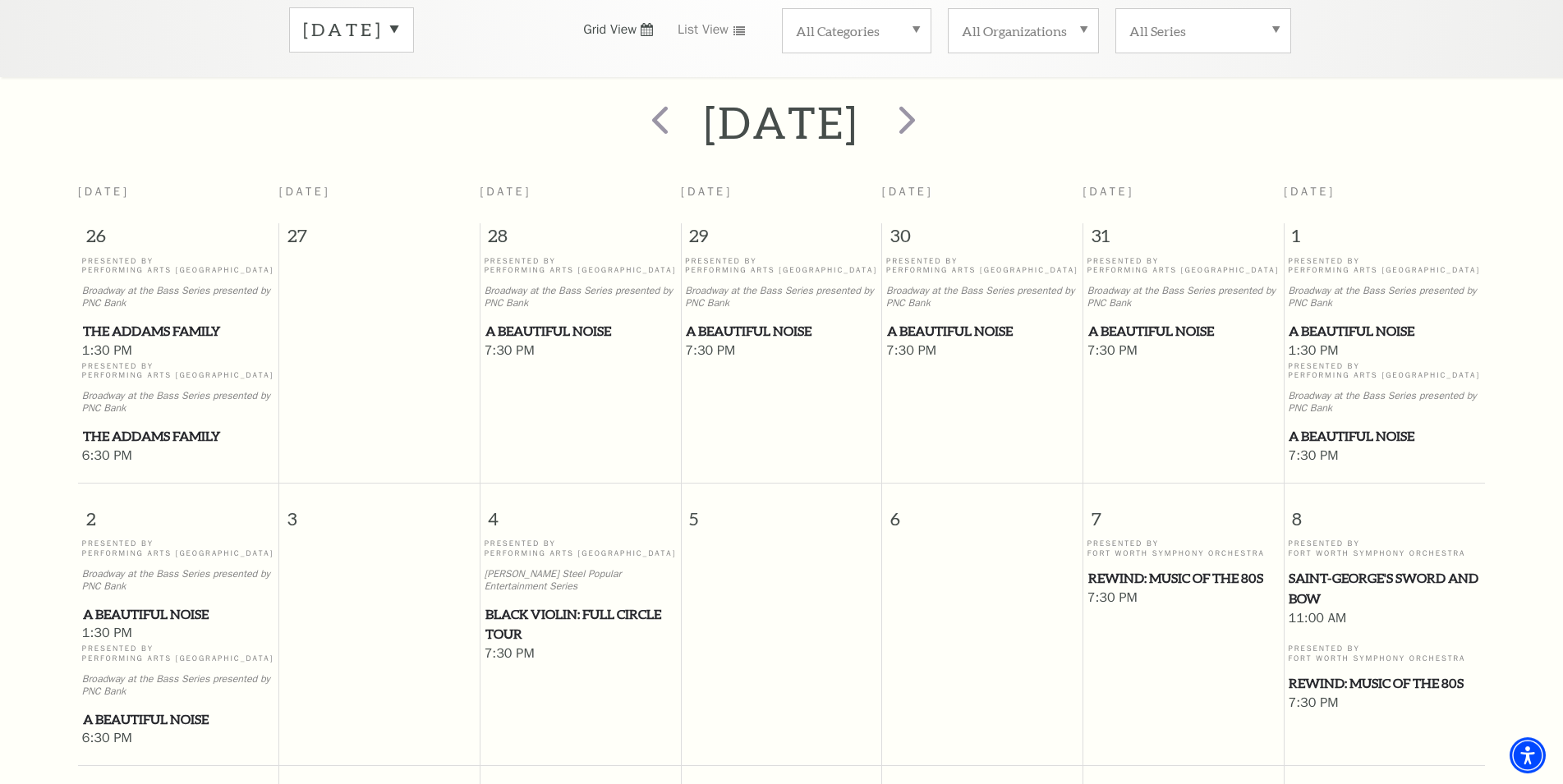 scroll, scrollTop: 313, scrollLeft: 0, axis: vertical 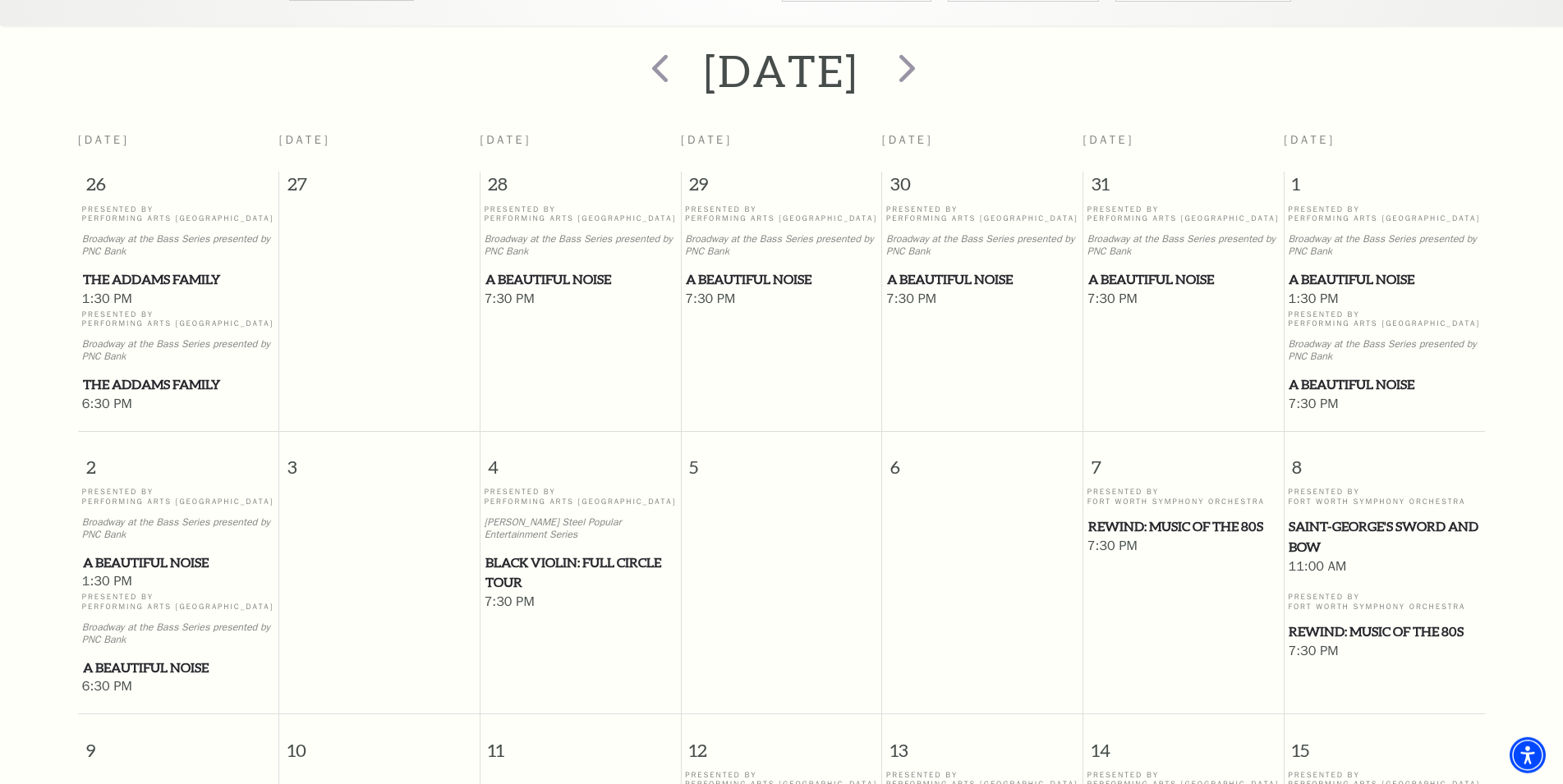 click on "Black Violin: Full Circle Tour" at bounding box center [581, 572] 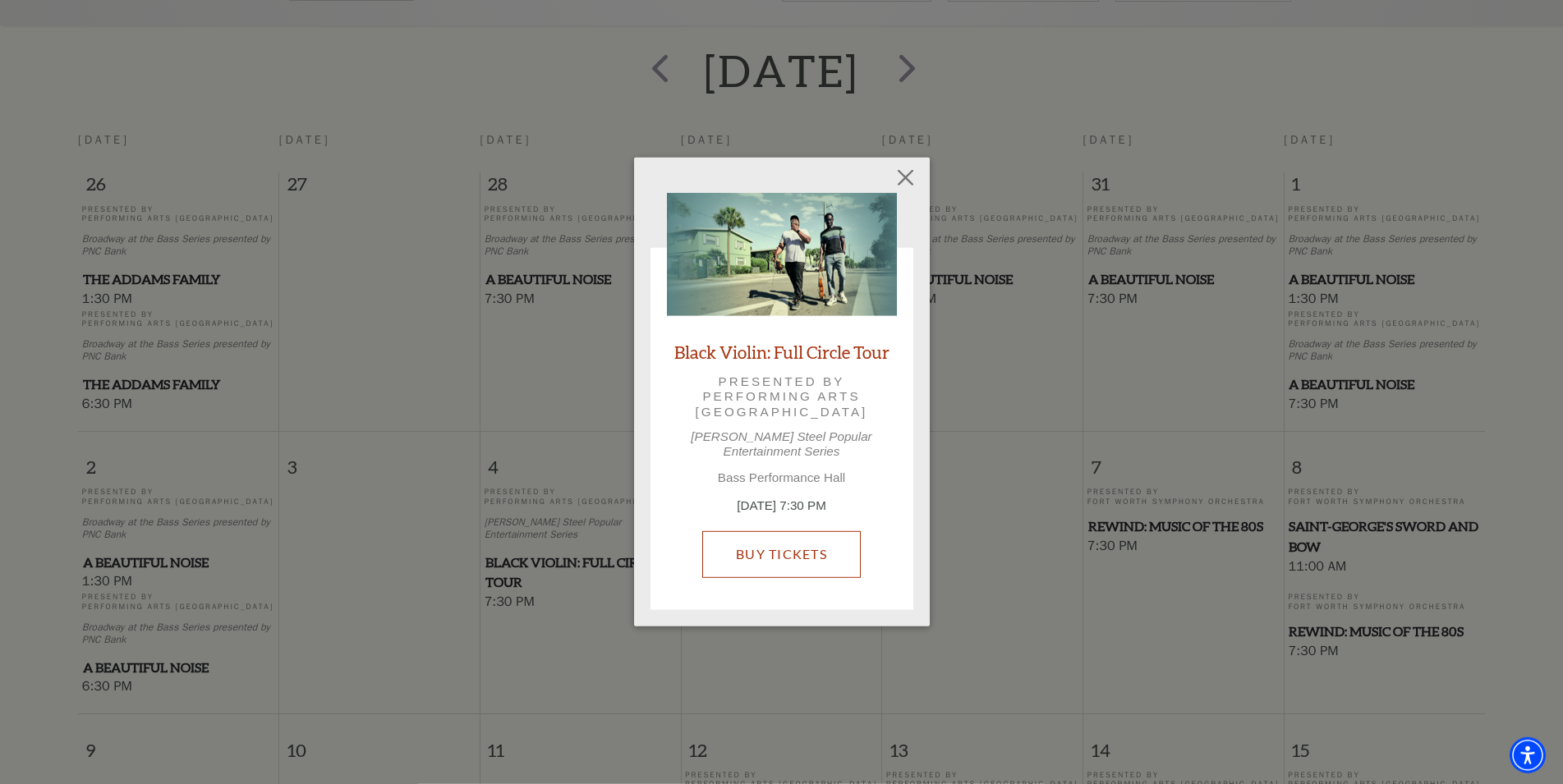 click on "Buy Tickets" at bounding box center [781, 554] 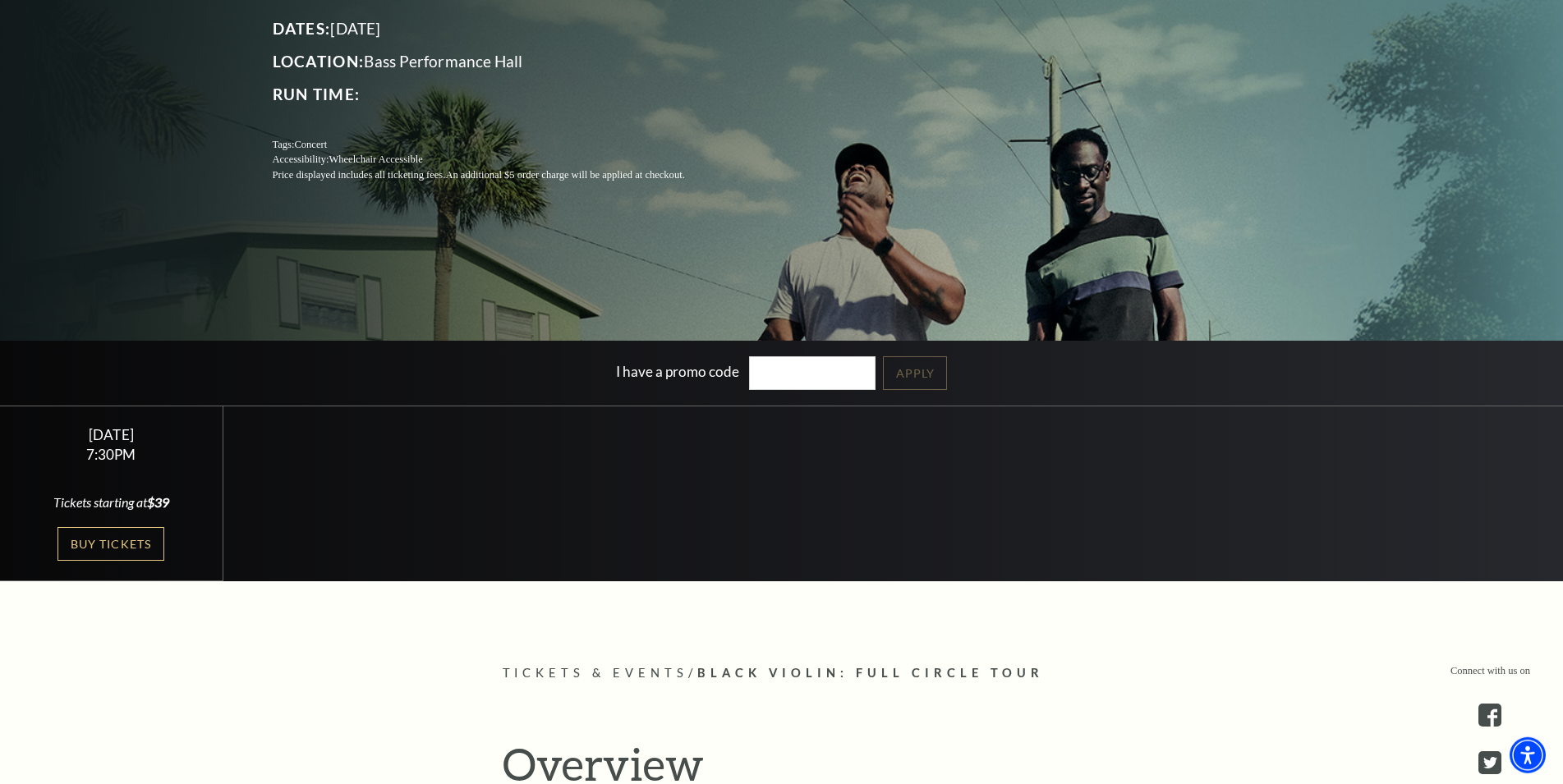 scroll, scrollTop: 251, scrollLeft: 0, axis: vertical 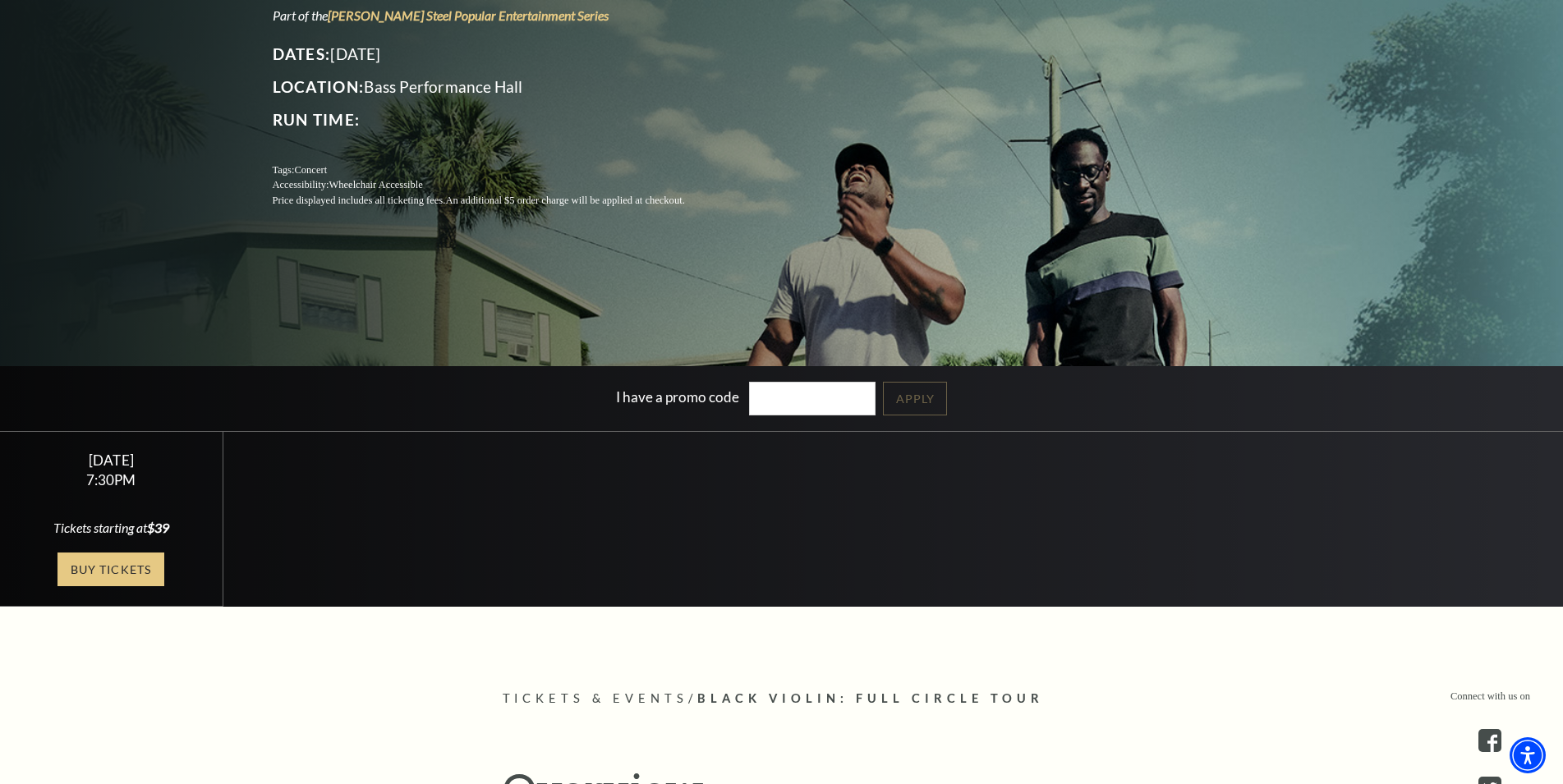 click on "Buy Tickets" at bounding box center (111, 569) 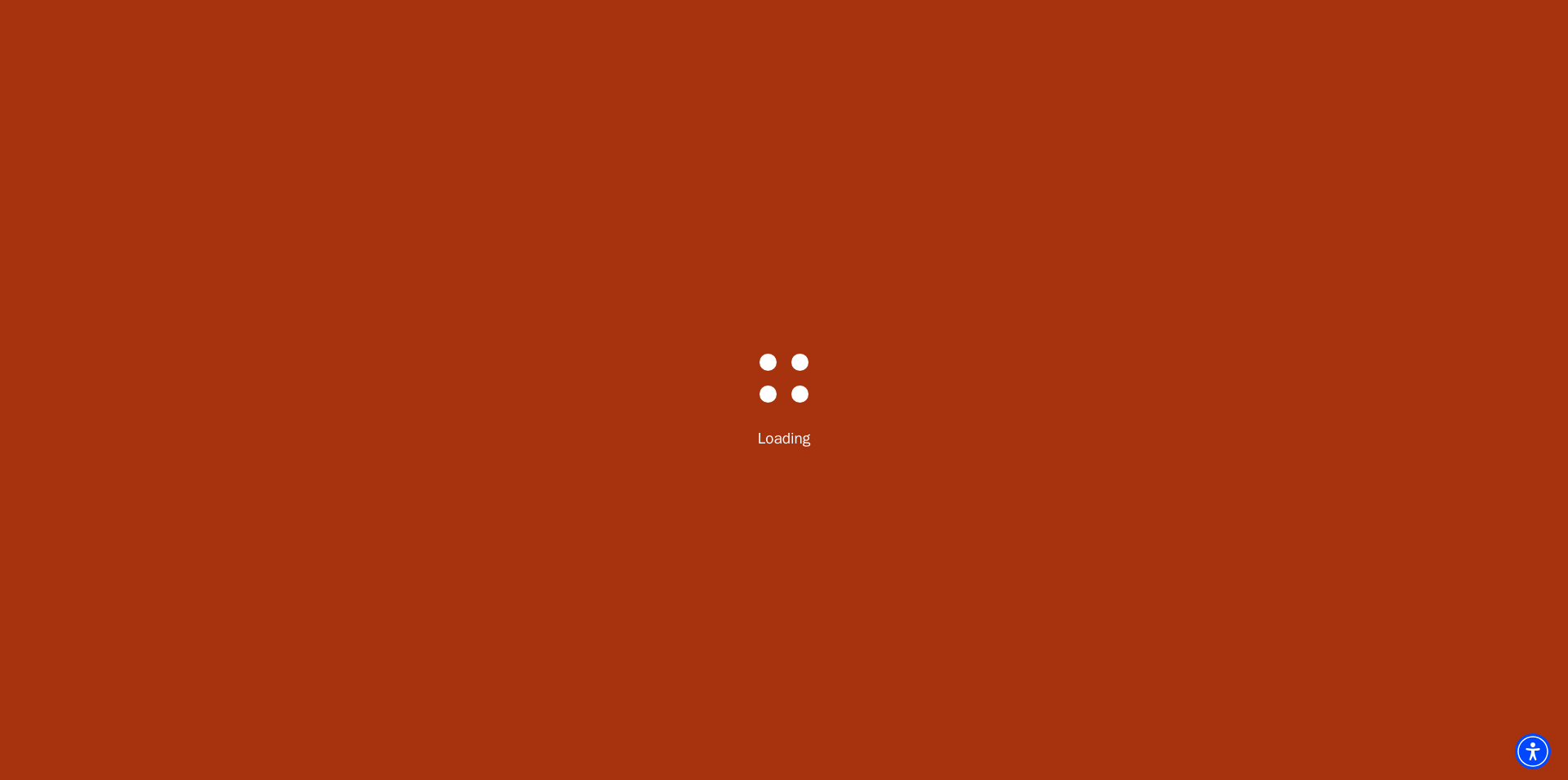 scroll, scrollTop: 0, scrollLeft: 0, axis: both 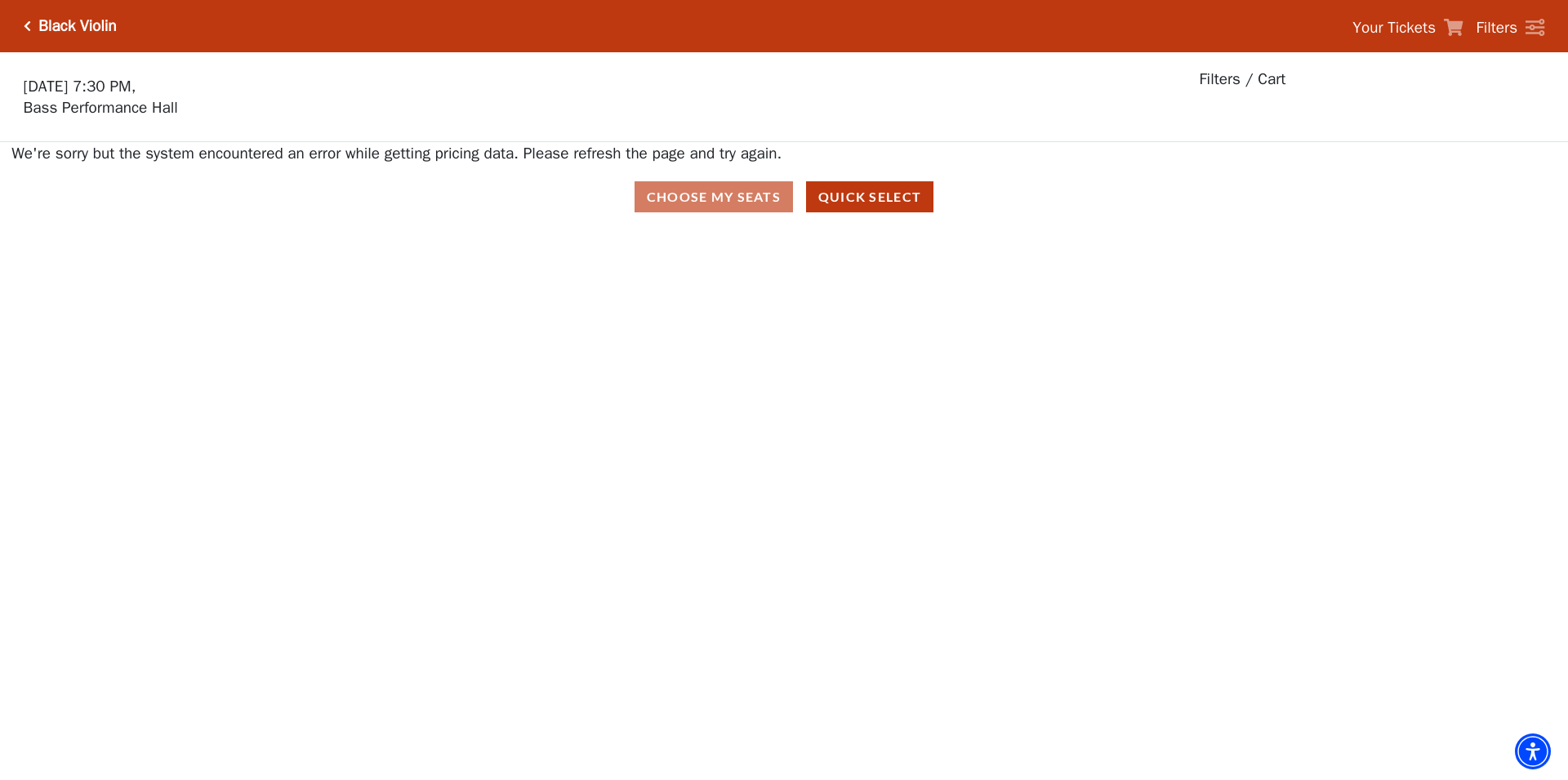 click on "Choose My Seats
Quick Select" at bounding box center [784, 197] 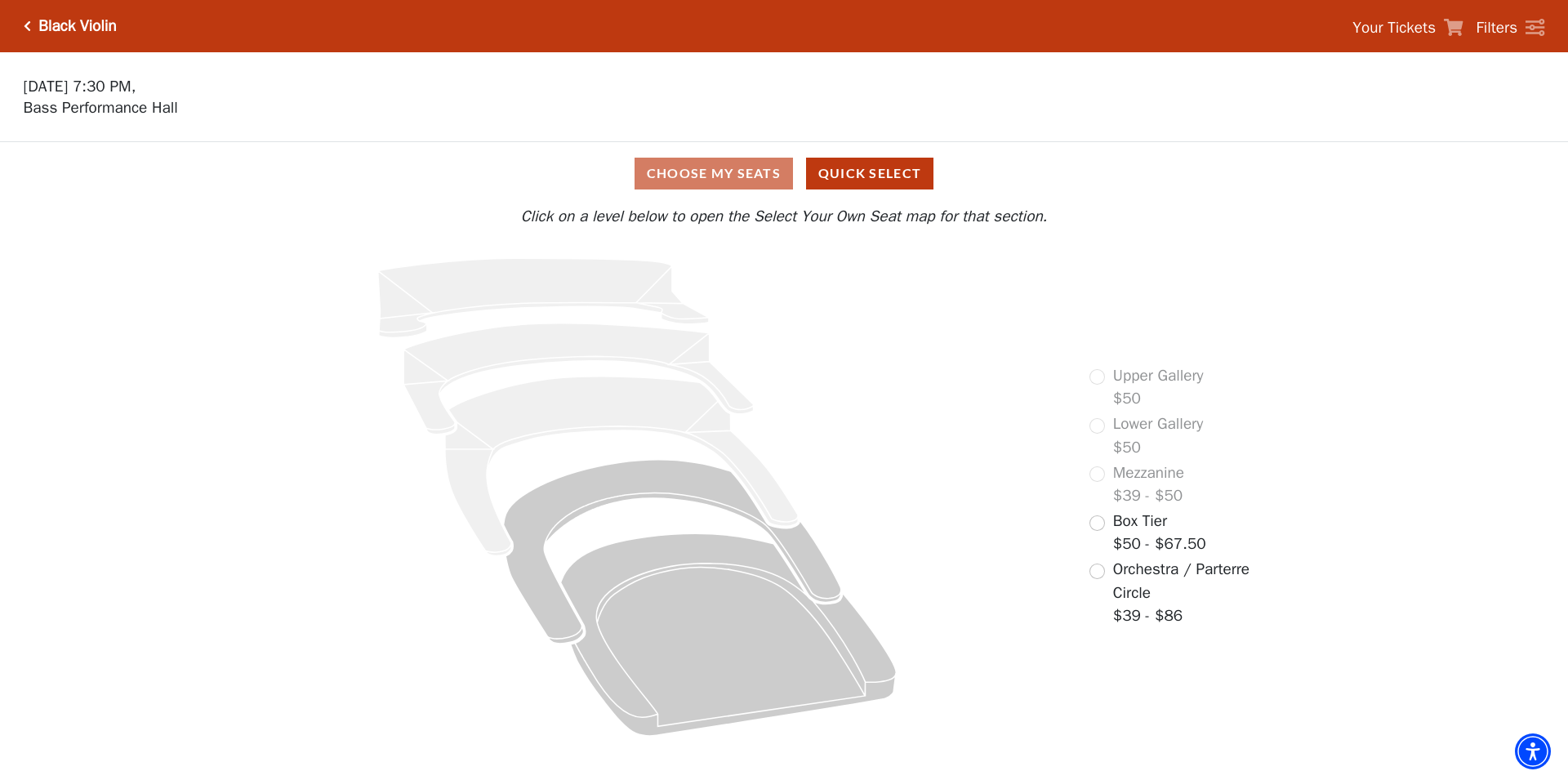 click 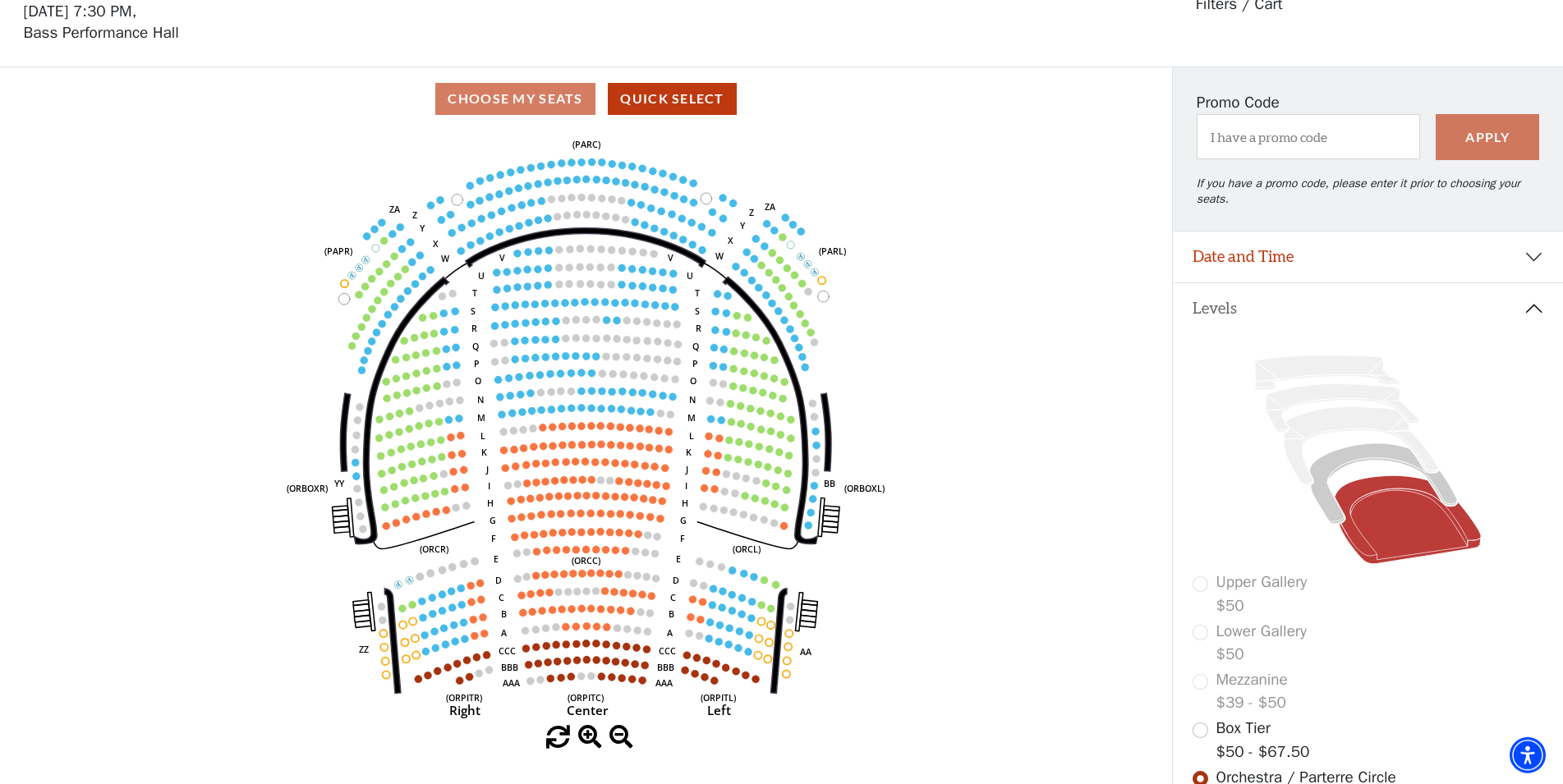 scroll, scrollTop: 76, scrollLeft: 0, axis: vertical 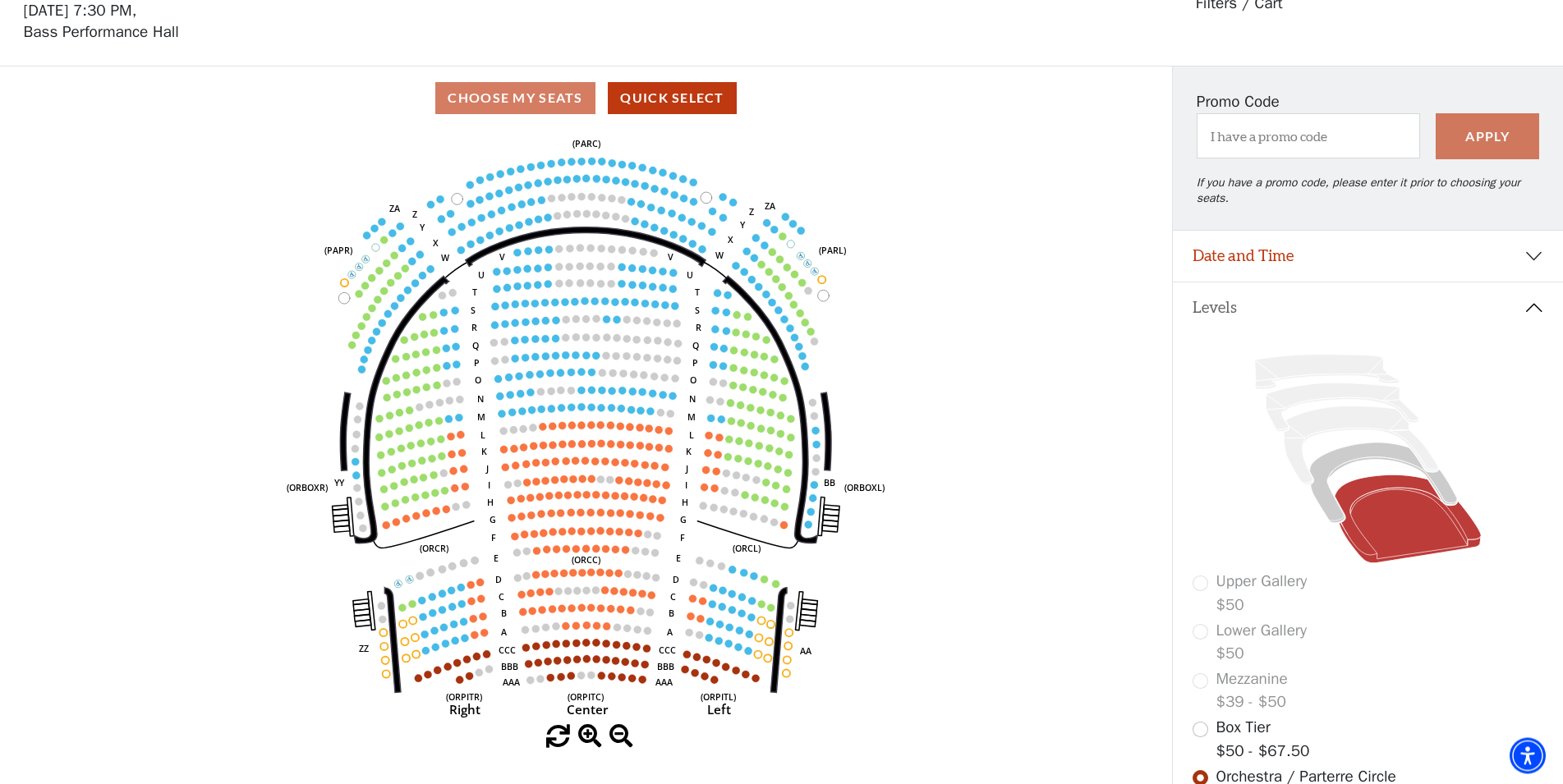 click 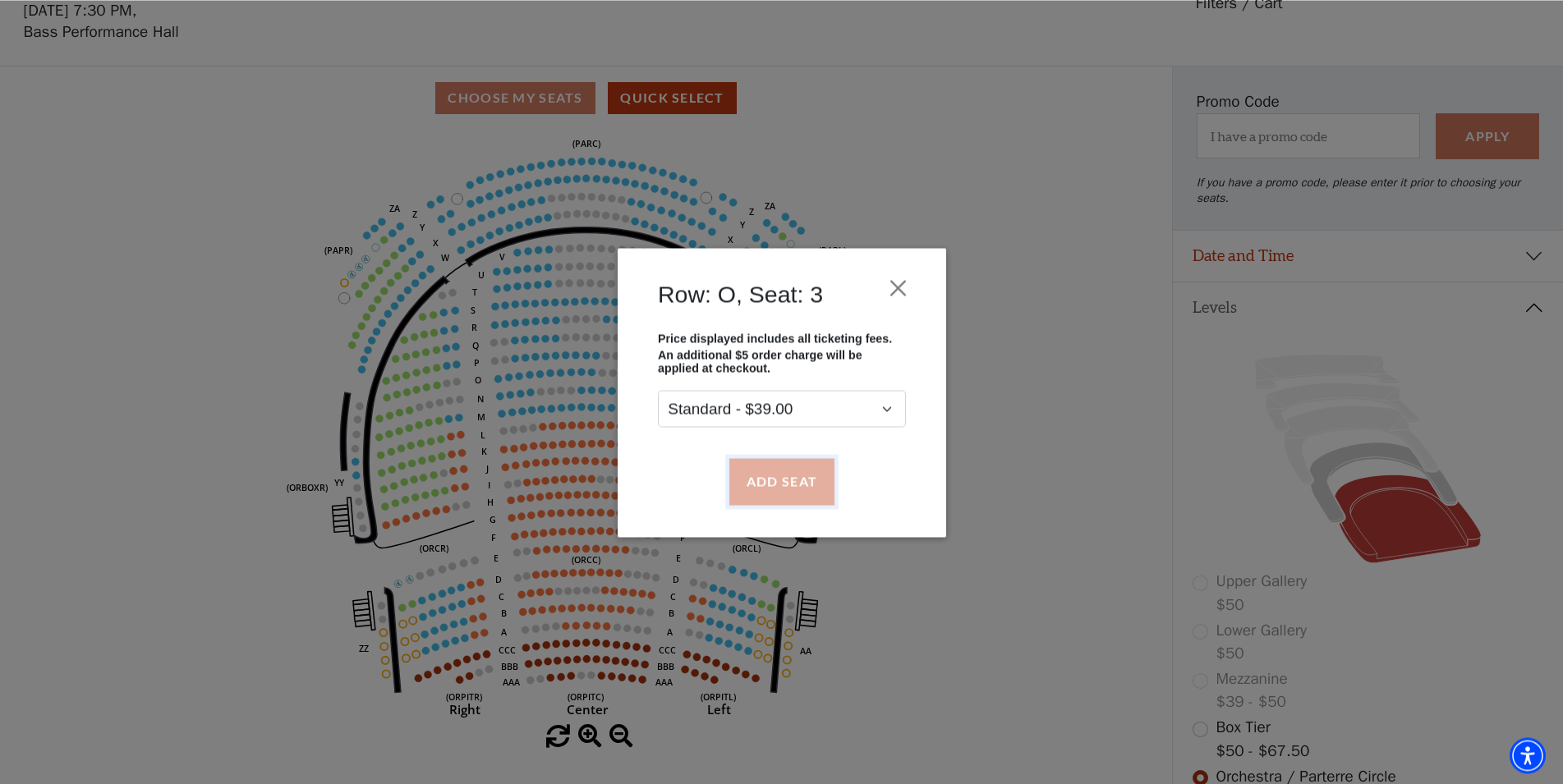 click on "Add Seat" at bounding box center [781, 481] 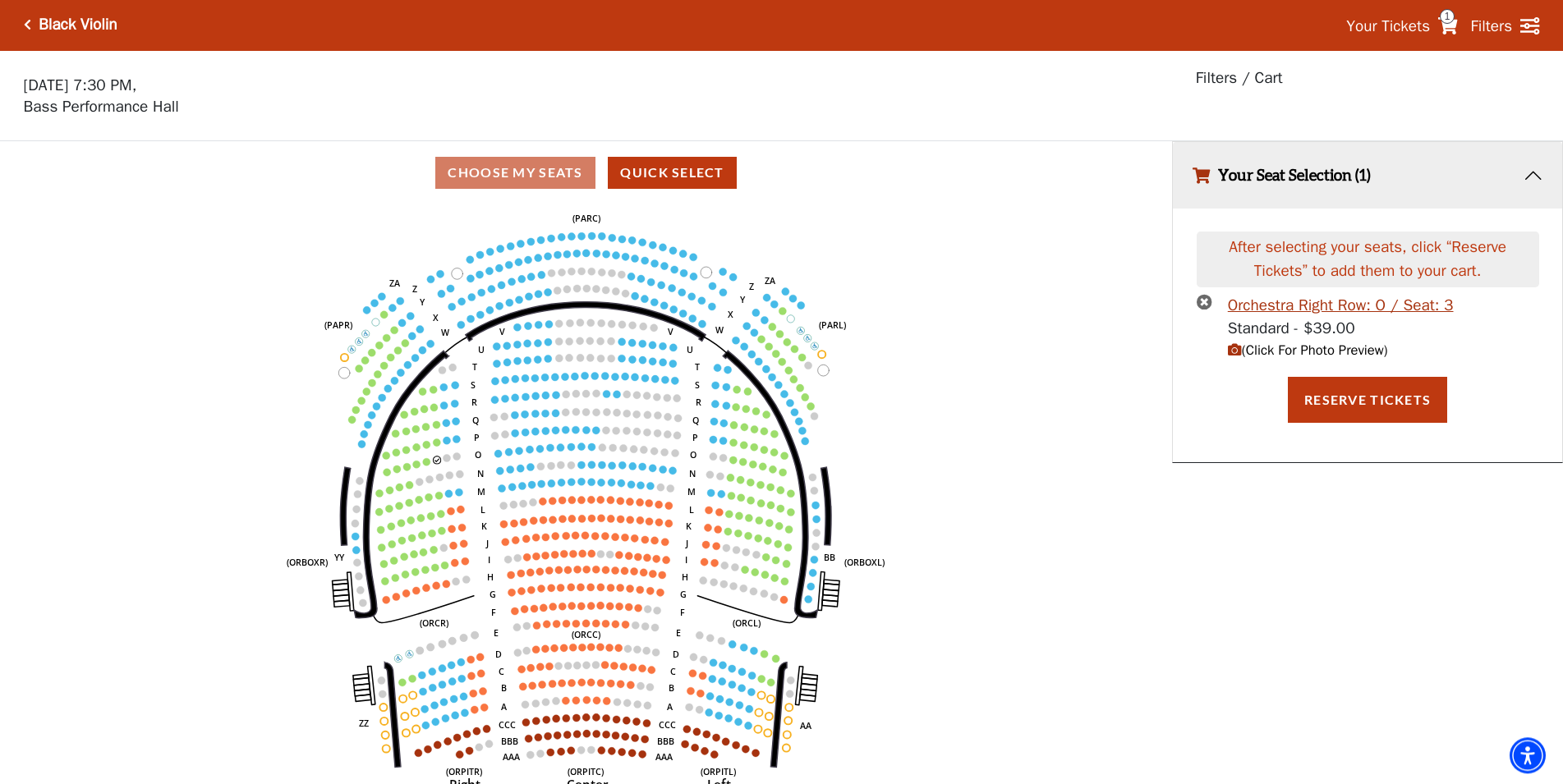 scroll, scrollTop: 0, scrollLeft: 0, axis: both 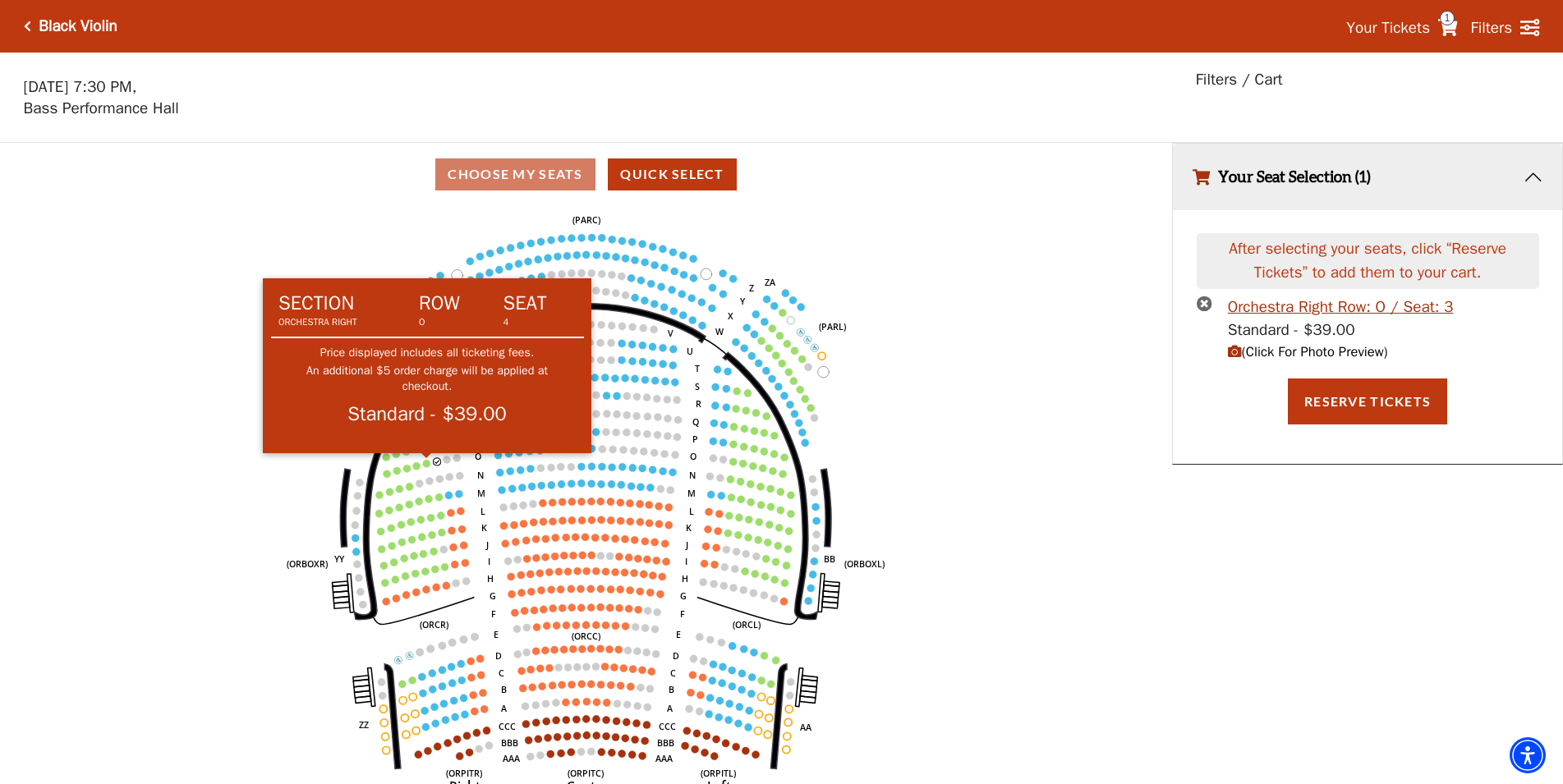 click 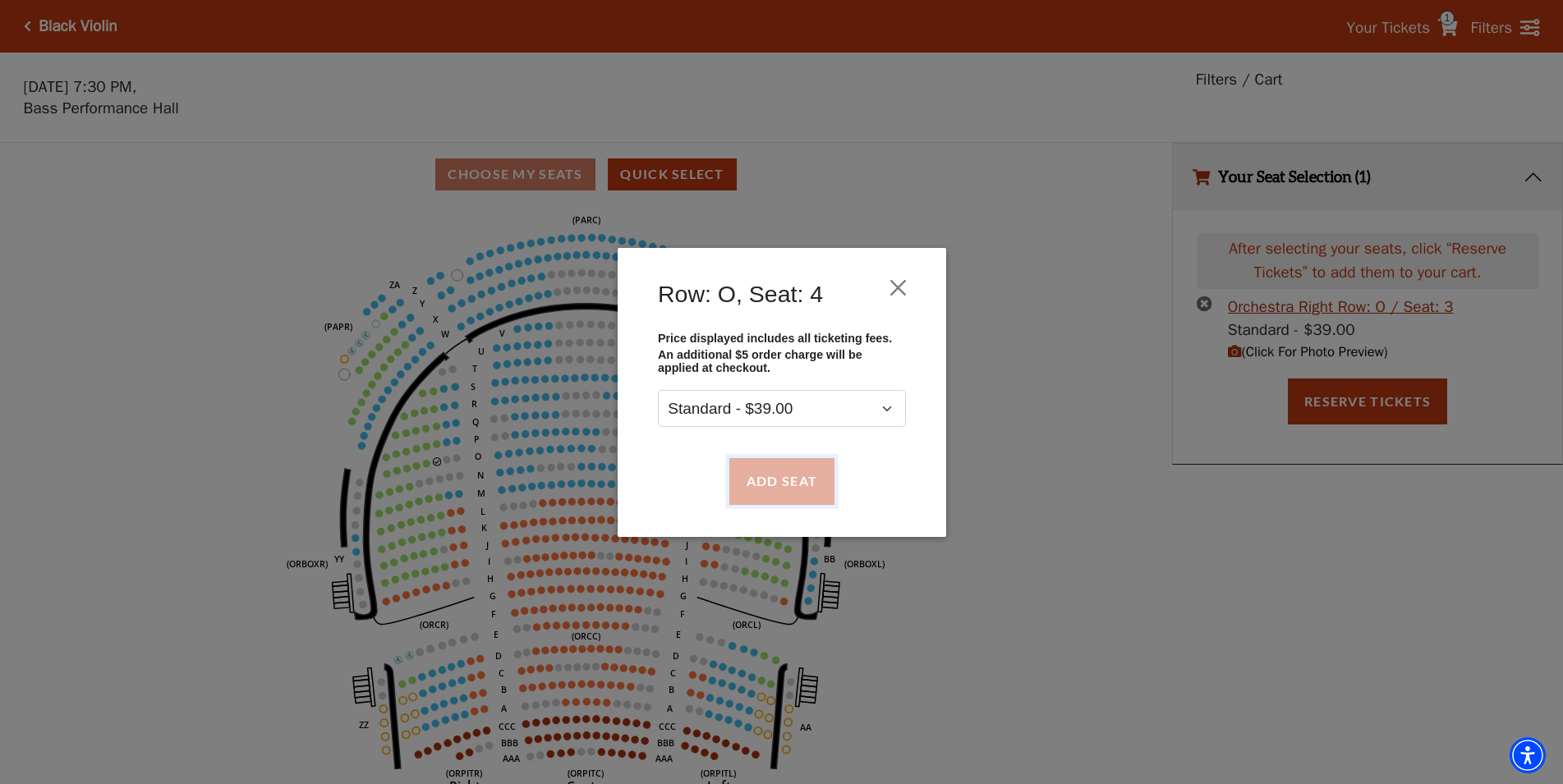 click on "Add Seat" at bounding box center (781, 481) 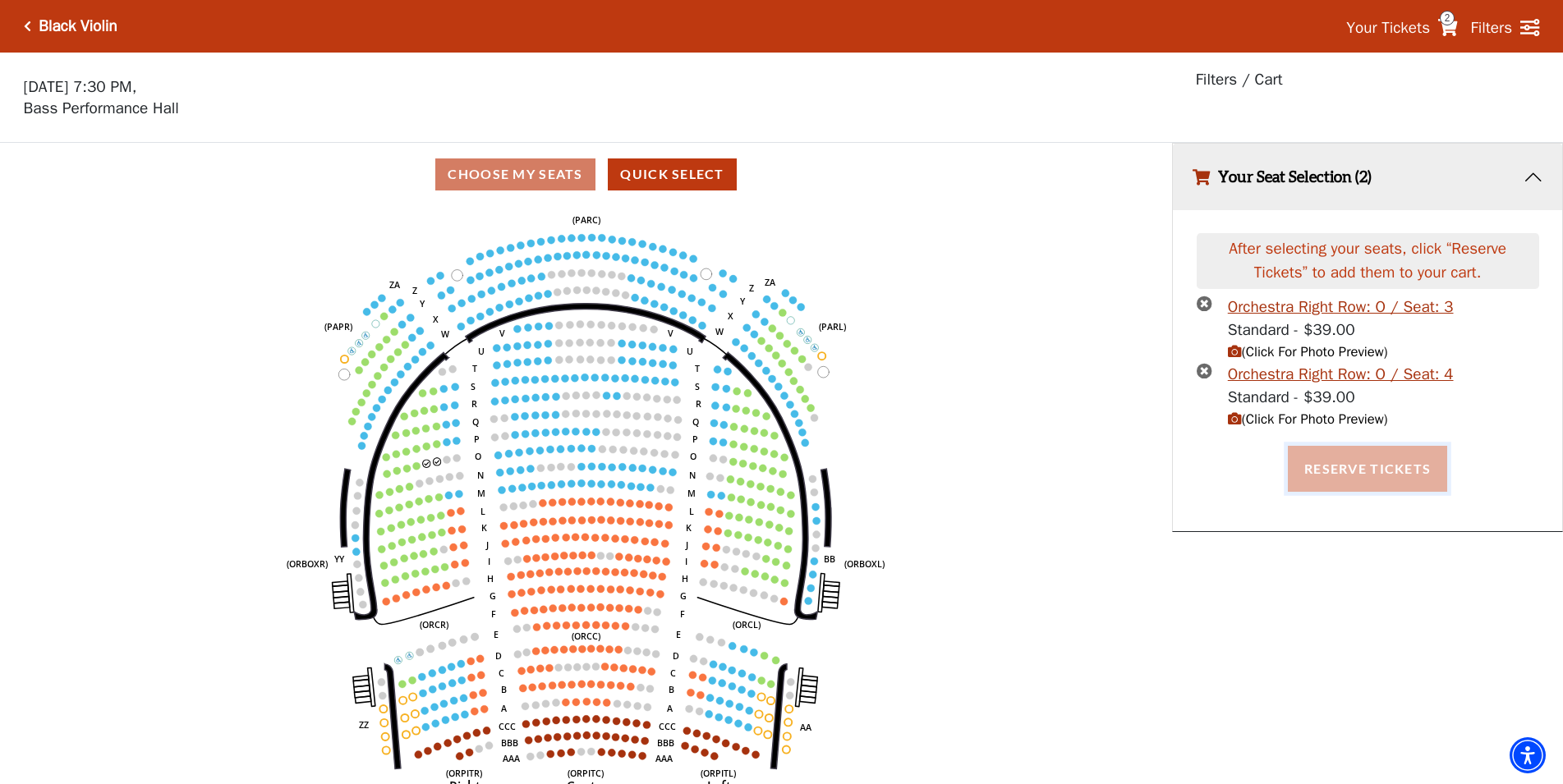click on "Reserve Tickets" at bounding box center [1368, 469] 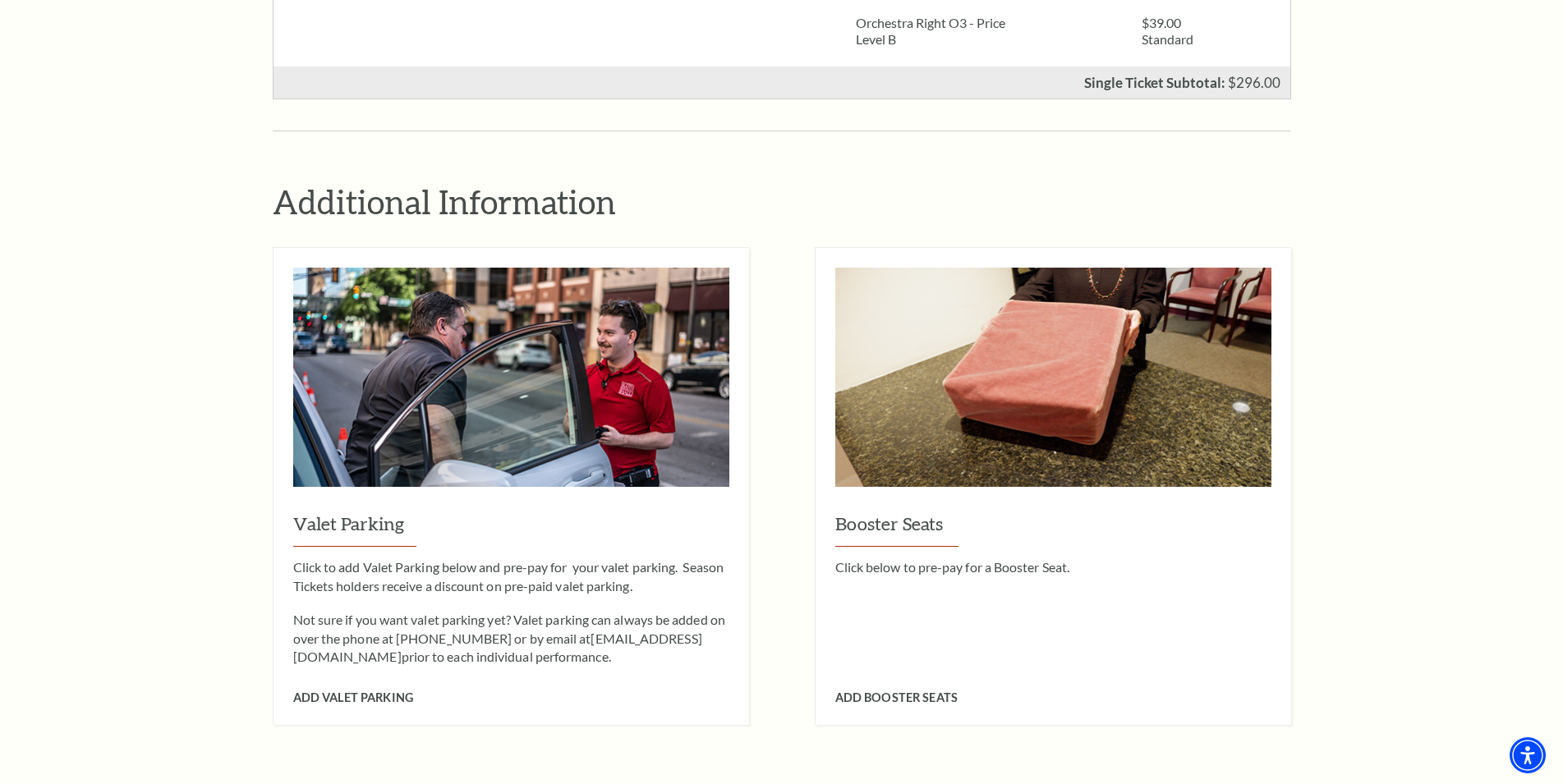 scroll, scrollTop: 1424, scrollLeft: 0, axis: vertical 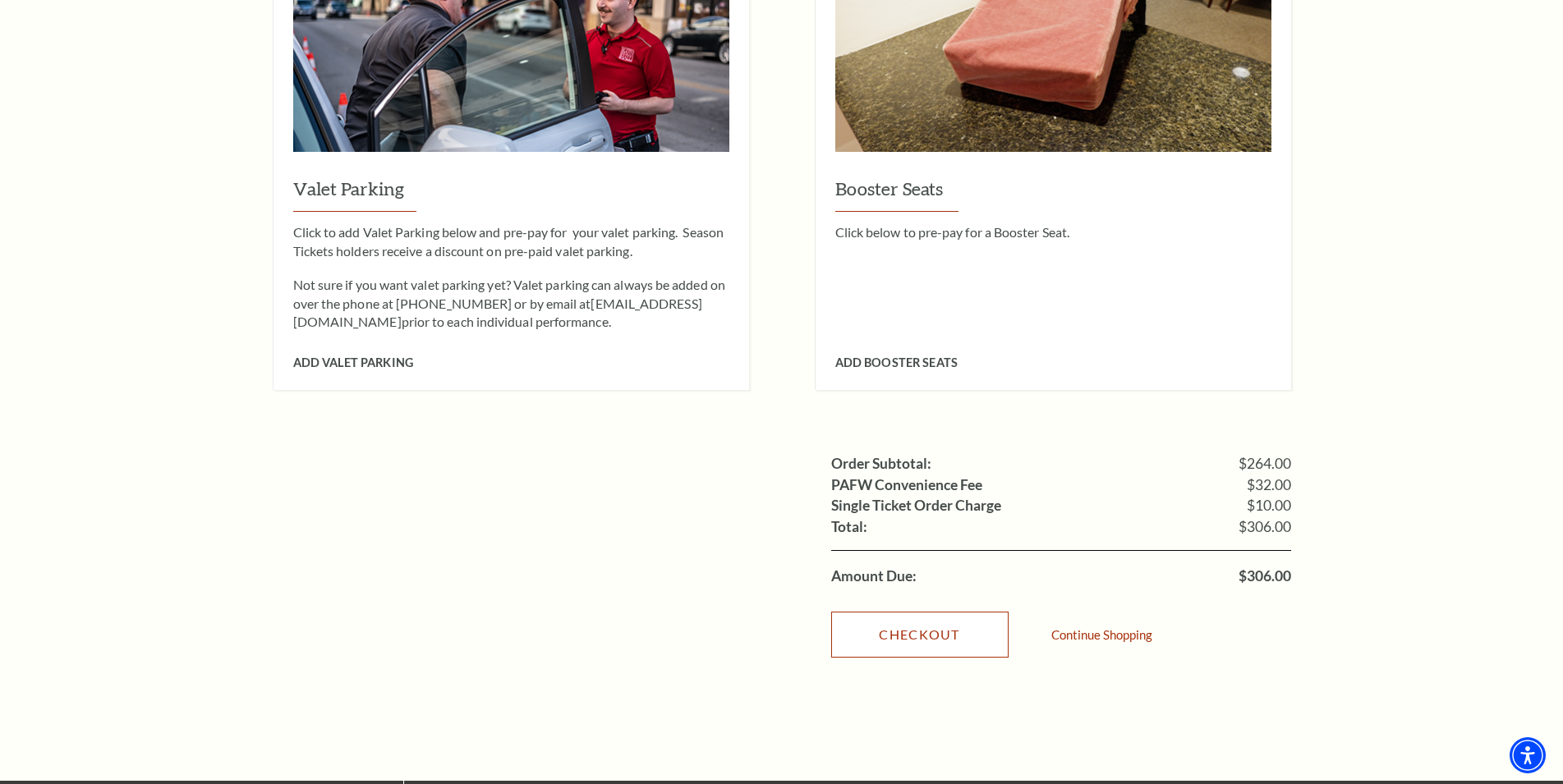 click on "Checkout" at bounding box center (920, 635) 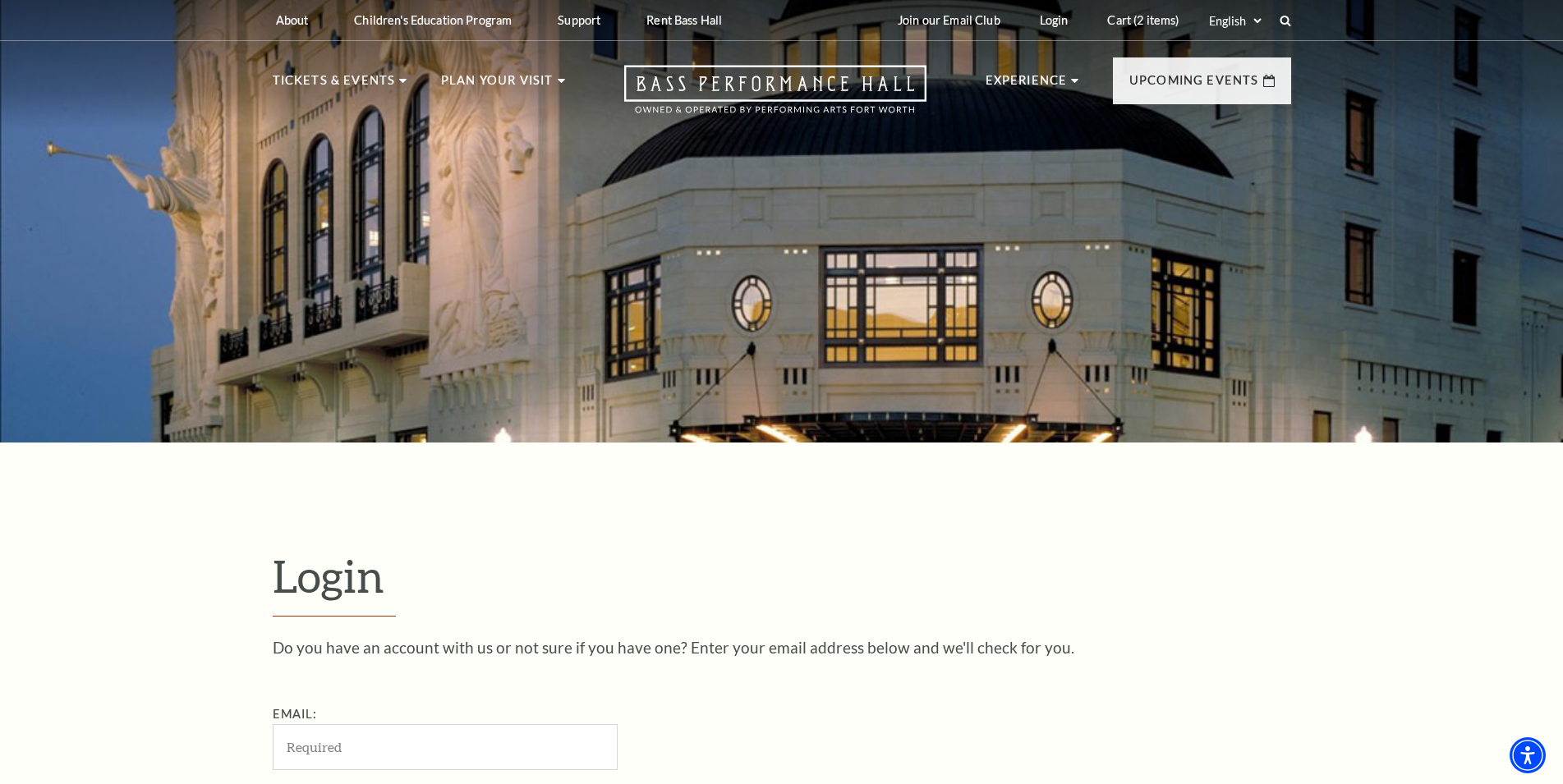 scroll, scrollTop: 382, scrollLeft: 0, axis: vertical 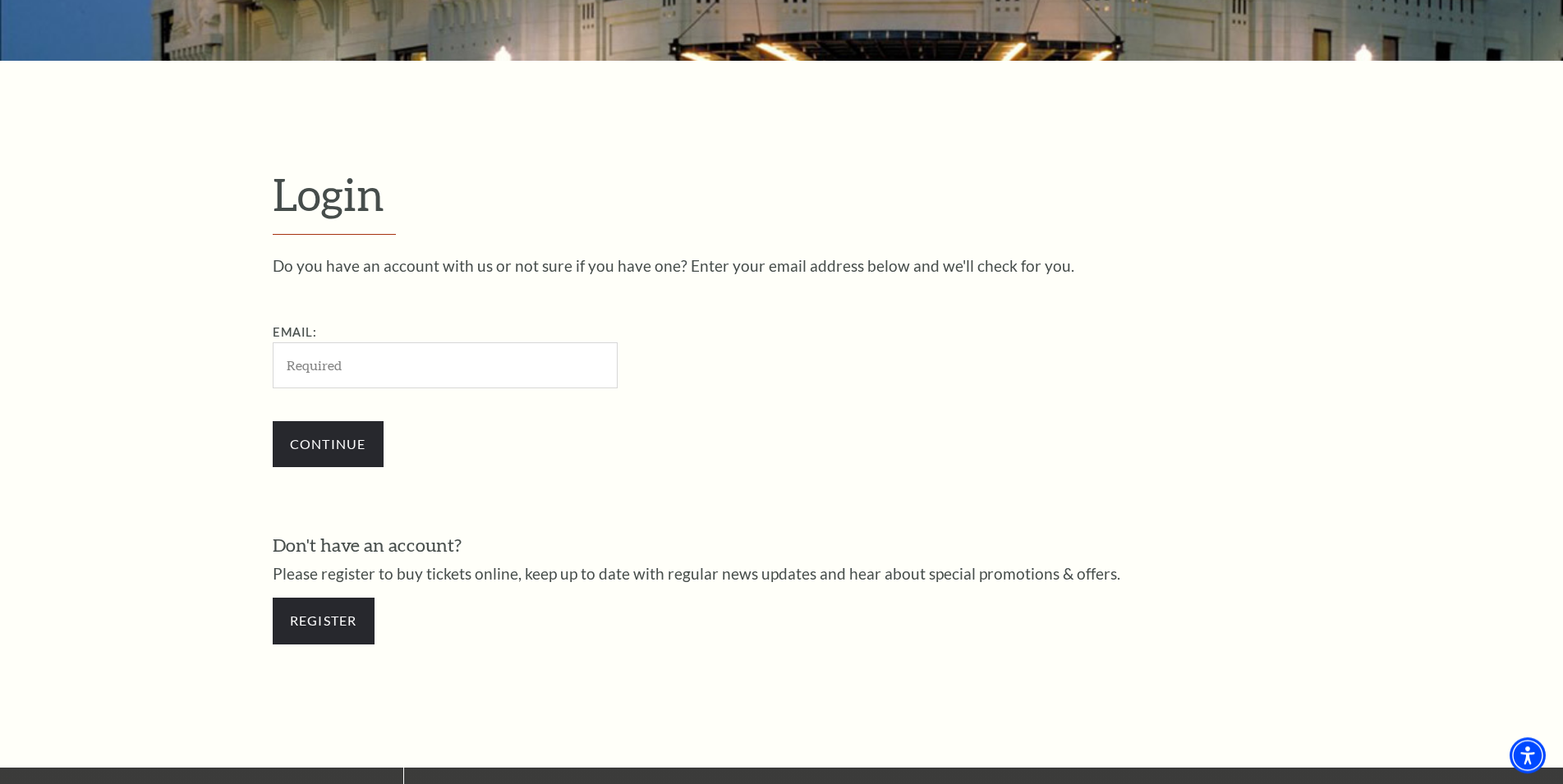 drag, startPoint x: 427, startPoint y: 336, endPoint x: 414, endPoint y: 339, distance: 13.341664 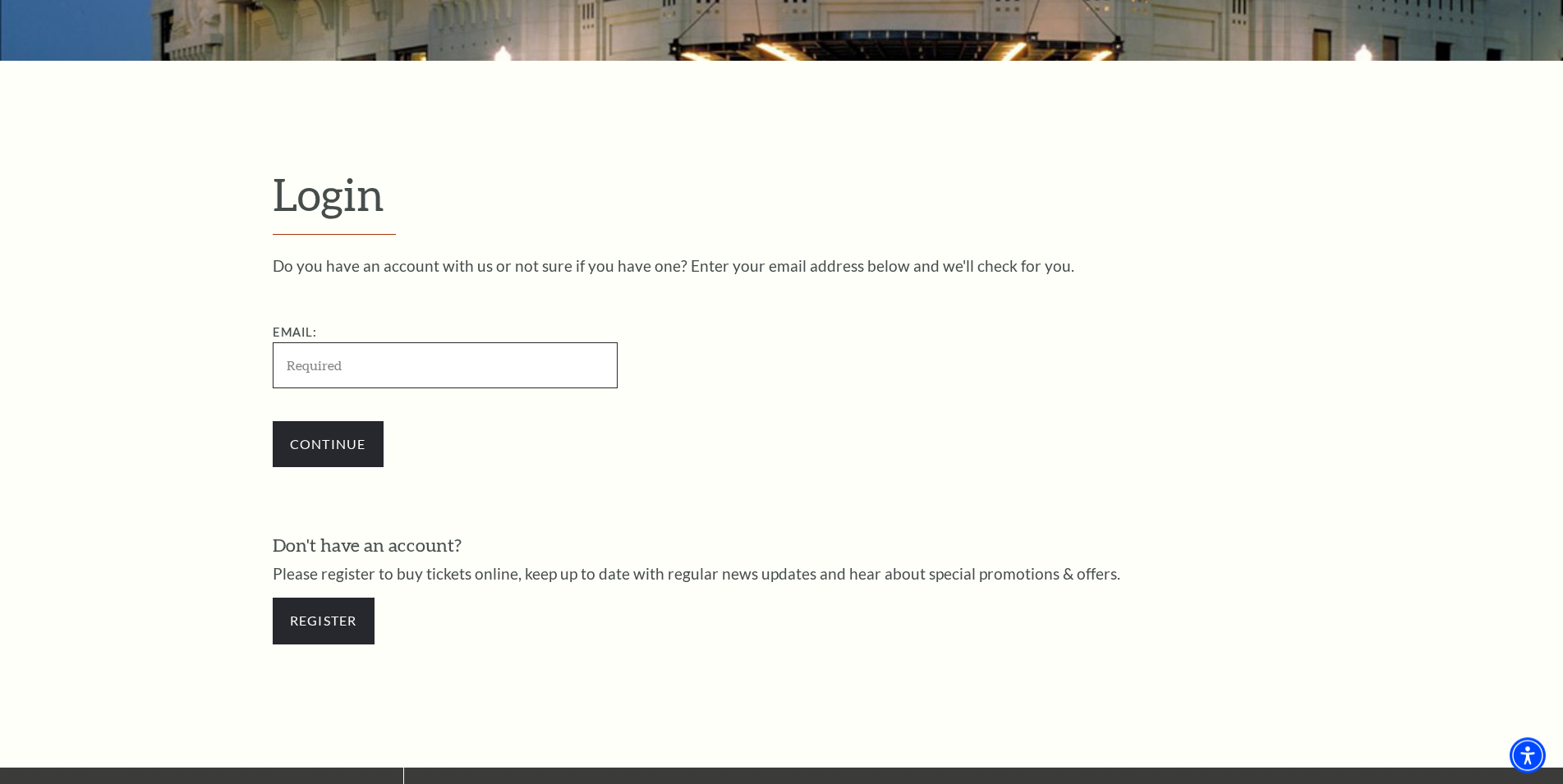 click on "Email:" at bounding box center (445, 364) 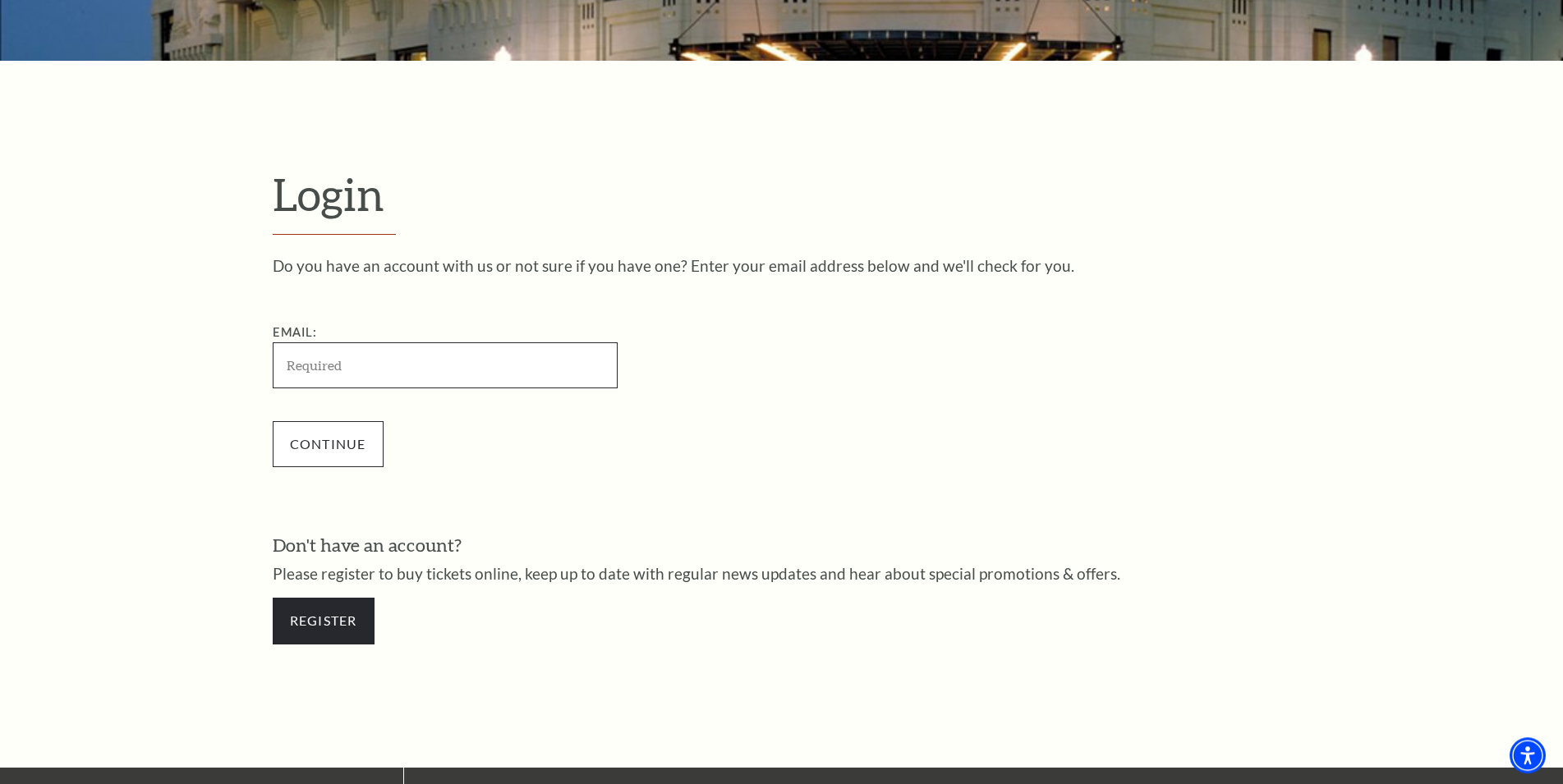 paste on "[EMAIL_ADDRESS][DOMAIN_NAME]" 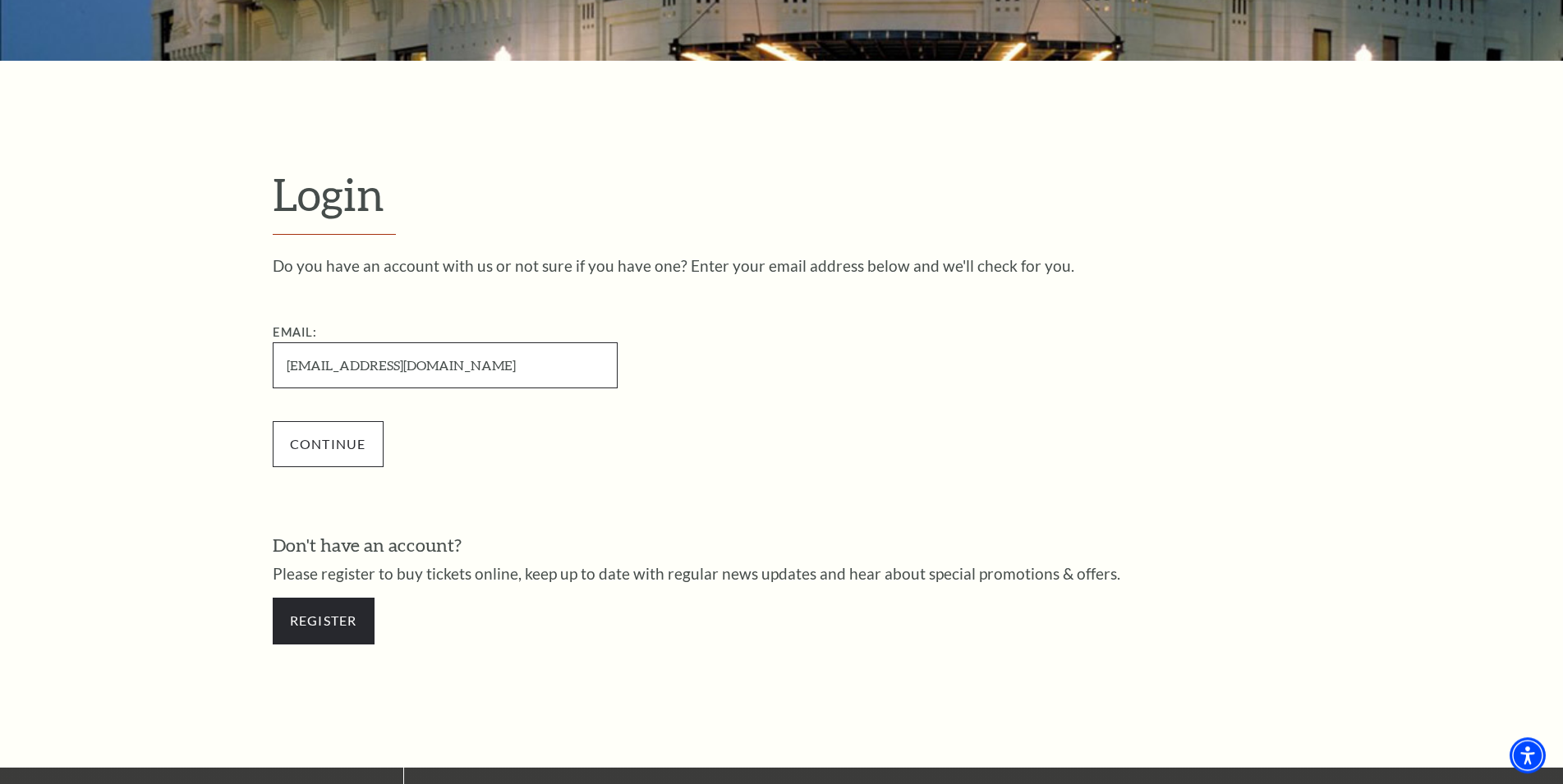 type on "[EMAIL_ADDRESS][DOMAIN_NAME]" 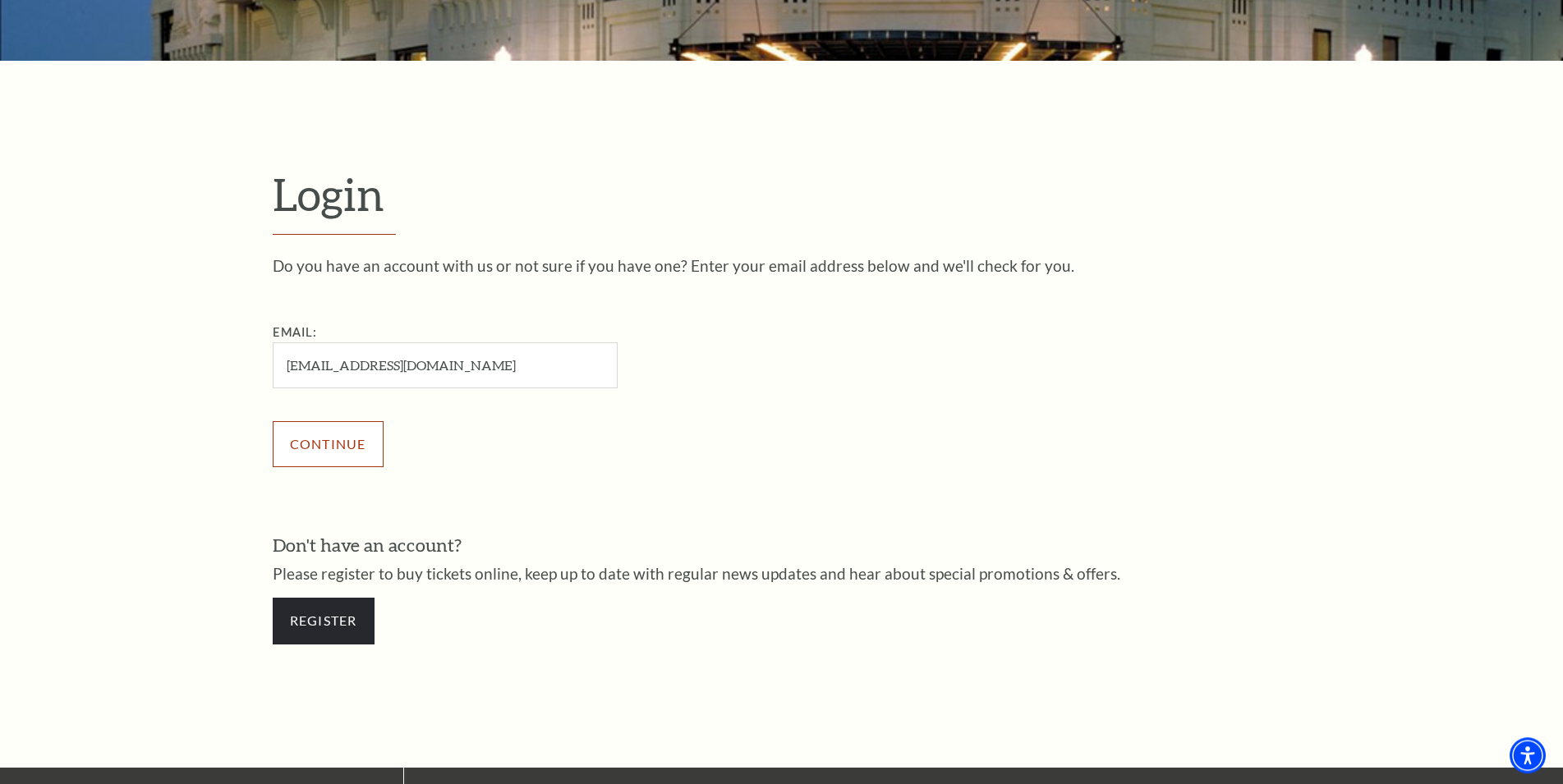 click on "Continue" at bounding box center (328, 444) 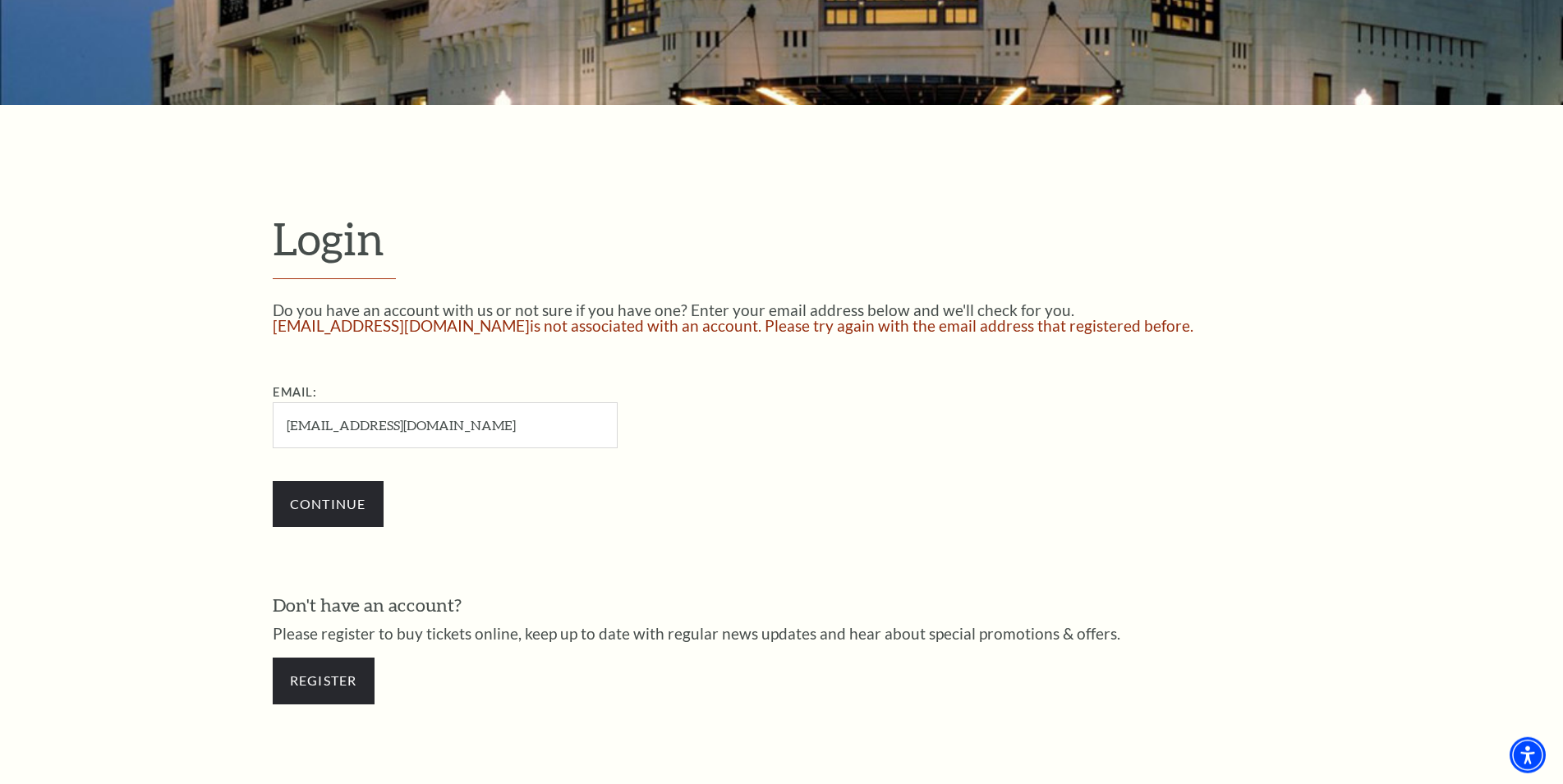 scroll, scrollTop: 586, scrollLeft: 0, axis: vertical 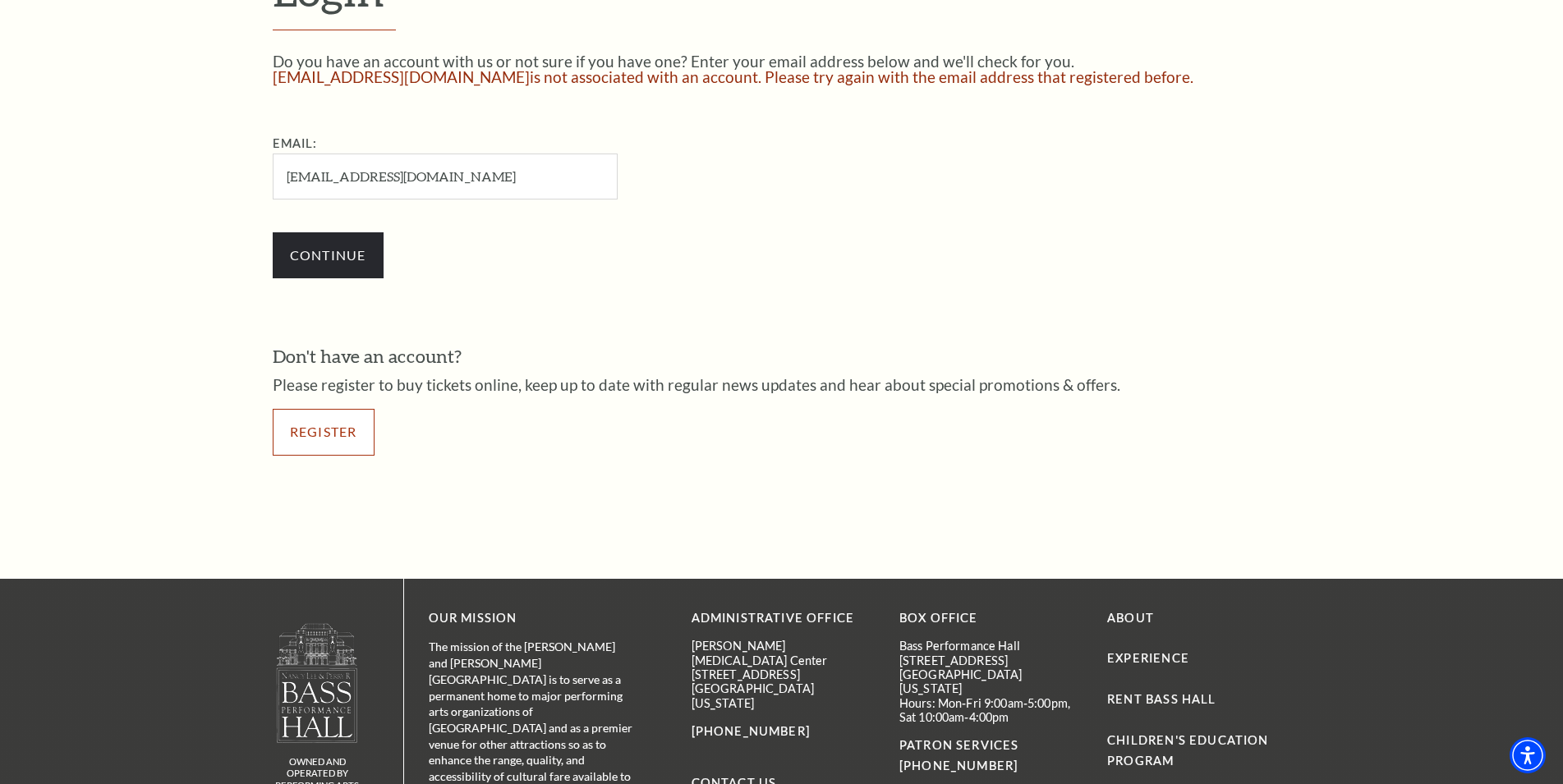 click on "Register" at bounding box center [324, 432] 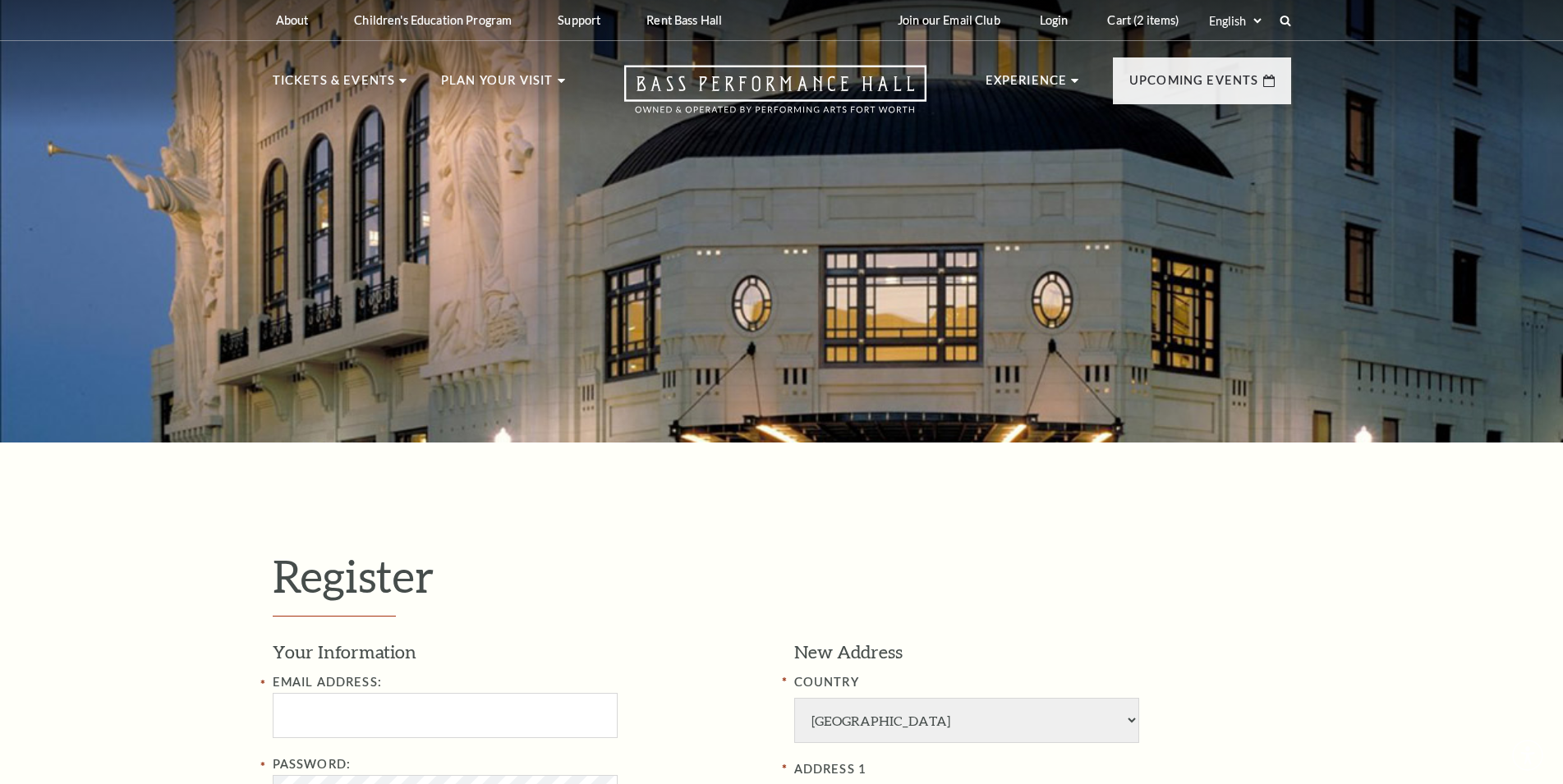 select on "1" 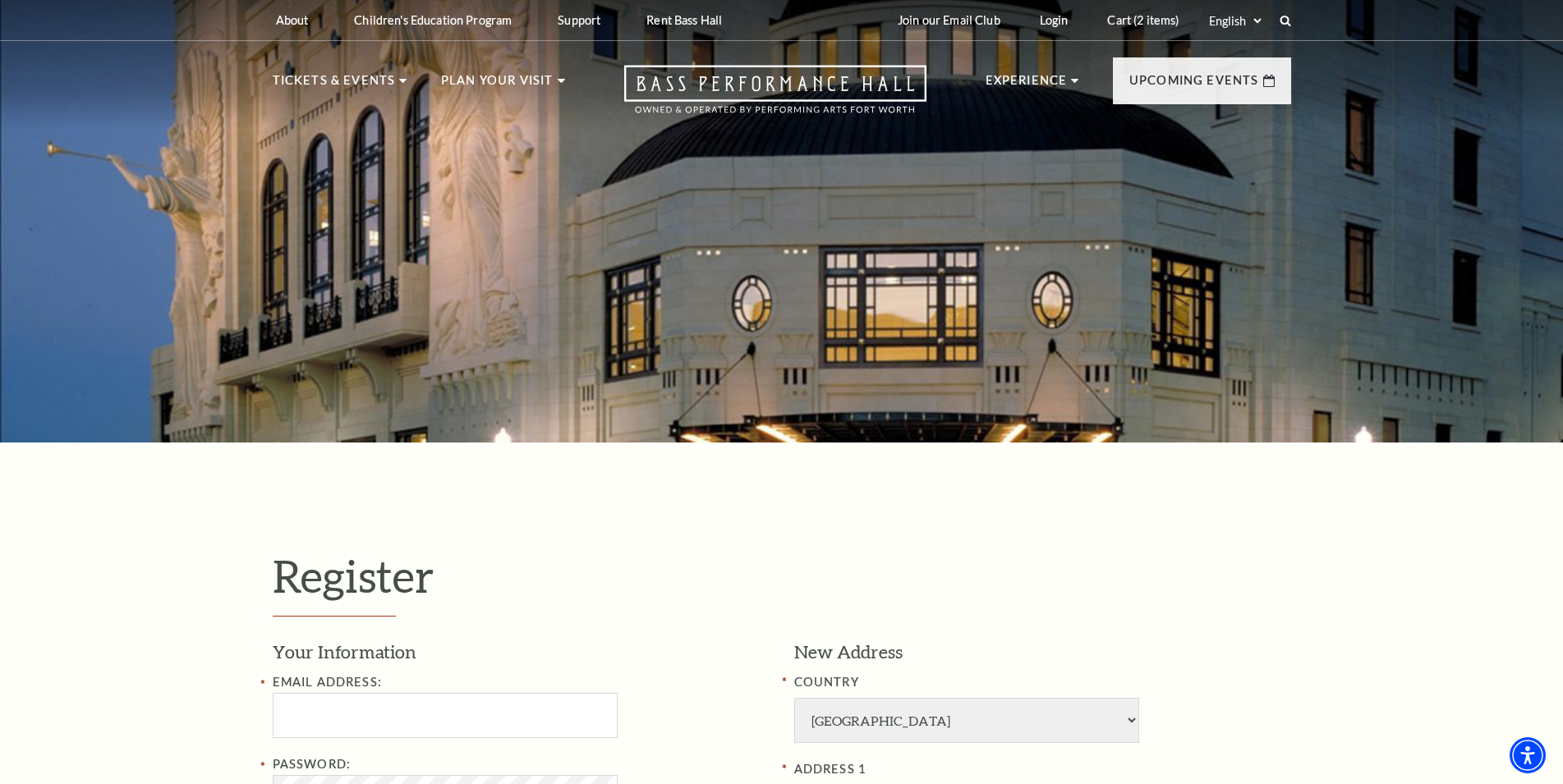 scroll, scrollTop: 251, scrollLeft: 0, axis: vertical 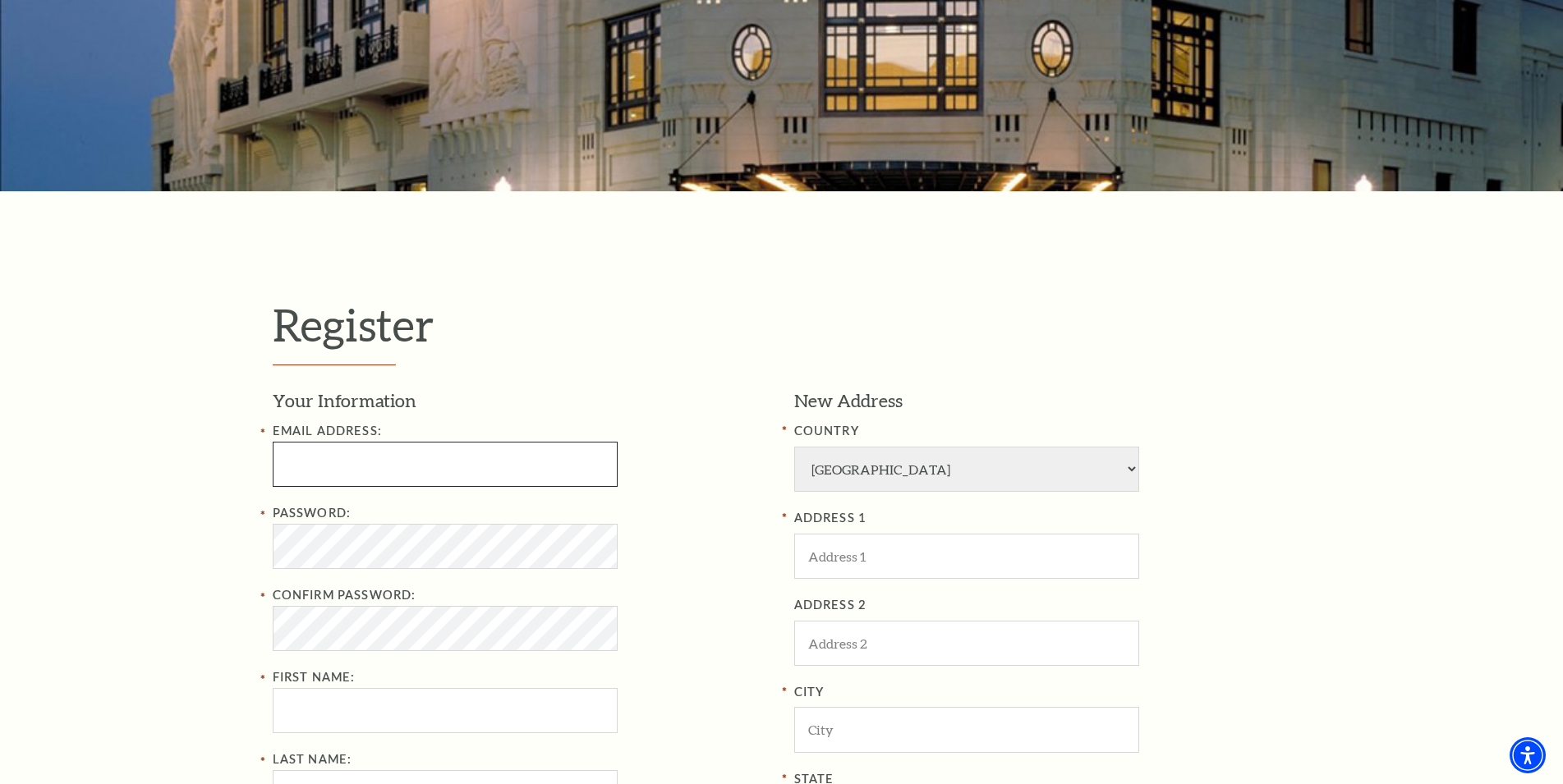 click at bounding box center (445, 464) 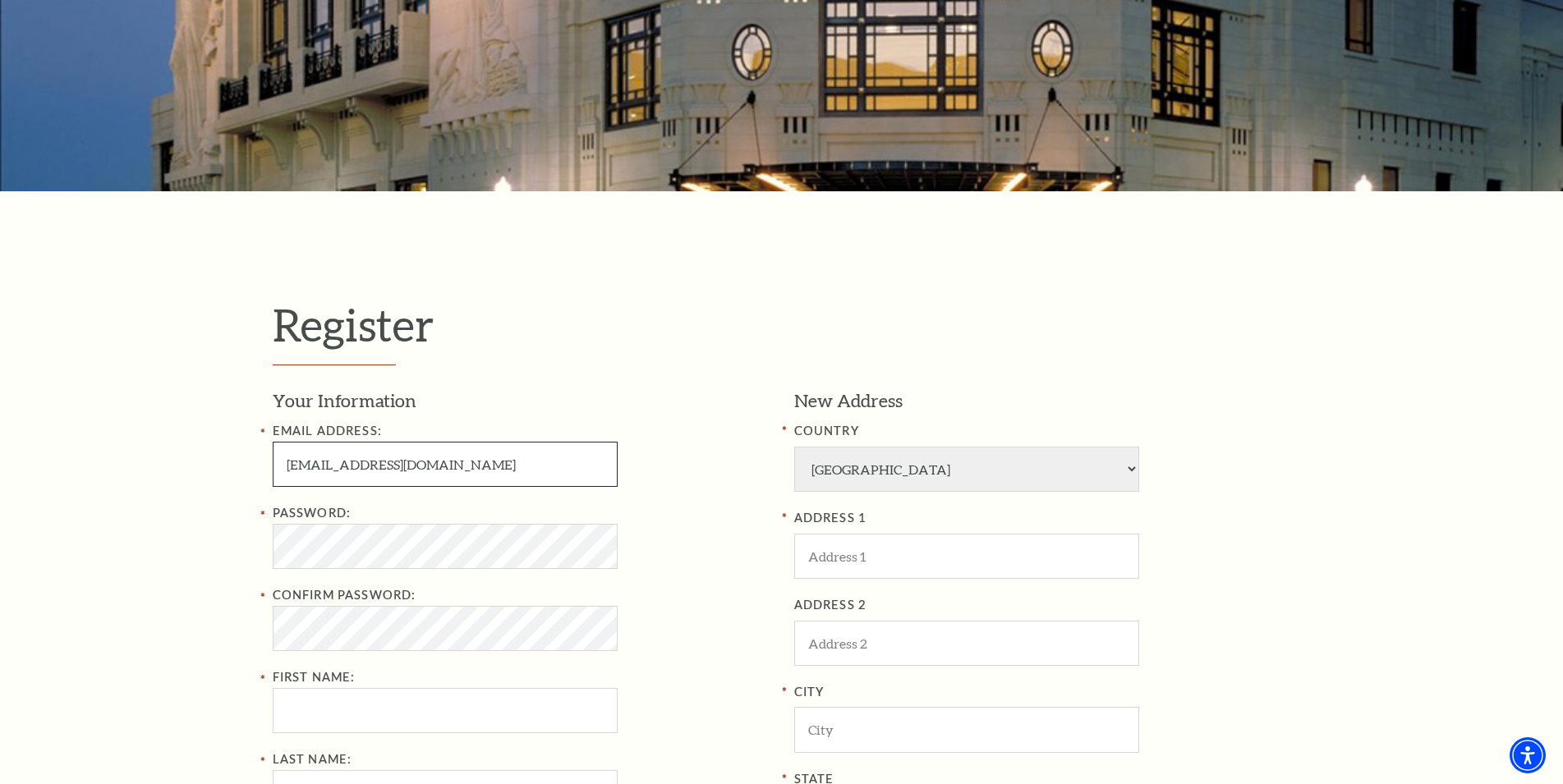 type on "[EMAIL_ADDRESS][DOMAIN_NAME]" 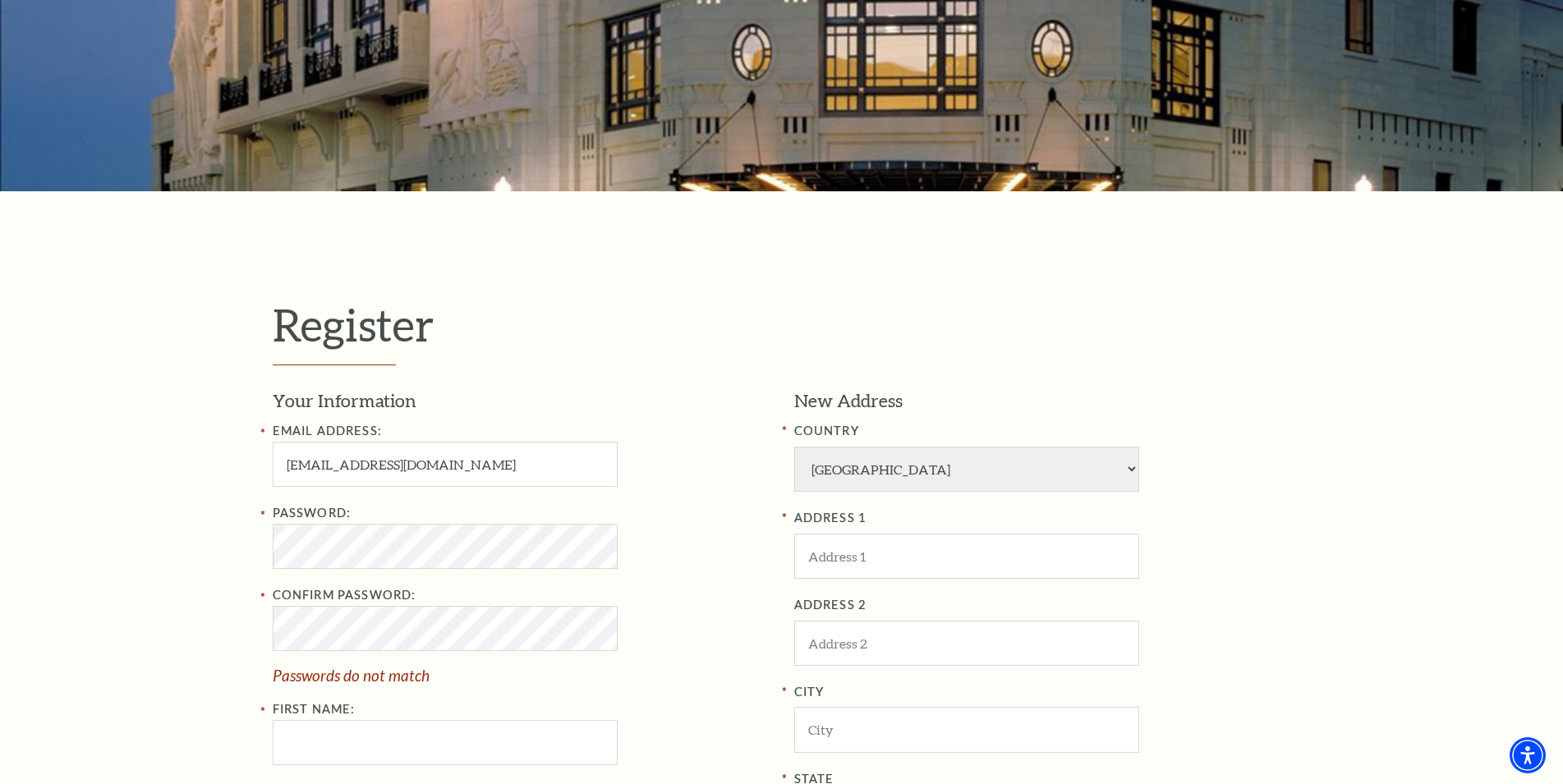 drag, startPoint x: 414, startPoint y: 697, endPoint x: 379, endPoint y: 747, distance: 61.03278 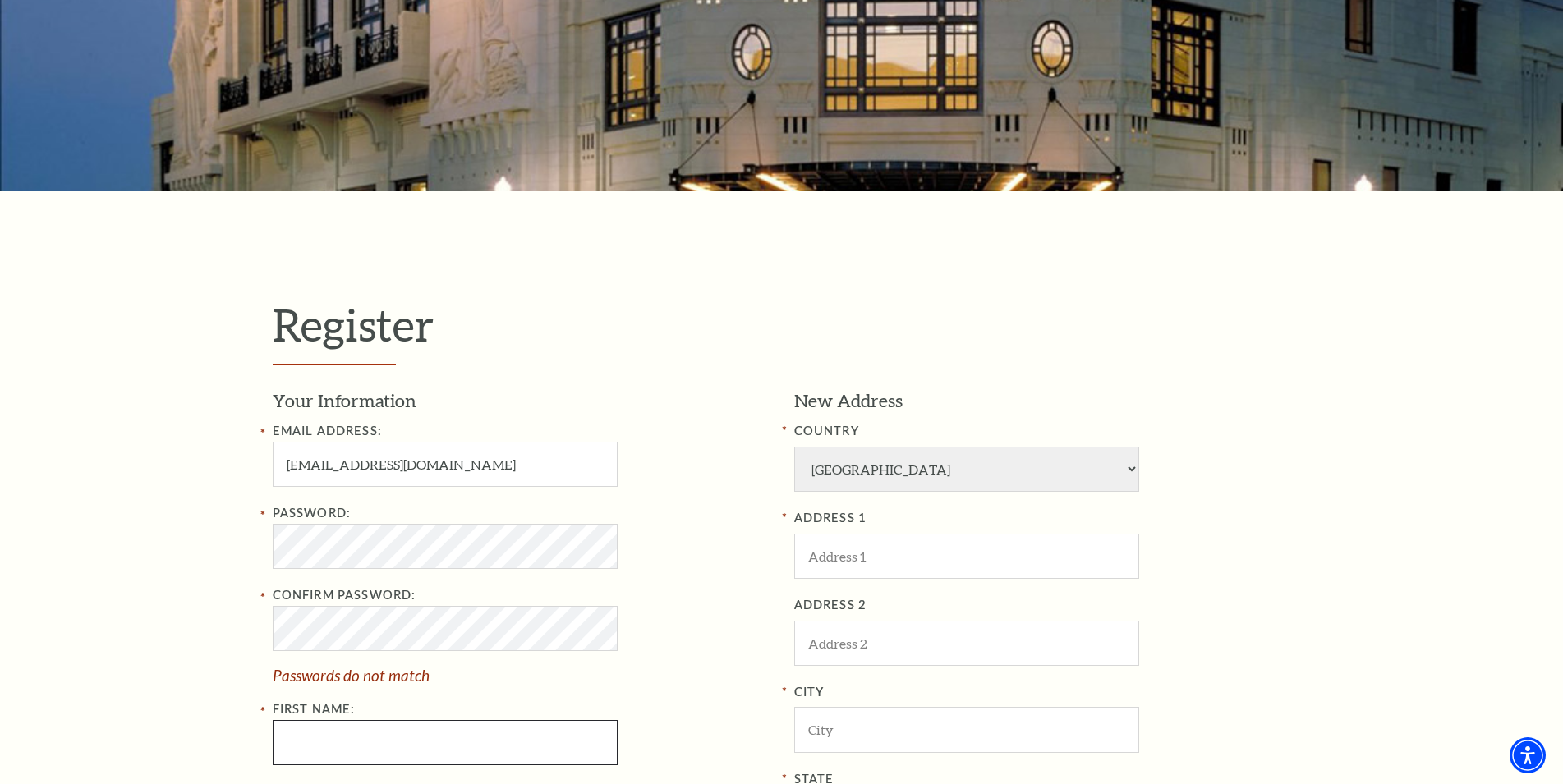 click on "First Name:" at bounding box center [445, 742] 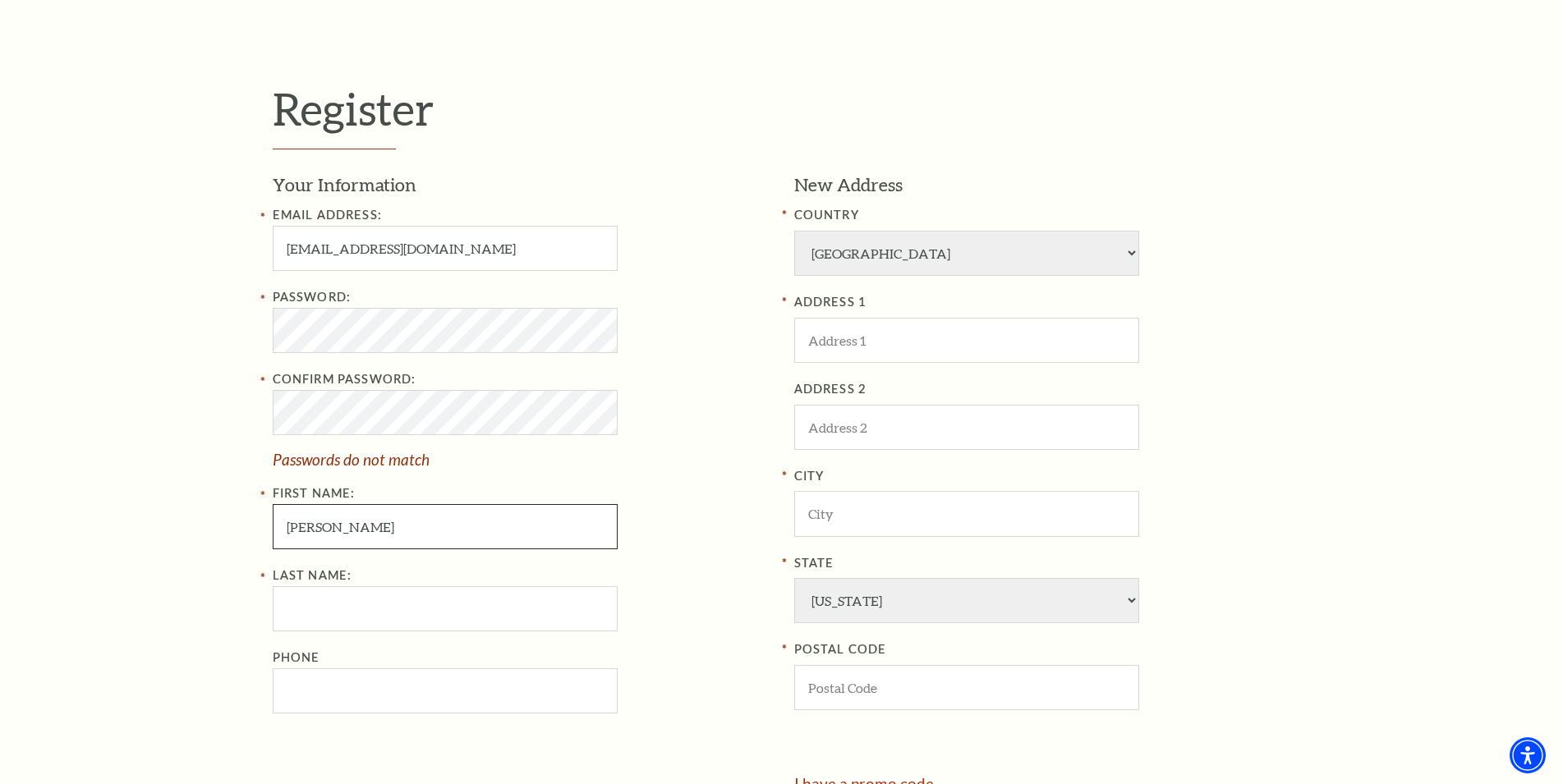 scroll, scrollTop: 502, scrollLeft: 0, axis: vertical 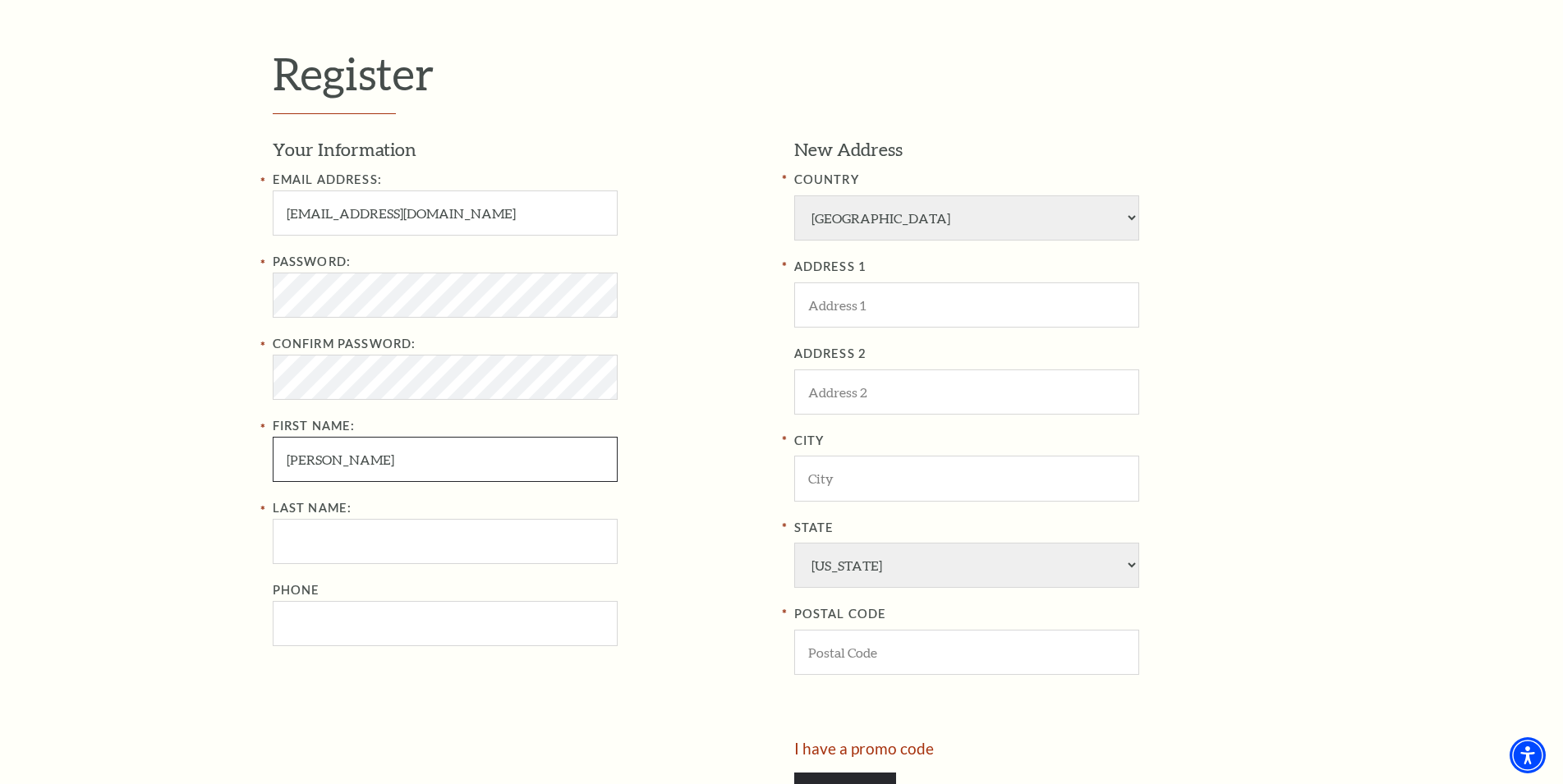 drag, startPoint x: 419, startPoint y: 467, endPoint x: 346, endPoint y: 466, distance: 73.006849 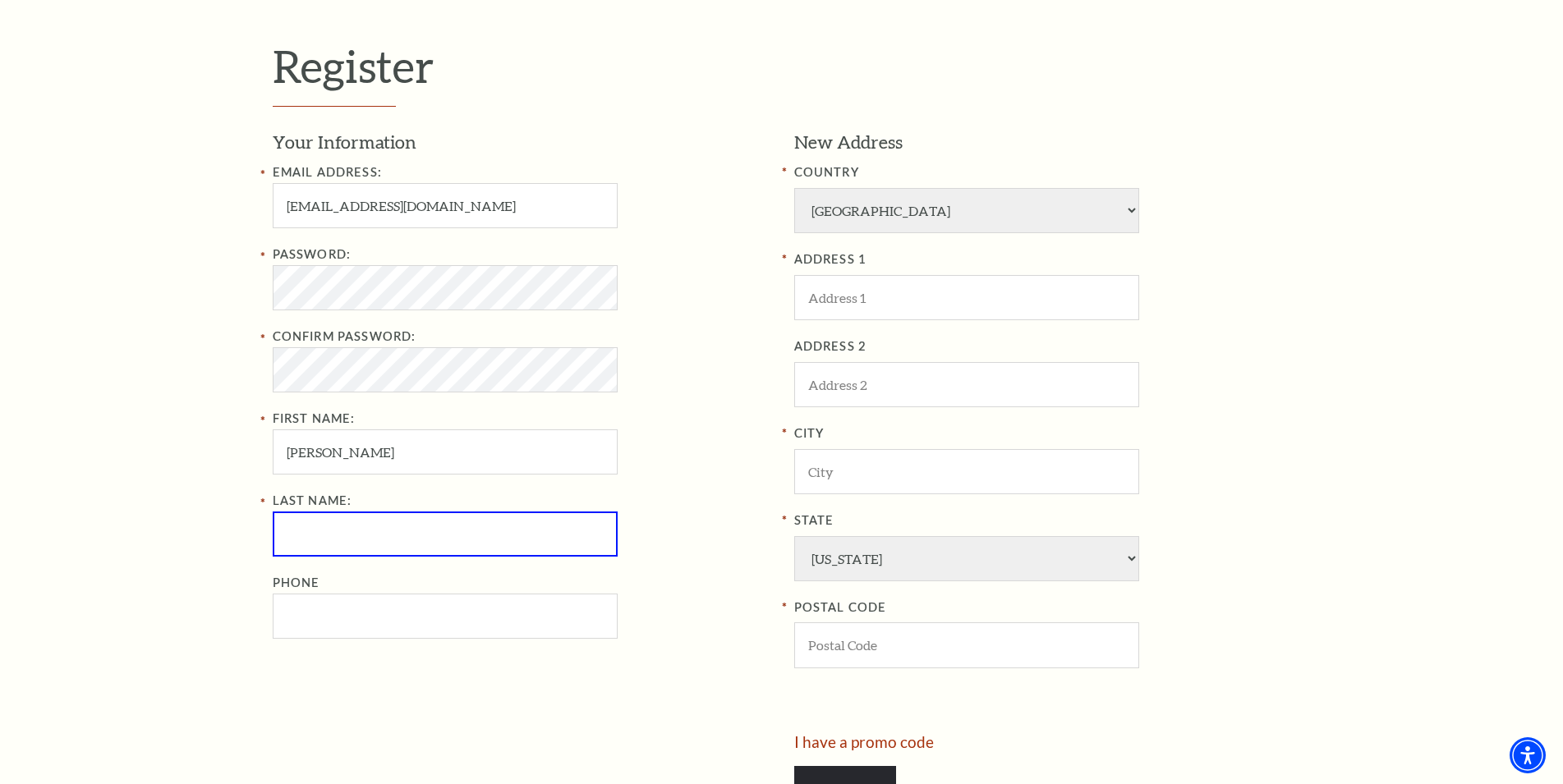 scroll, scrollTop: 495, scrollLeft: 0, axis: vertical 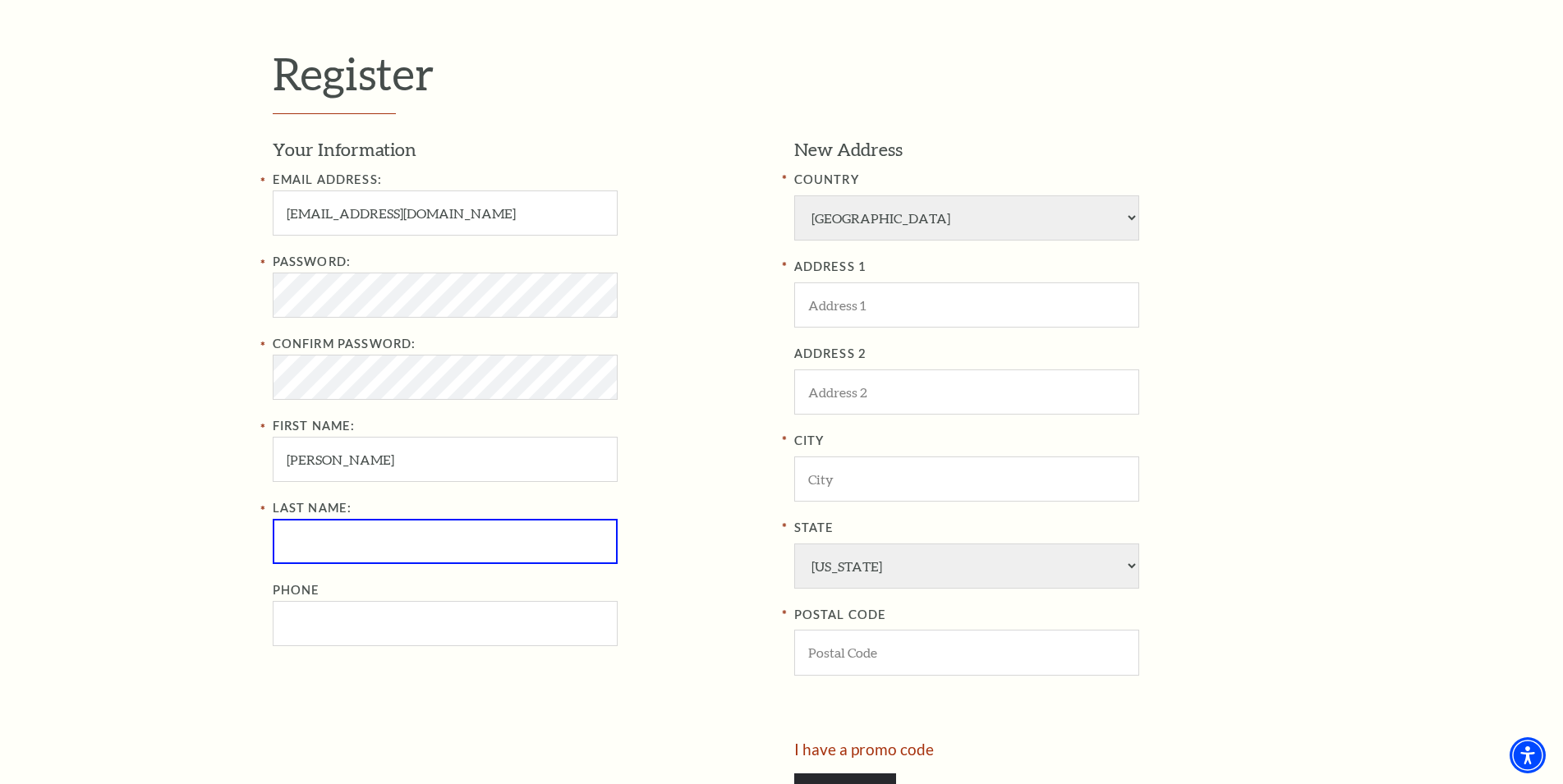paste on "Conwar" 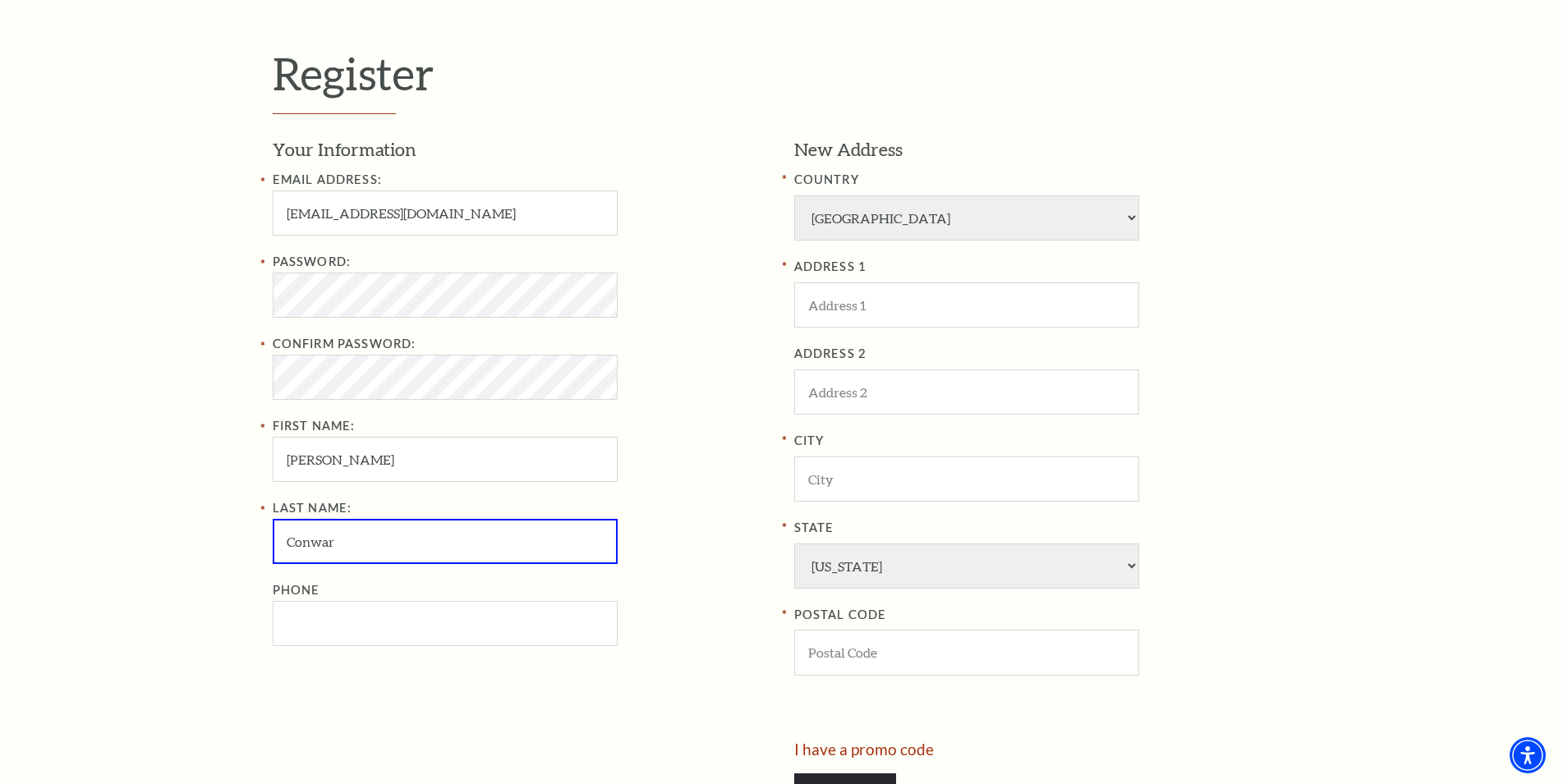 type on "Conwar" 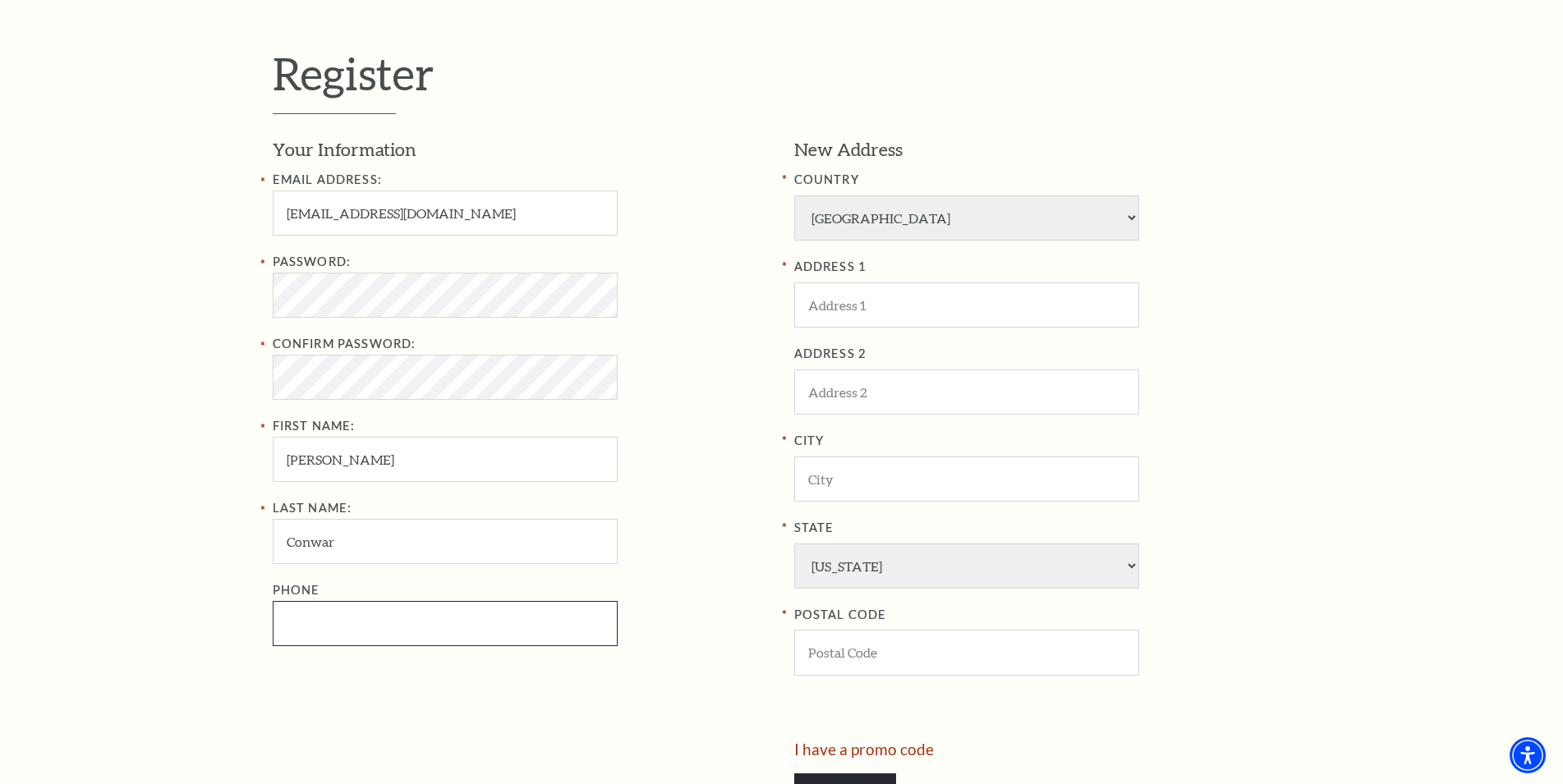 click on "Phone" at bounding box center (445, 623) 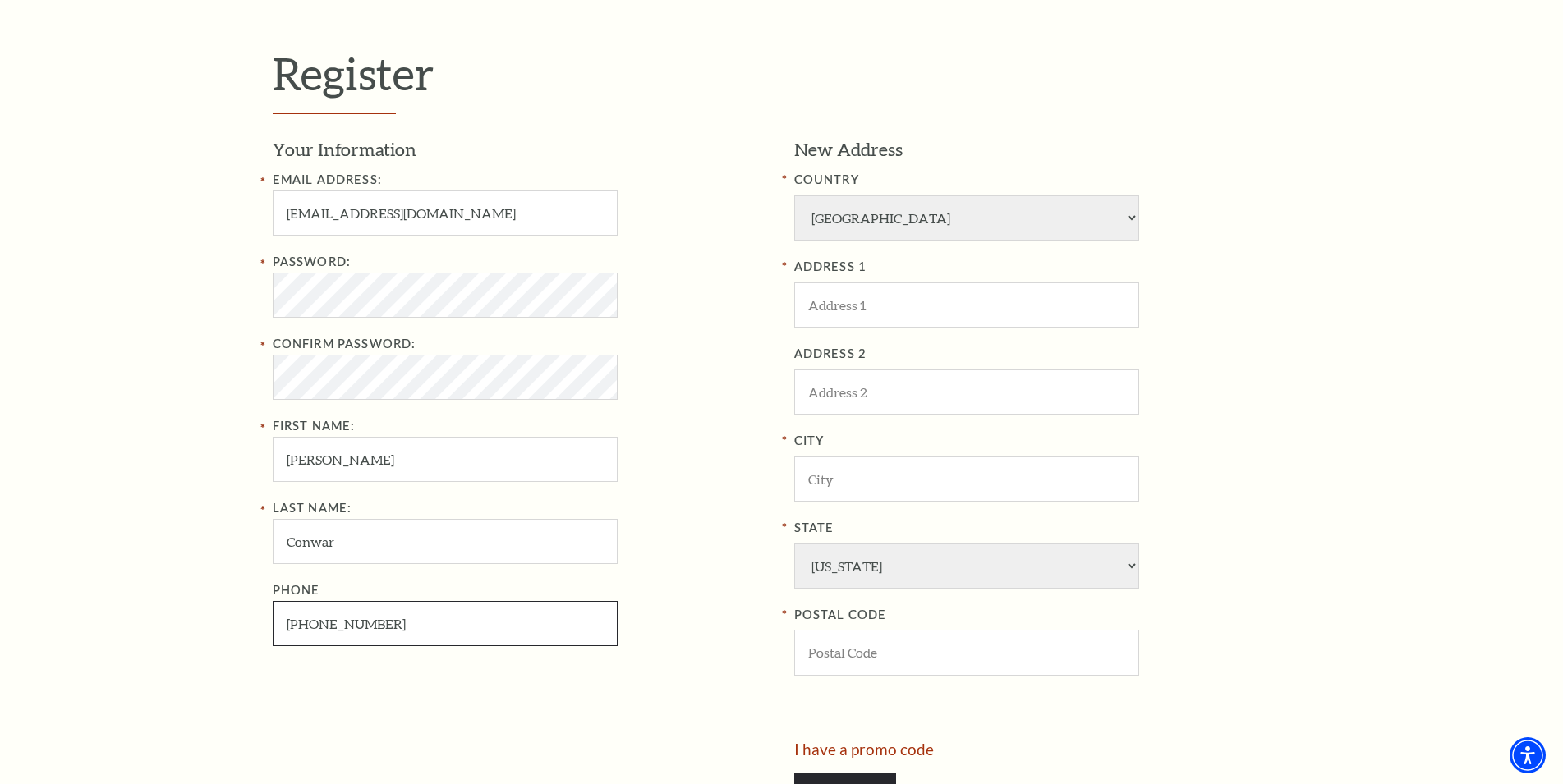 type on "817-355-6726" 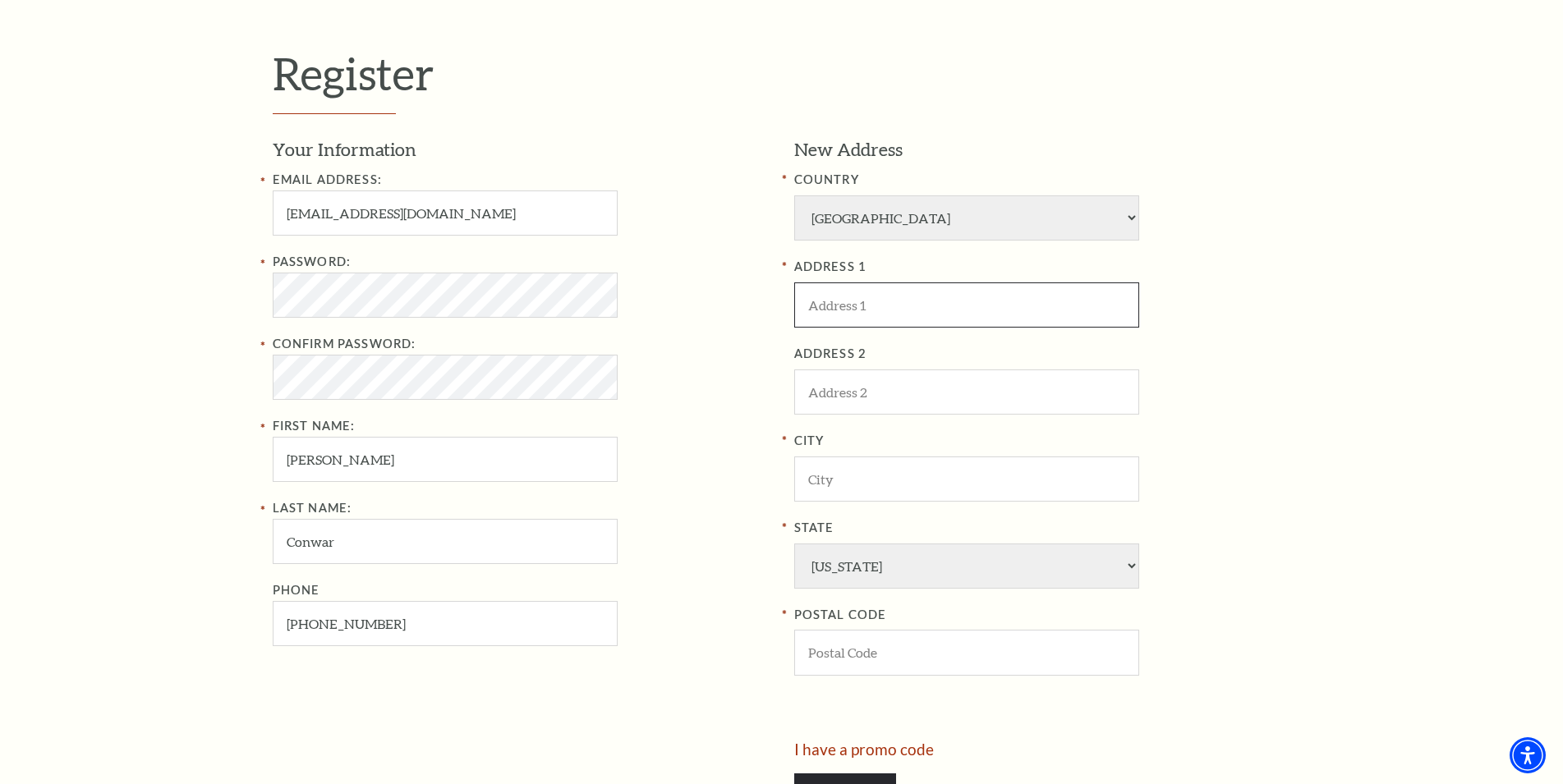 click at bounding box center (967, 305) 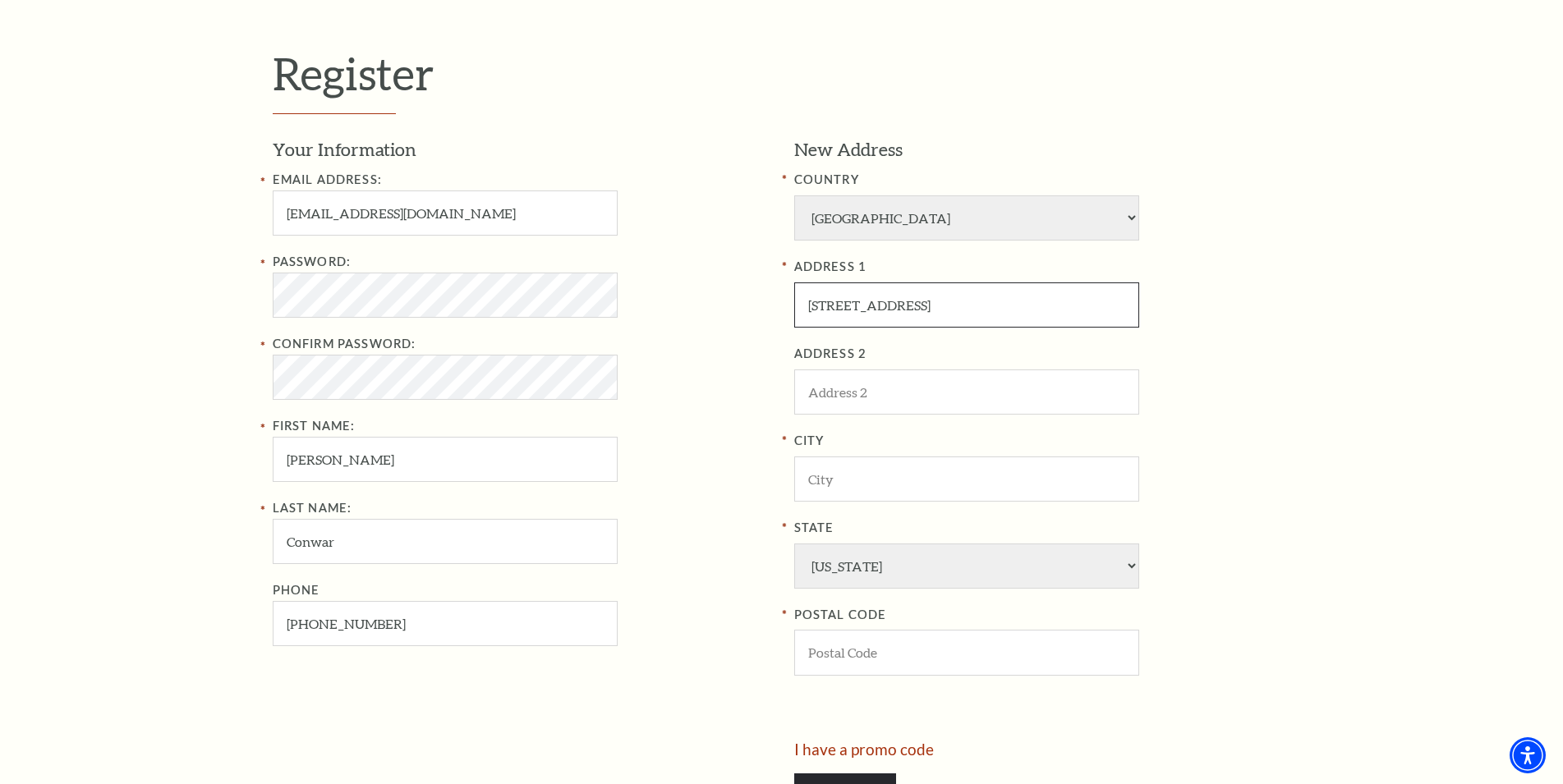 click on "163 Colonial St, Fort Worth, TX 76111" at bounding box center [967, 305] 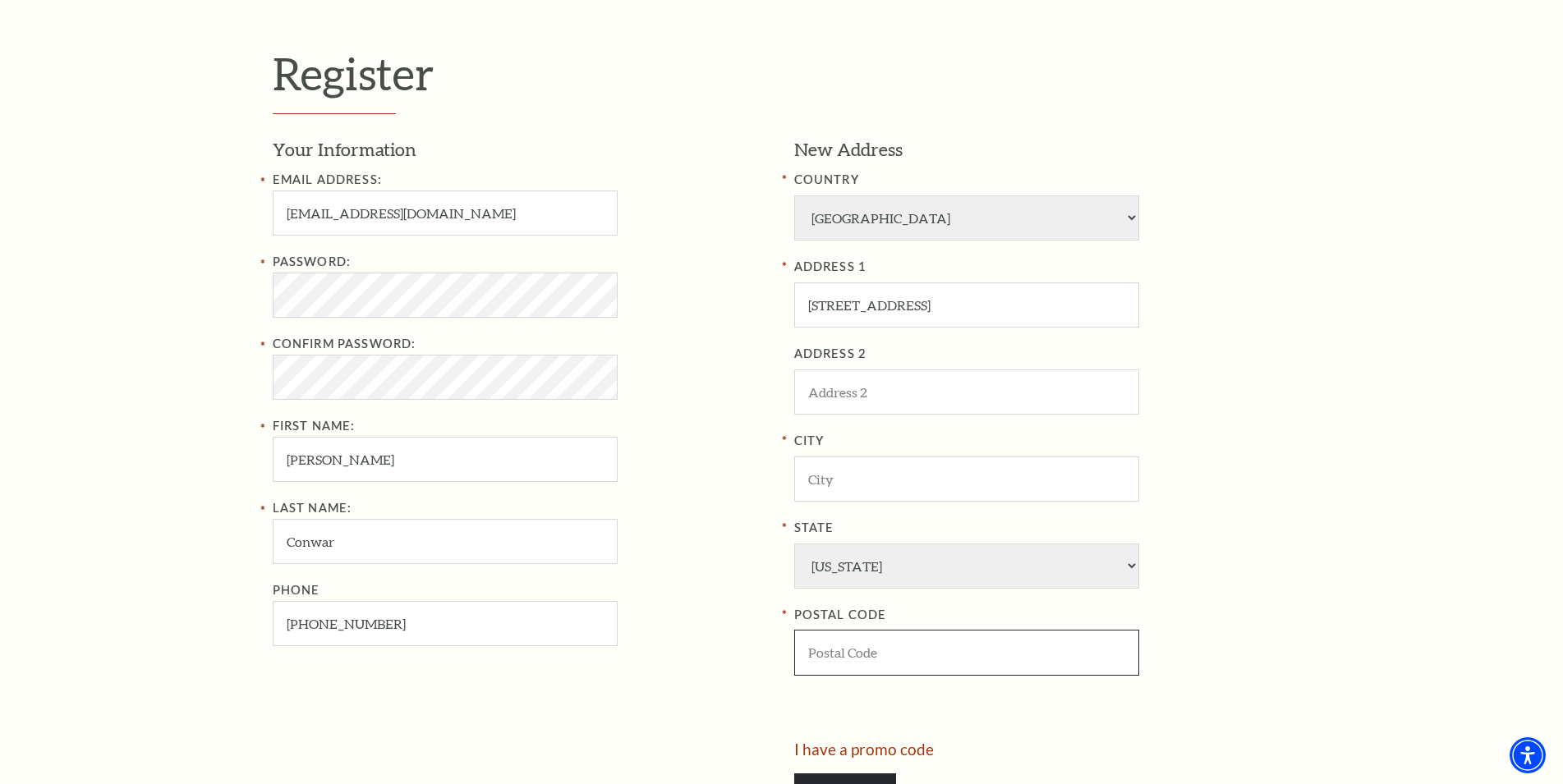 click at bounding box center (967, 652) 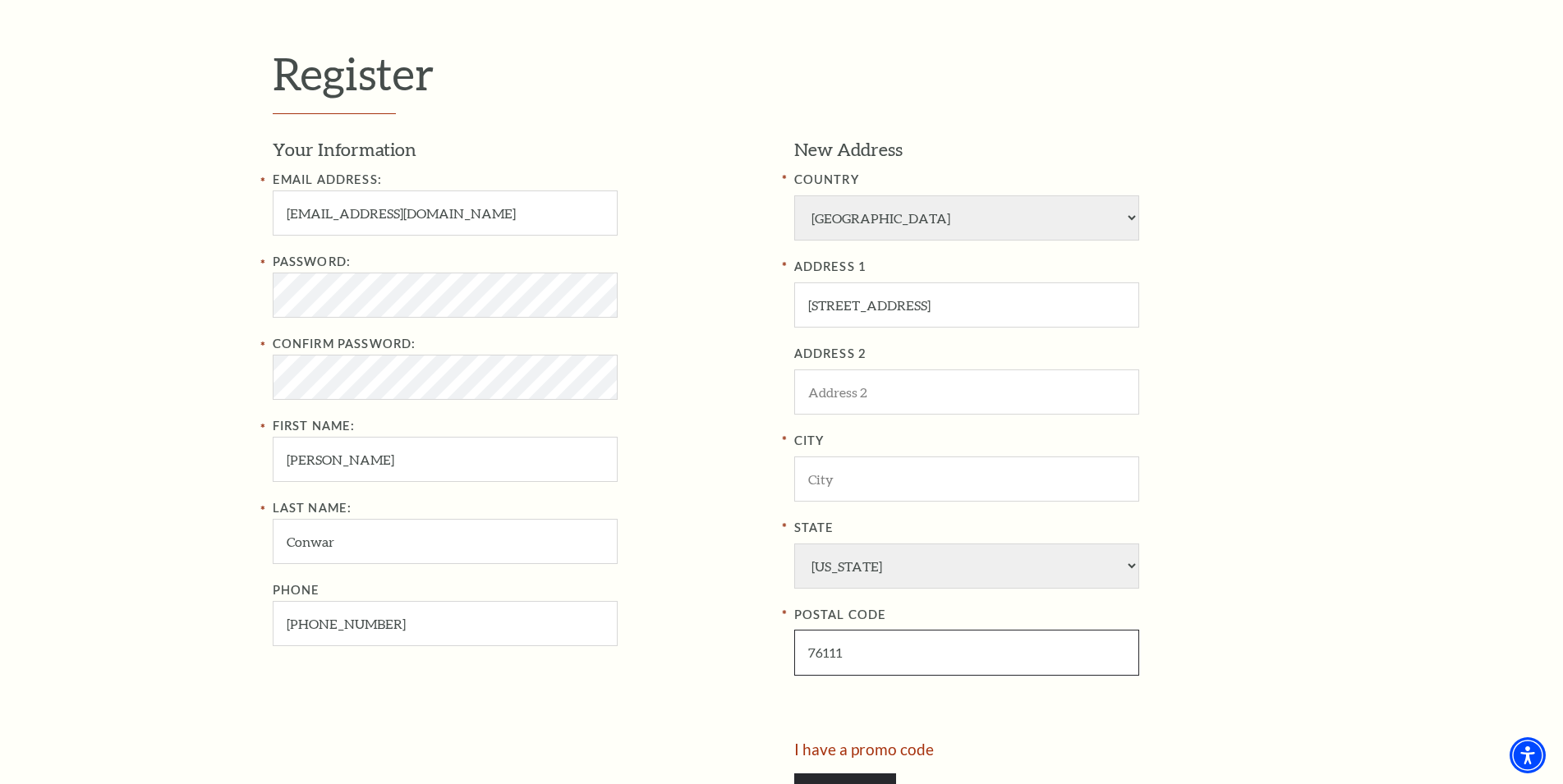 type on "76111" 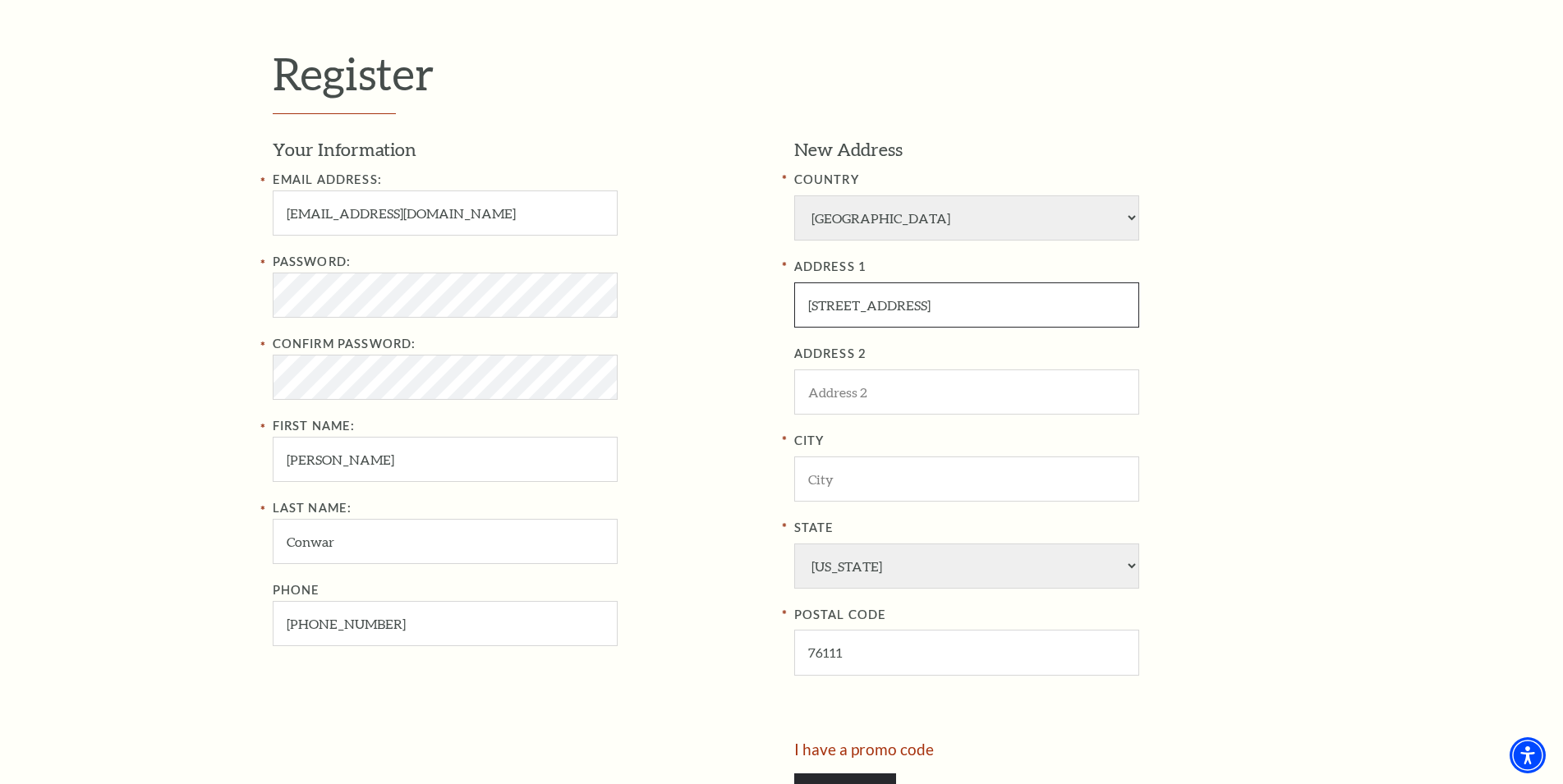 drag, startPoint x: 929, startPoint y: 287, endPoint x: 900, endPoint y: 287, distance: 29 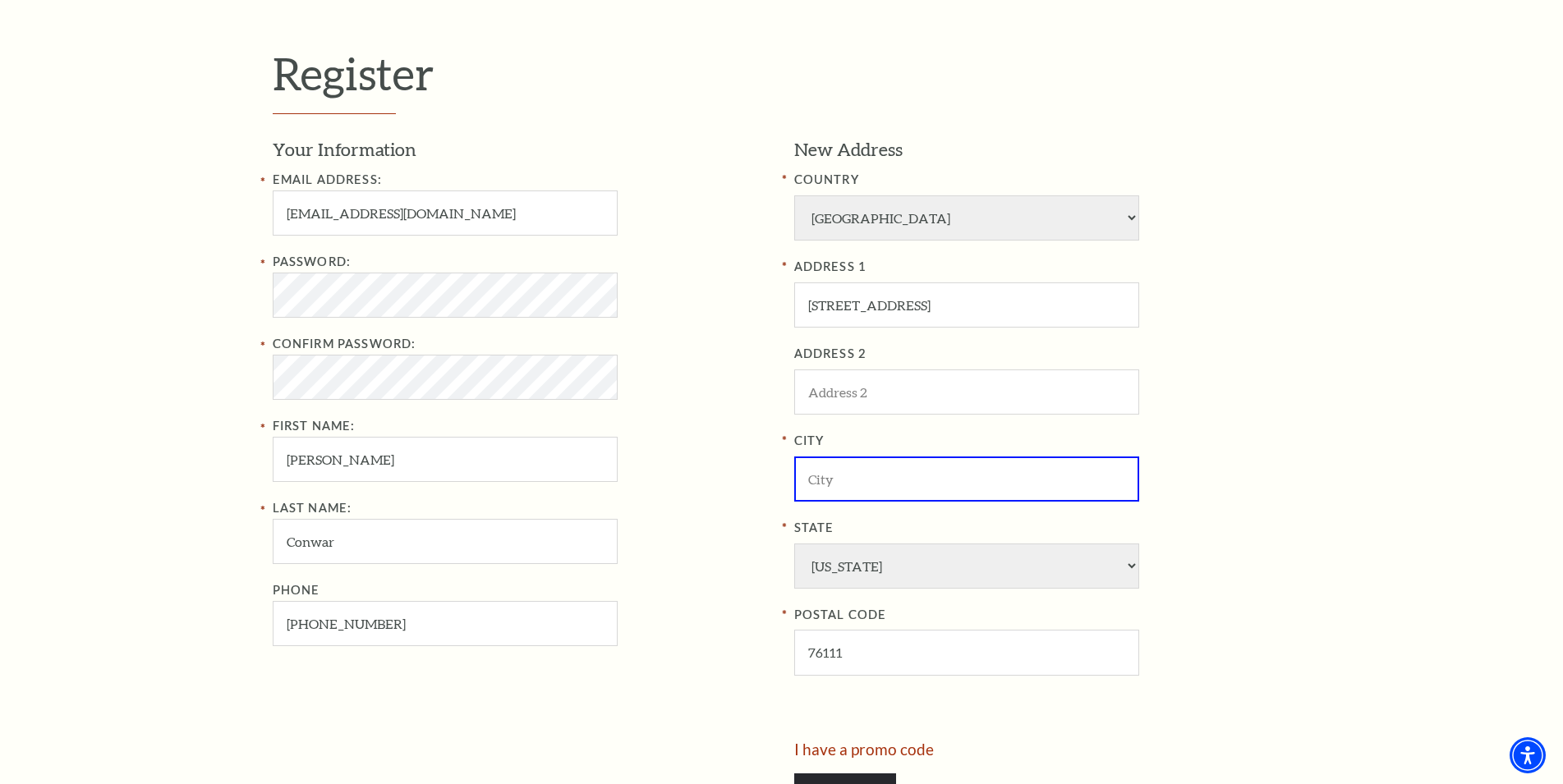 paste on "Fort Worth, TX" 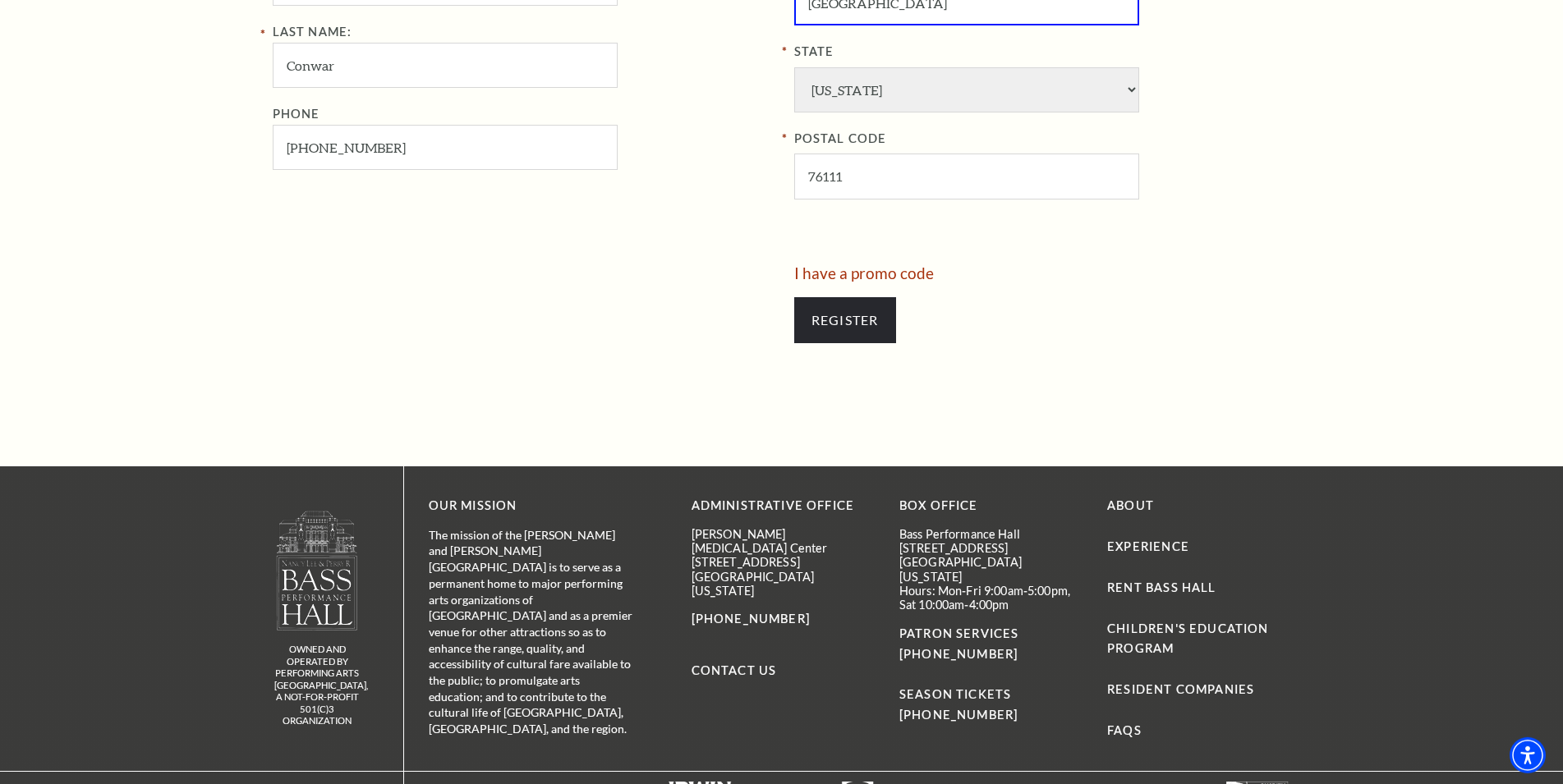 scroll, scrollTop: 997, scrollLeft: 0, axis: vertical 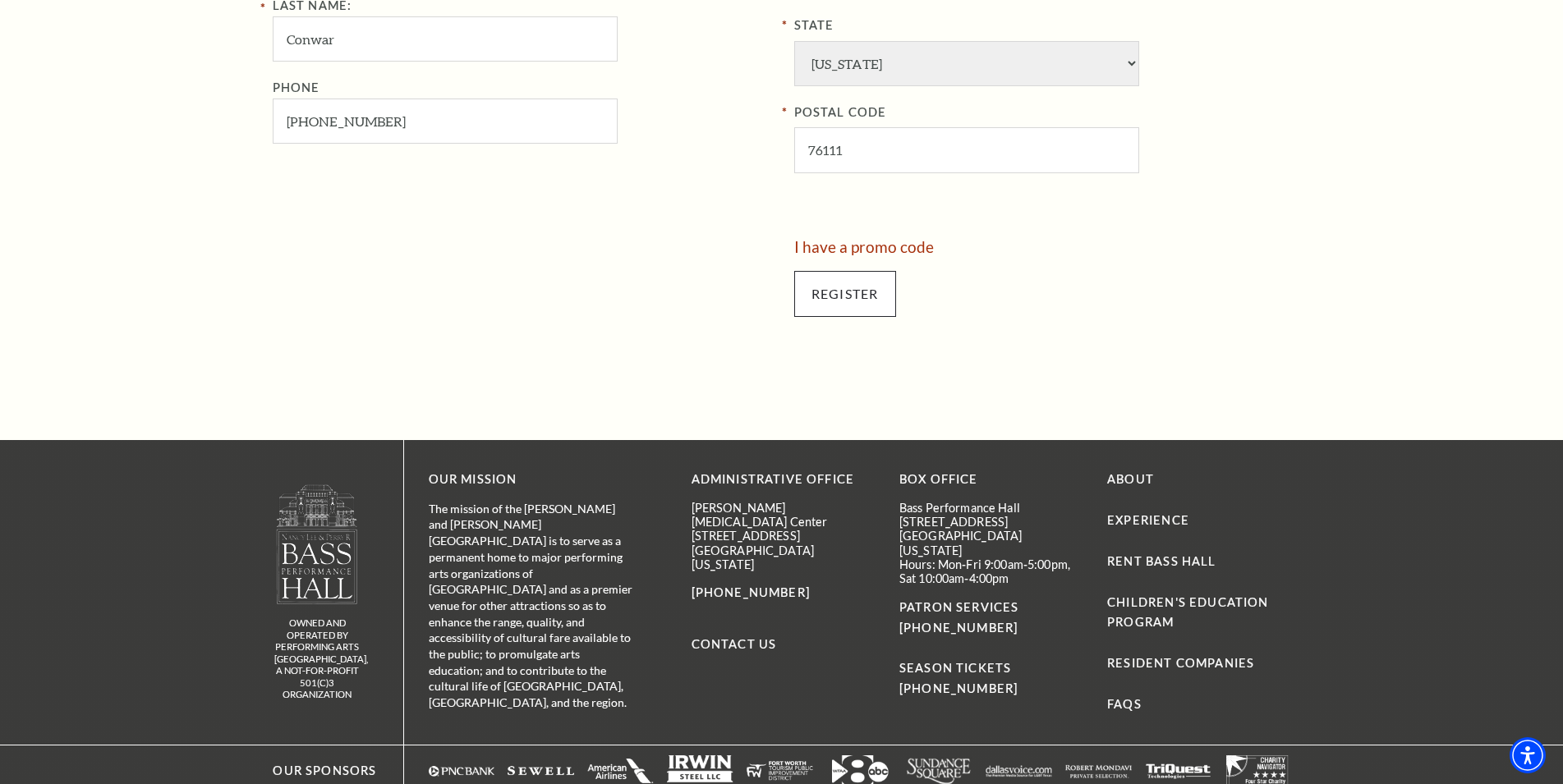 type on "Fort Worth" 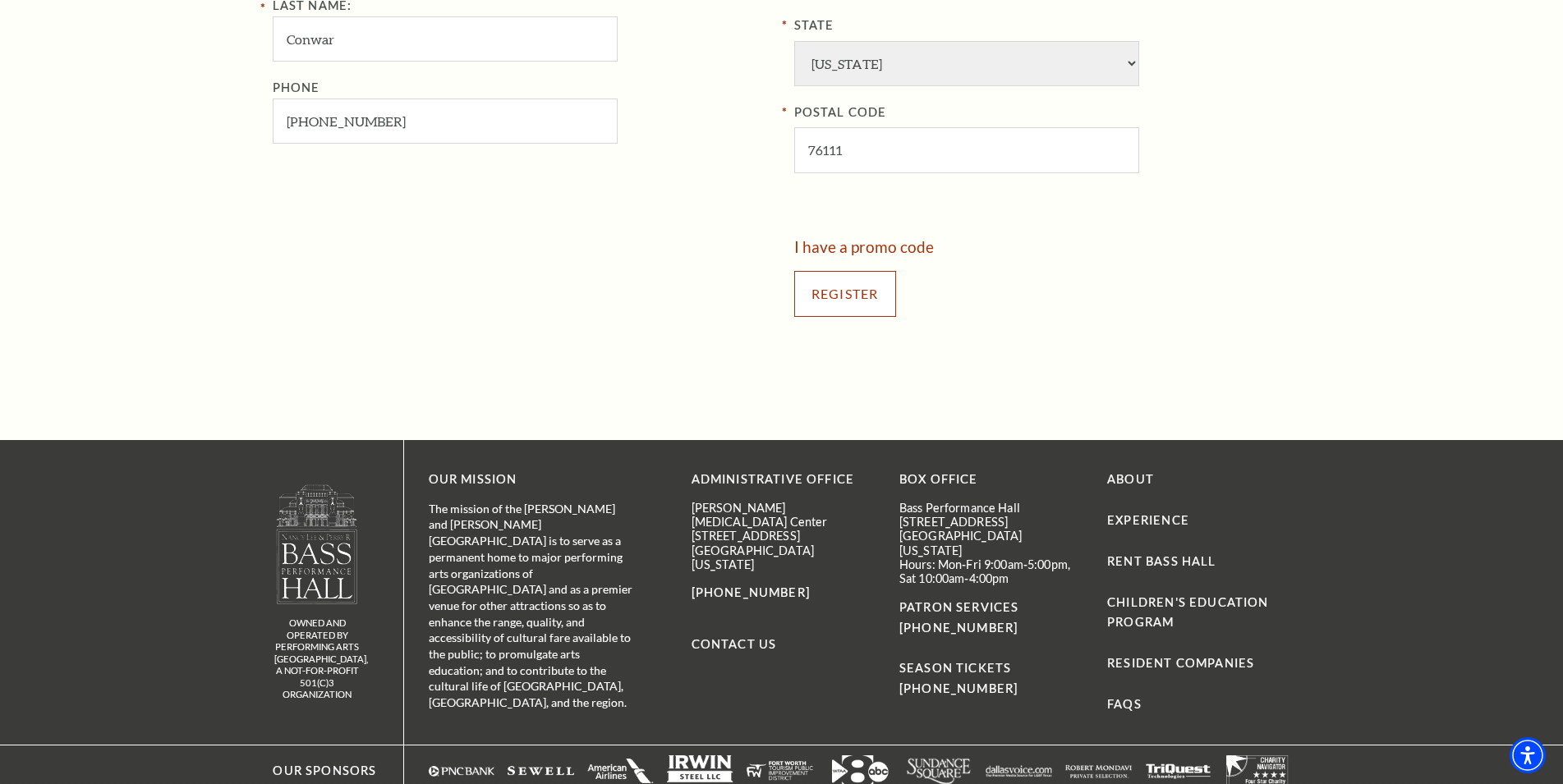 click on "Register" at bounding box center (845, 294) 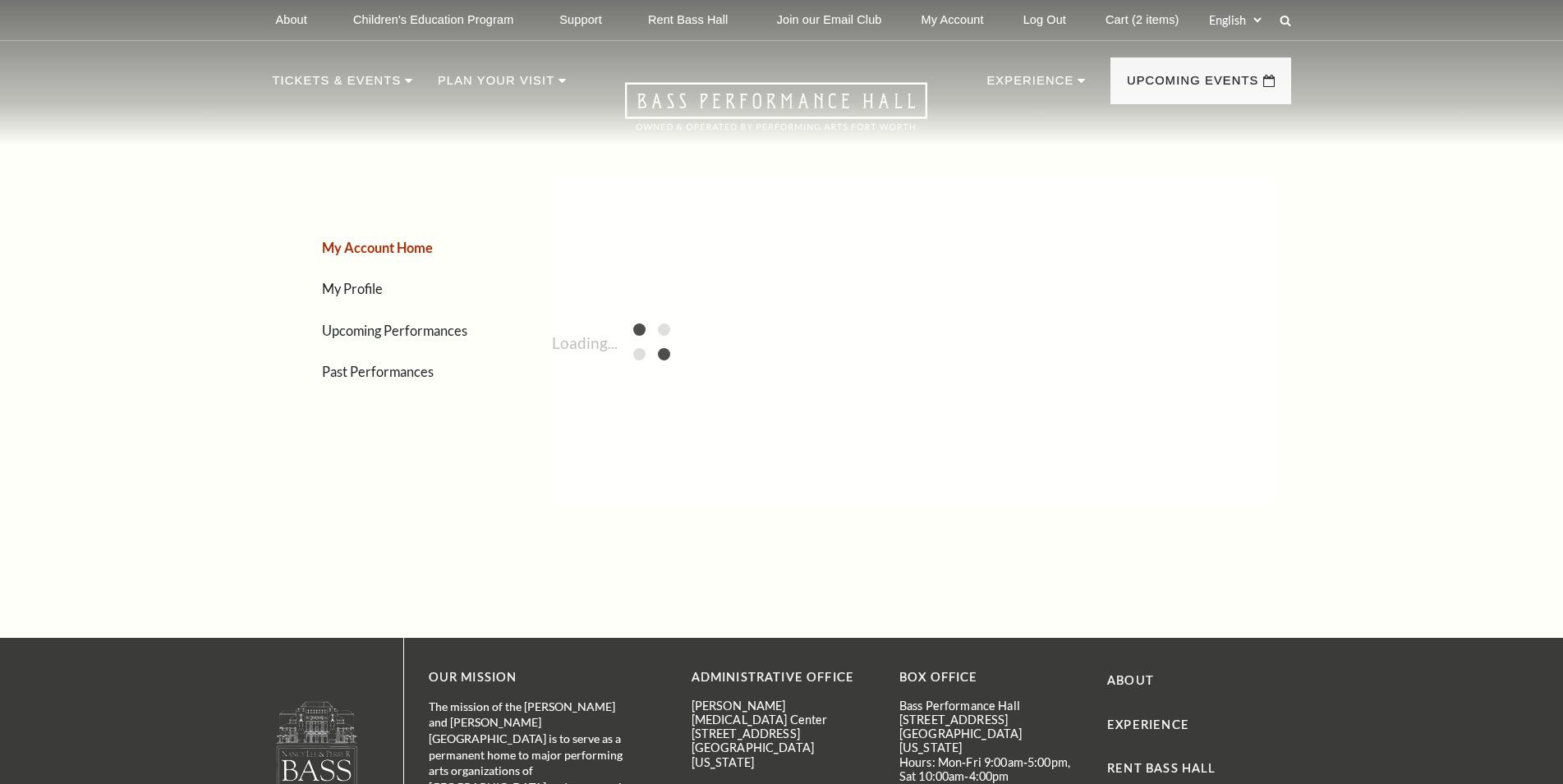 scroll, scrollTop: 0, scrollLeft: 0, axis: both 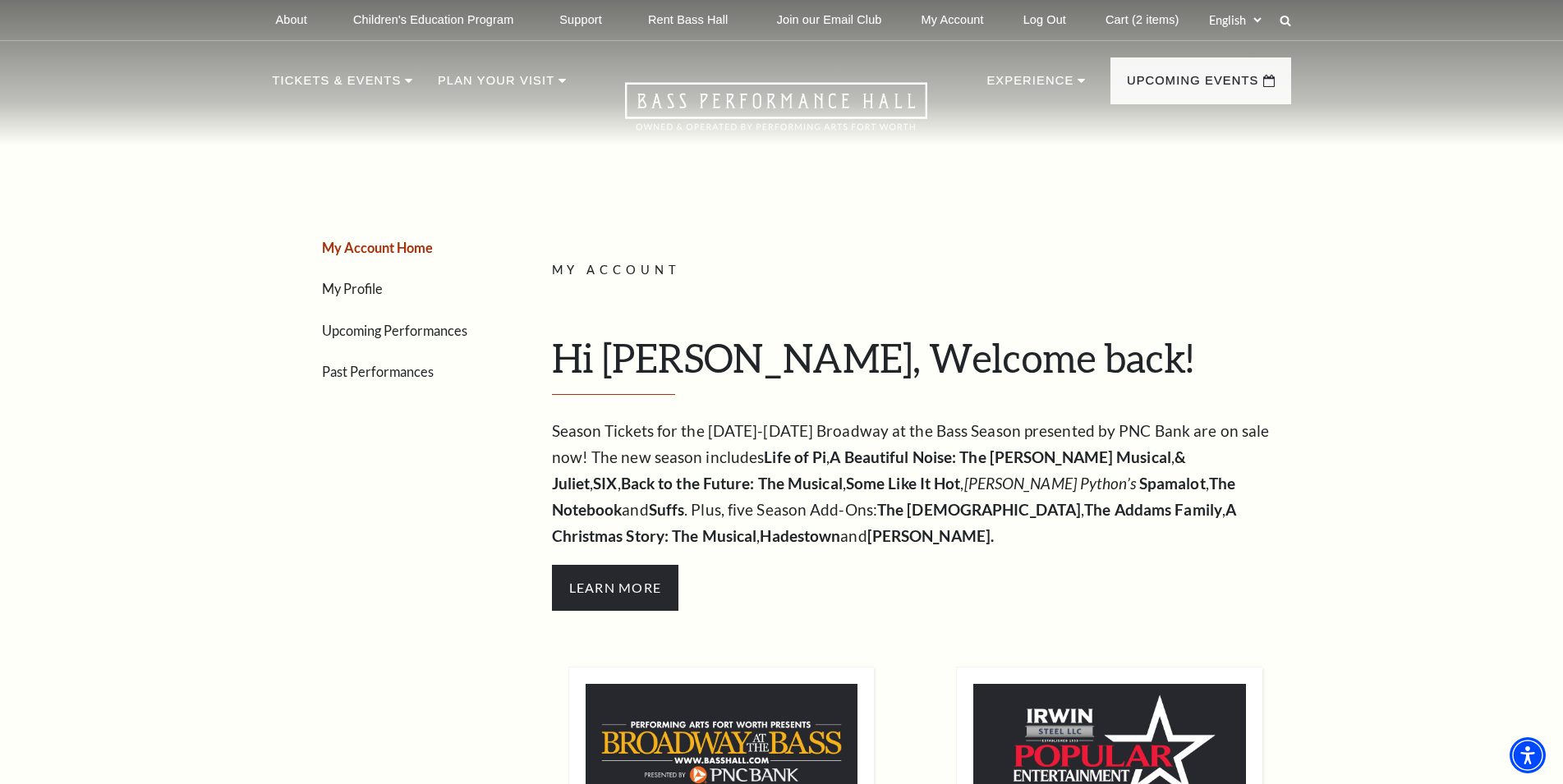 click on "My Account Home
My Profile
Upcoming Performances
Past Performances
Loading...
My Account
Hi [PERSON_NAME], Welcome back!
My Account Home ,  ," at bounding box center [781, 783] 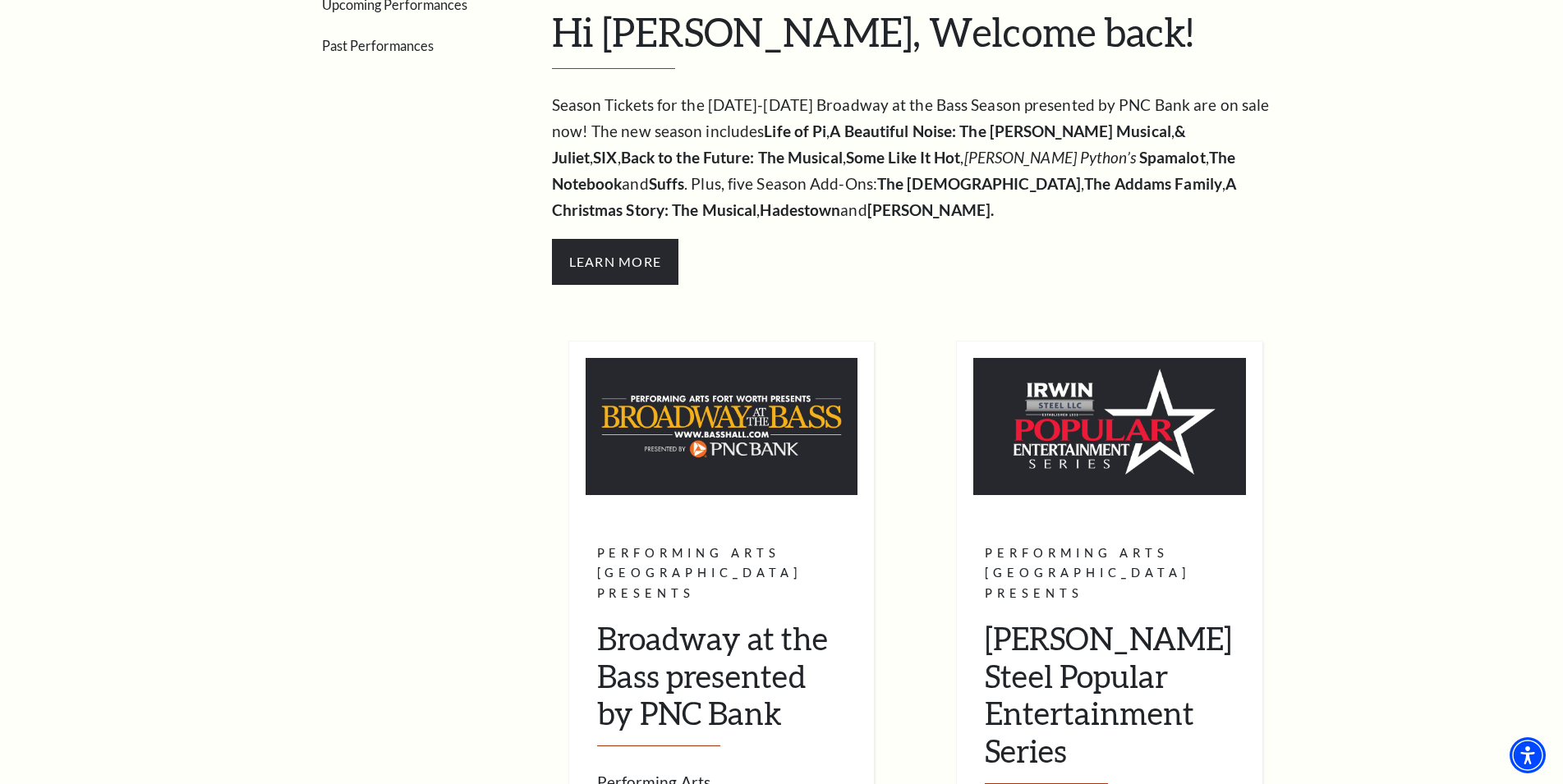 scroll, scrollTop: 0, scrollLeft: 0, axis: both 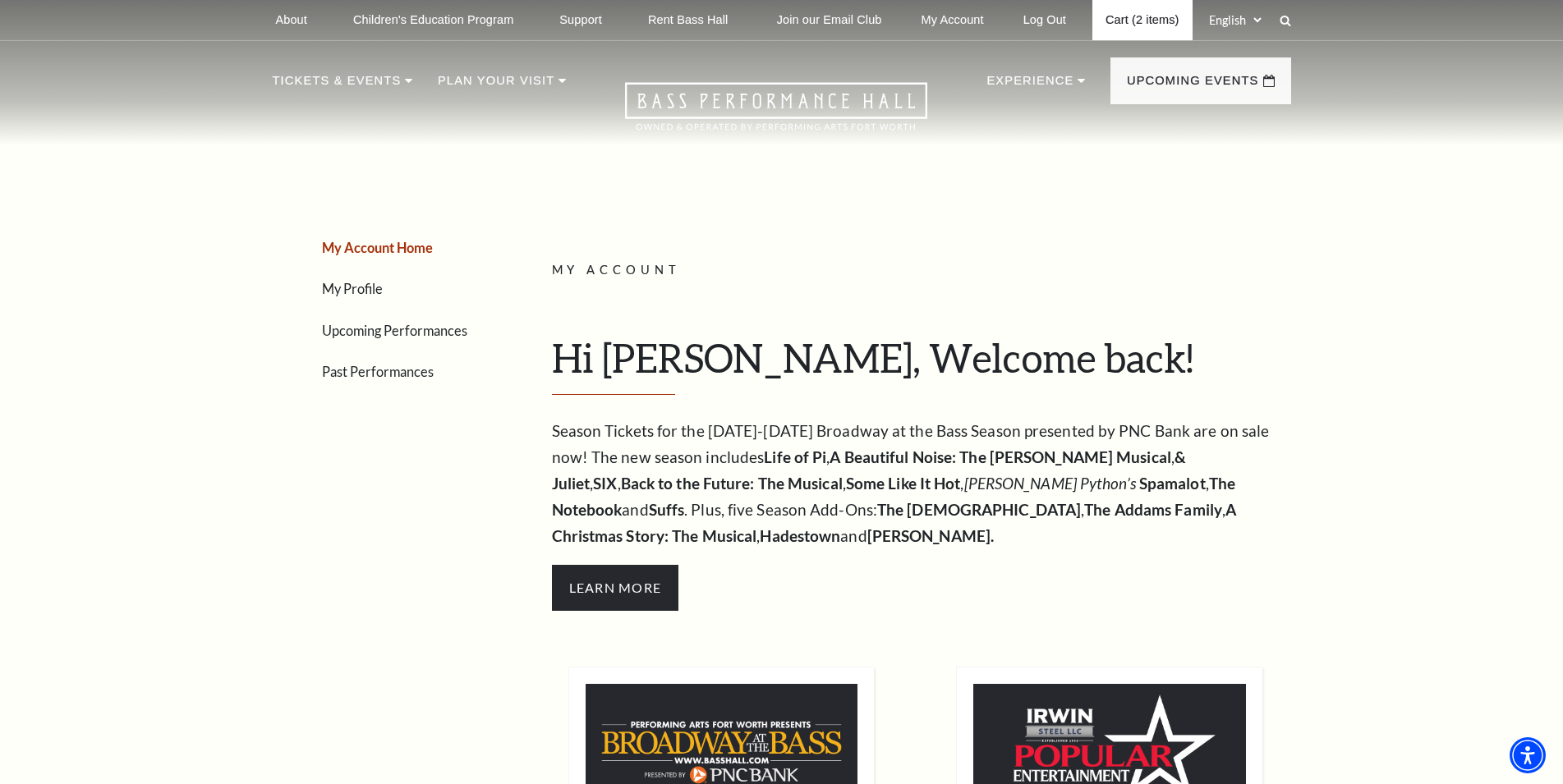 click on "Cart (2 items)" at bounding box center [1142, 20] 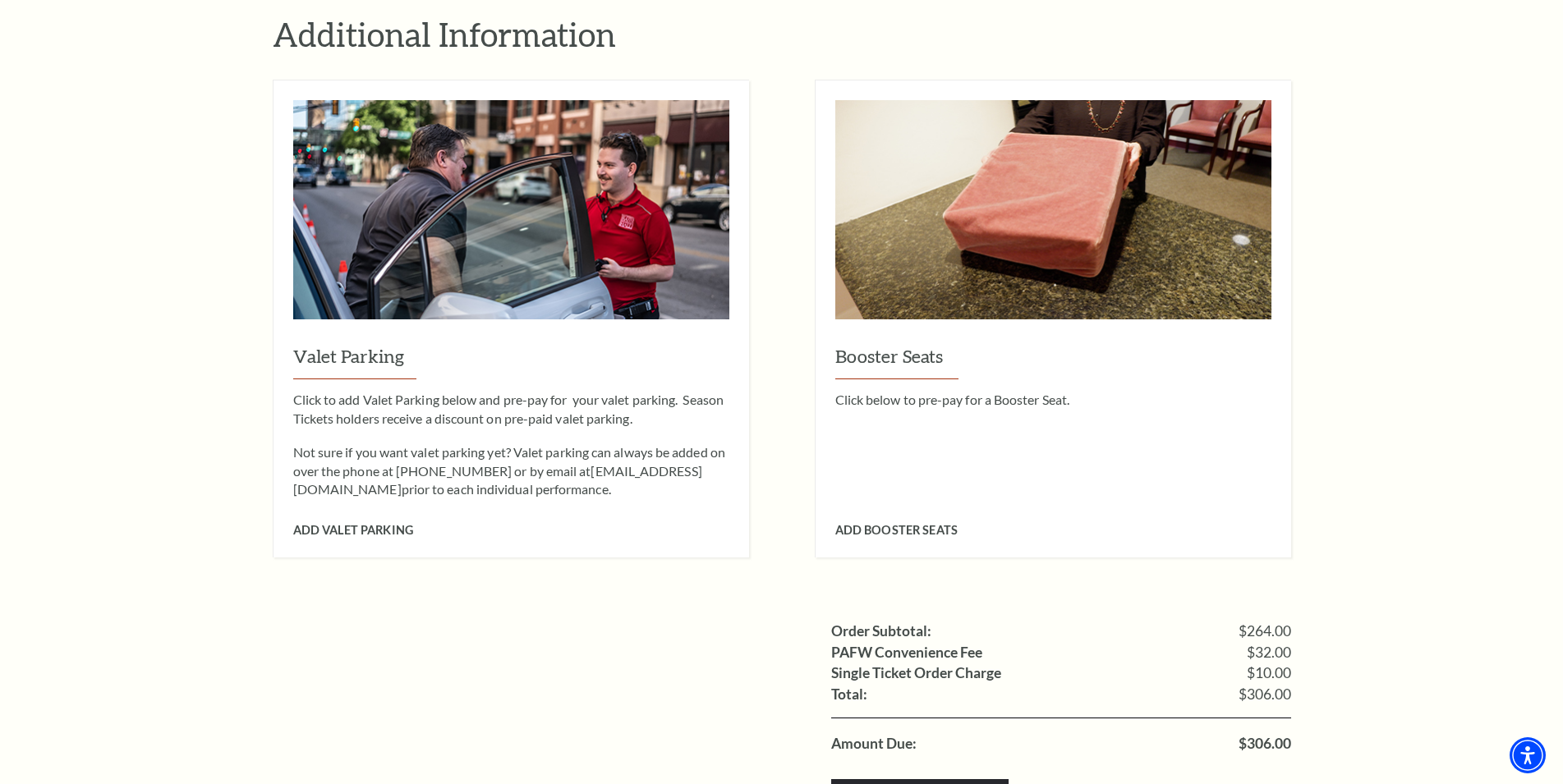 scroll, scrollTop: 1675, scrollLeft: 0, axis: vertical 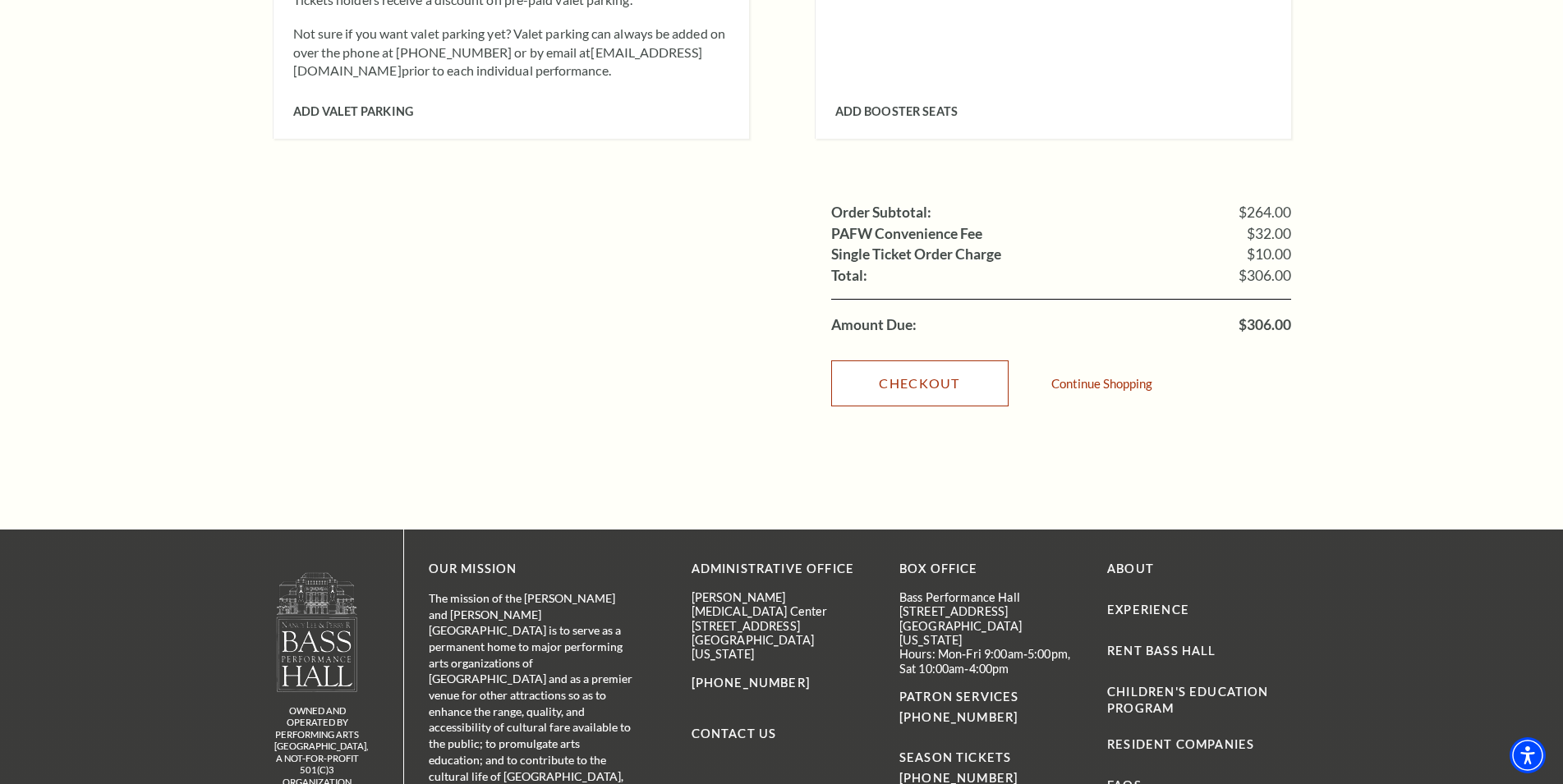 click on "Checkout" at bounding box center [920, 383] 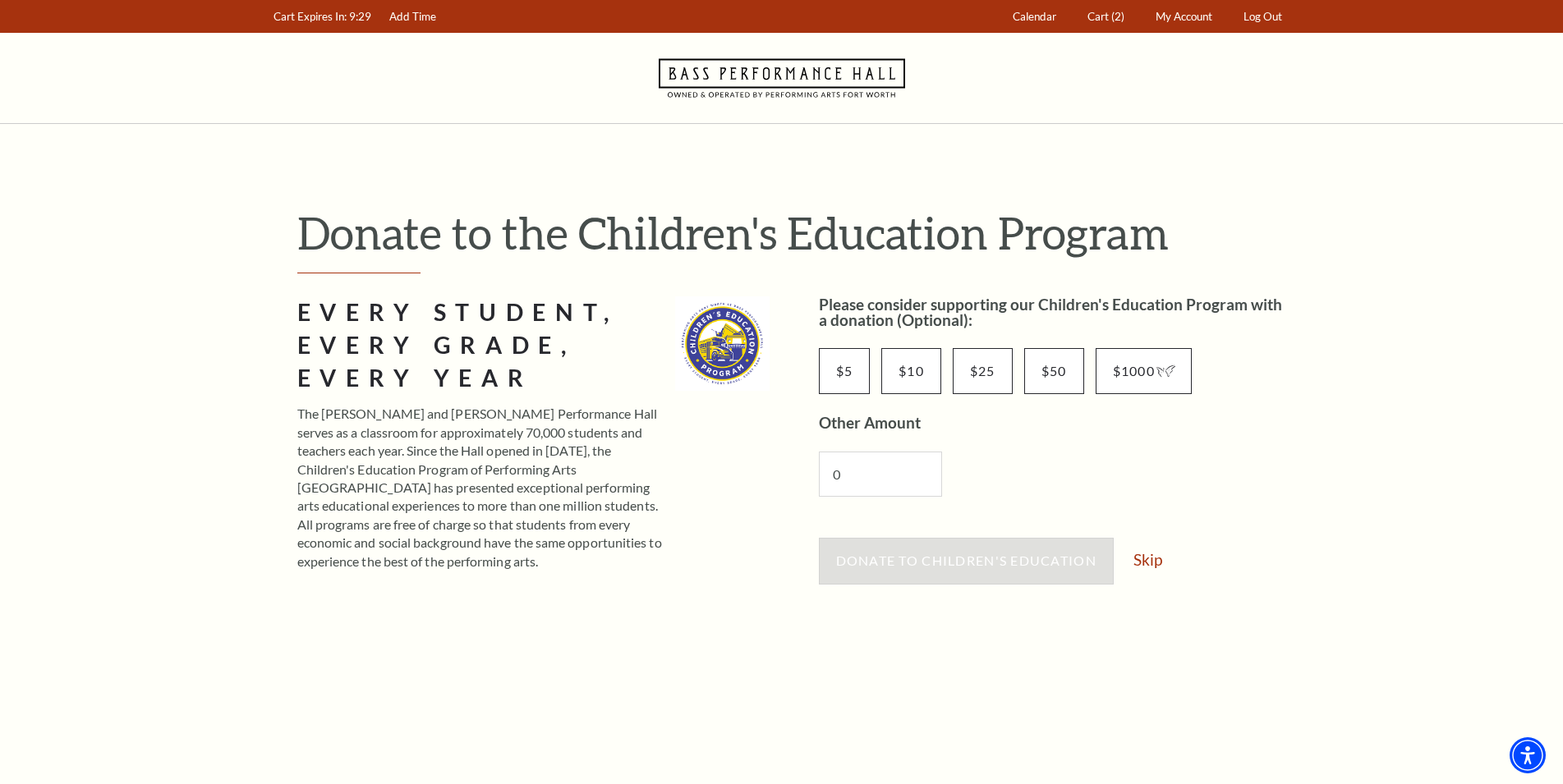 scroll, scrollTop: 0, scrollLeft: 0, axis: both 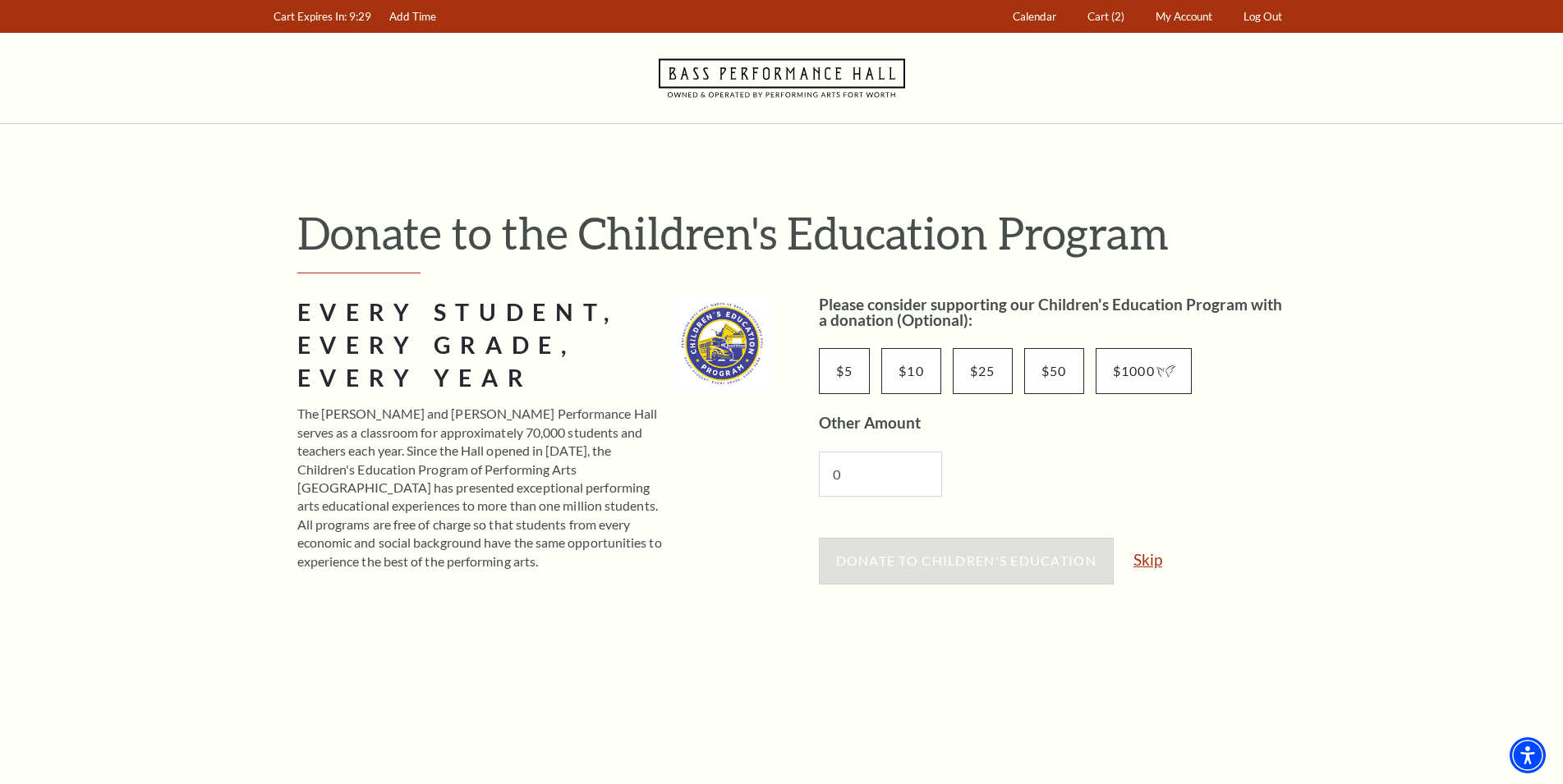 click on "Skip" at bounding box center [1147, 559] 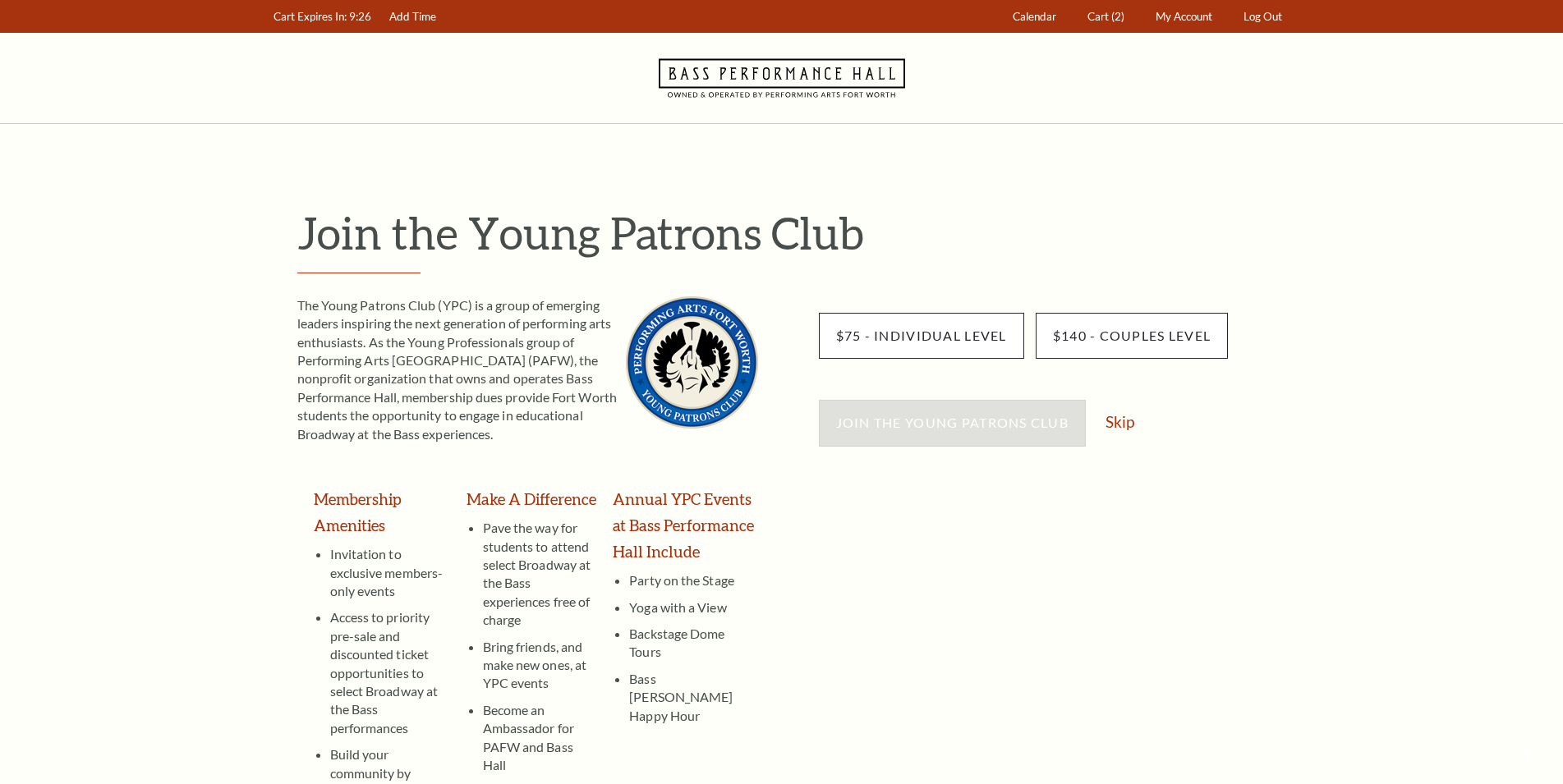 scroll, scrollTop: 0, scrollLeft: 0, axis: both 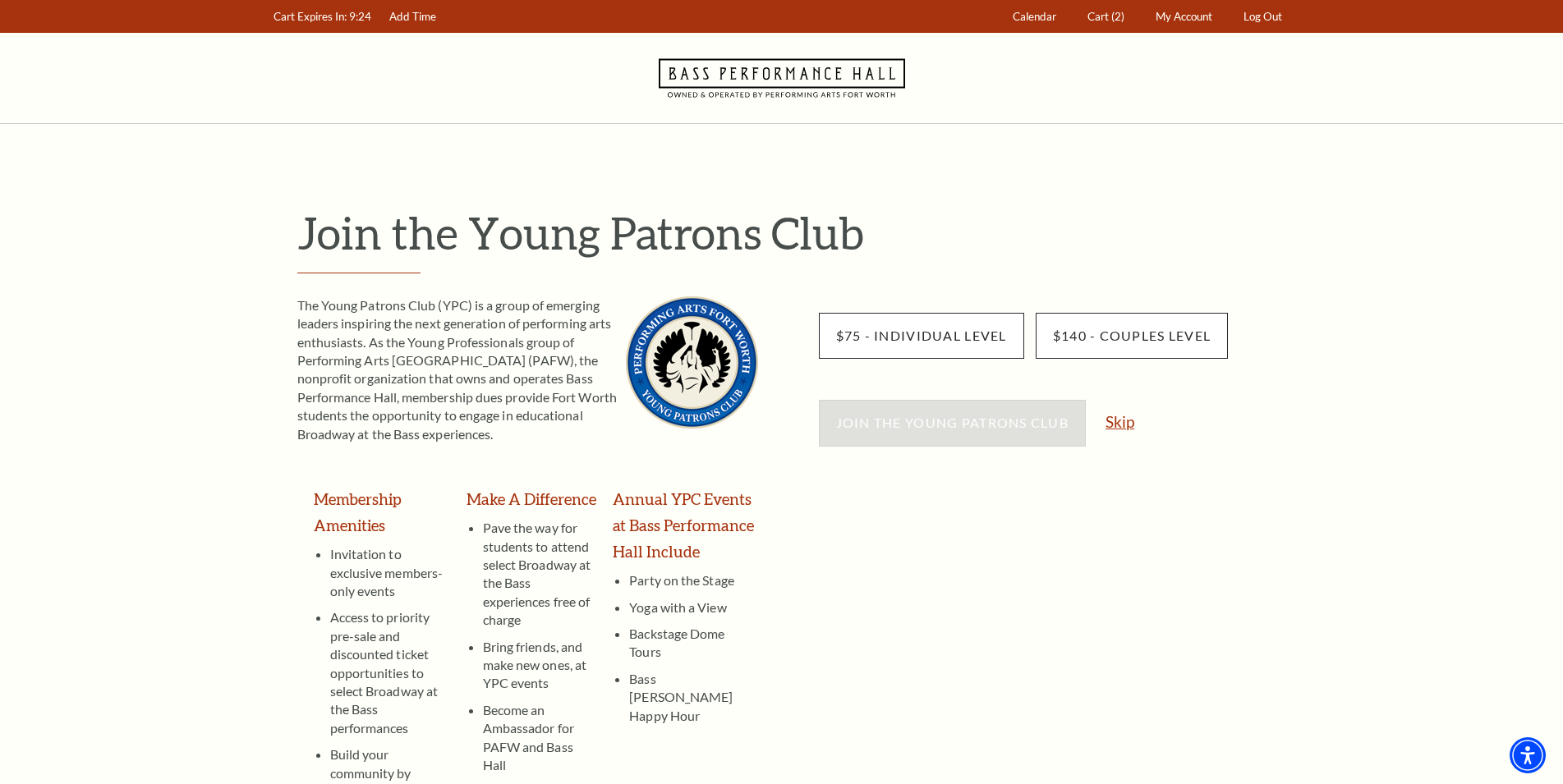 click on "Skip" at bounding box center (1119, 421) 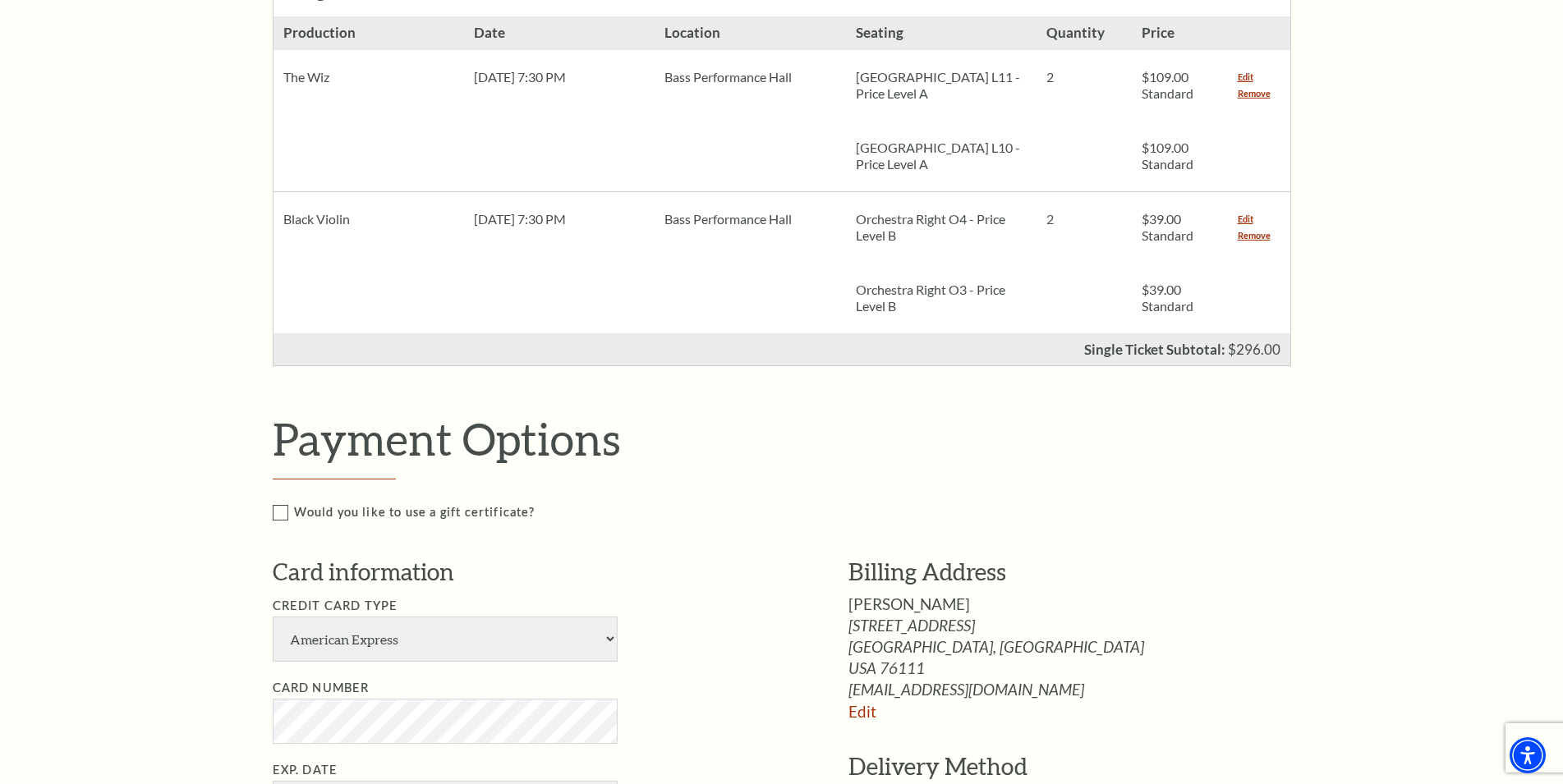 scroll, scrollTop: 837, scrollLeft: 0, axis: vertical 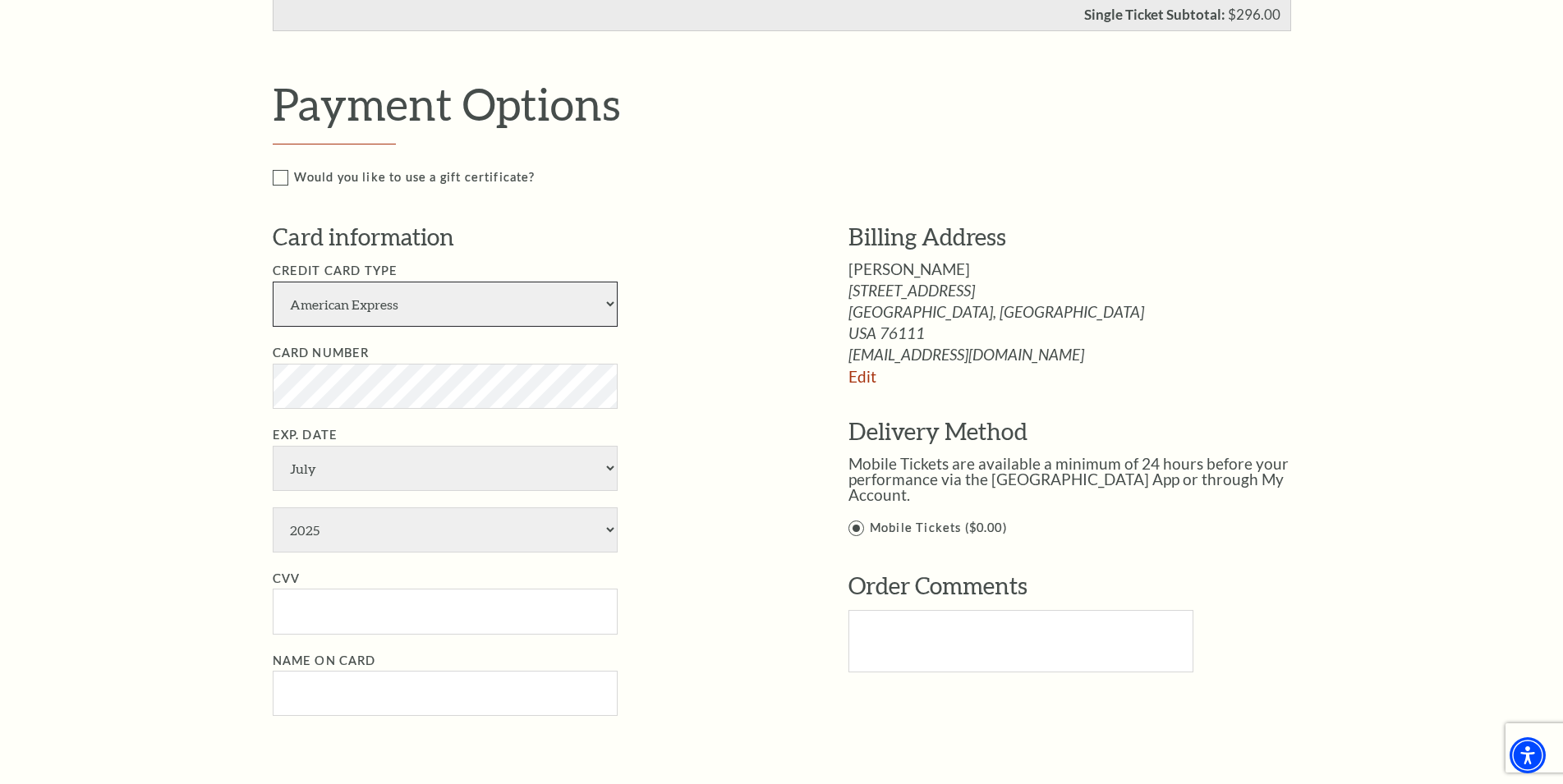 click on "American Express
Visa
Master Card
Discover" at bounding box center (445, 304) 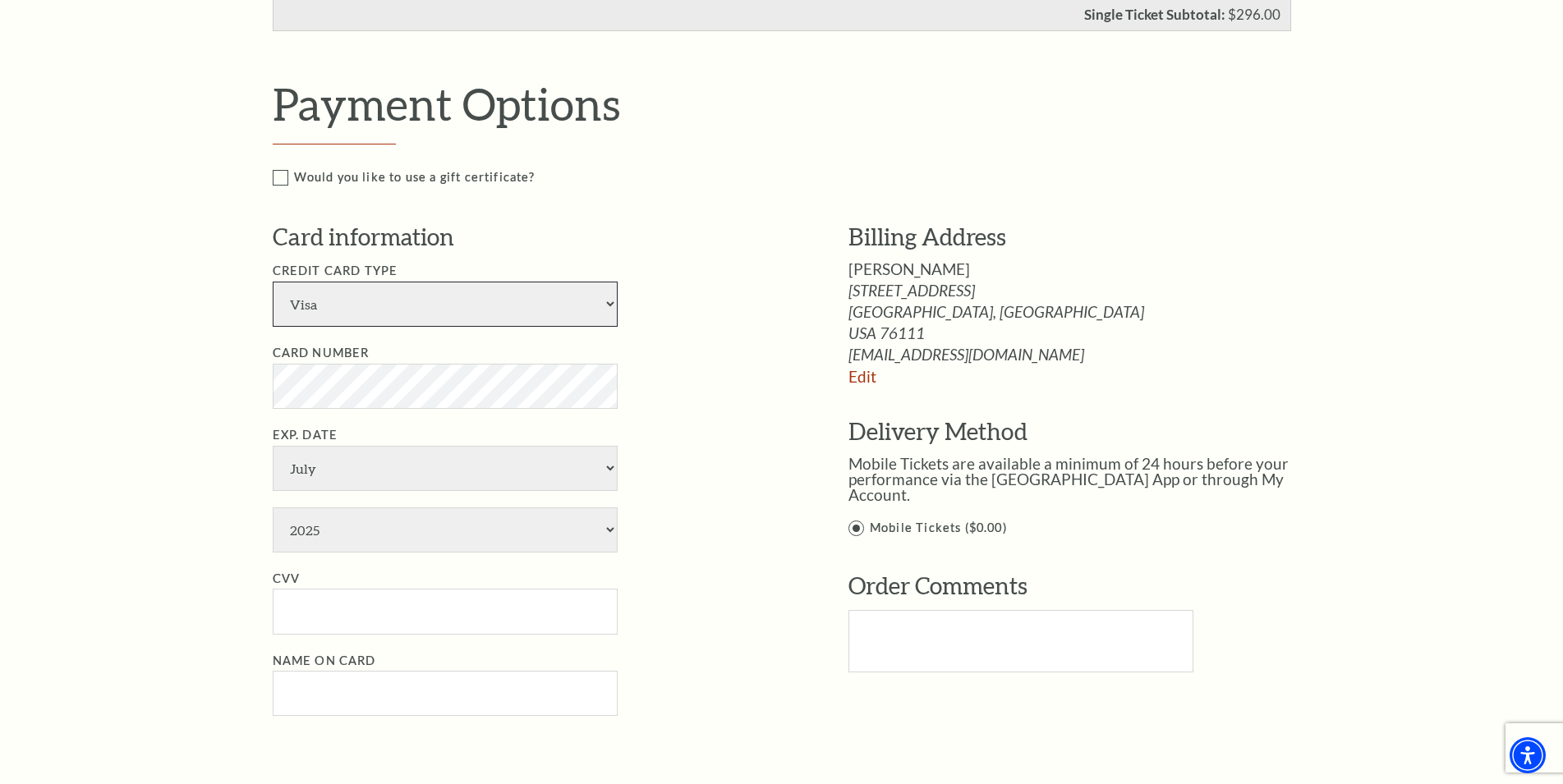 click on "Visa" at bounding box center [0, 0] 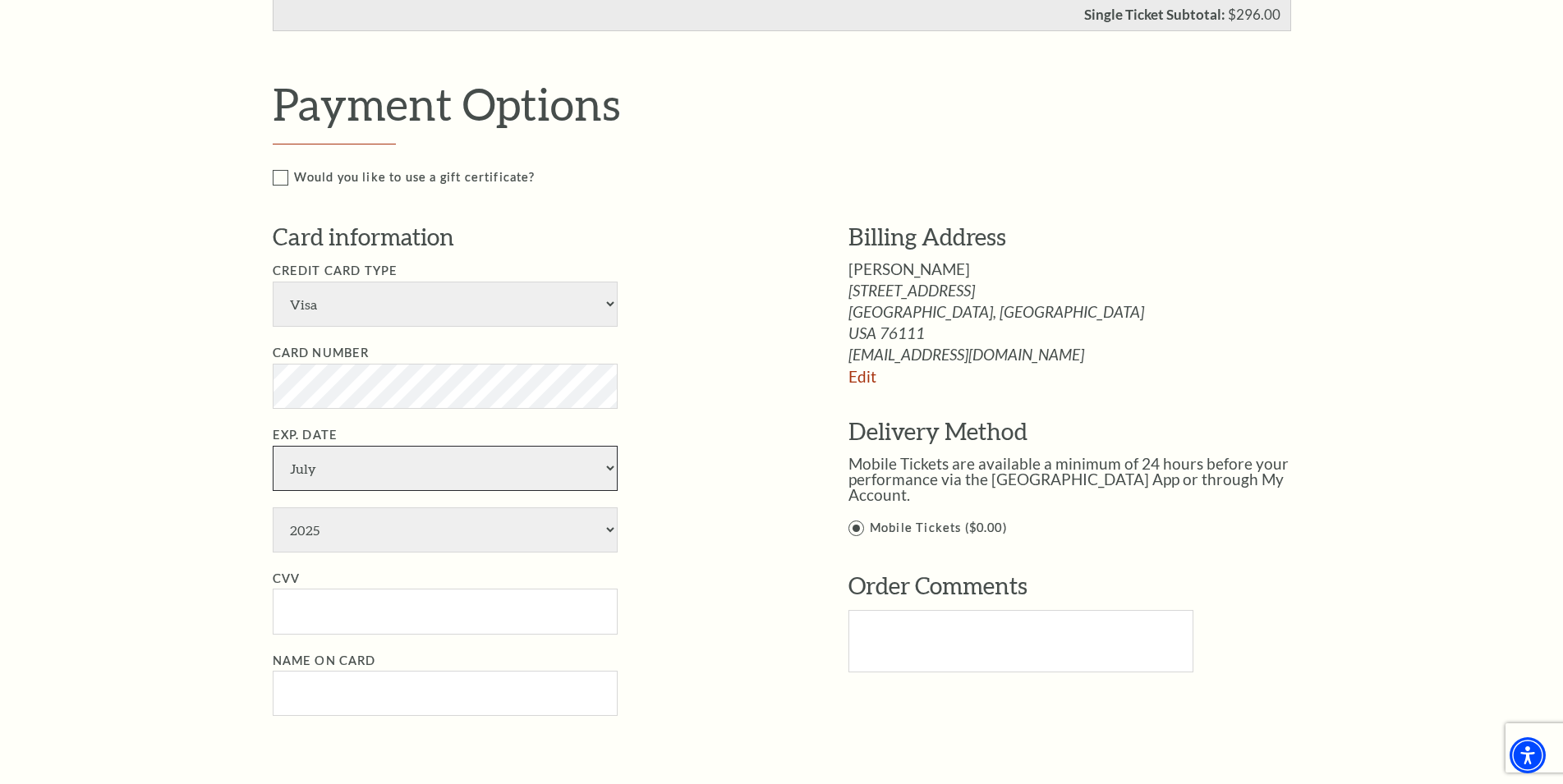 click on "January
February
March
April
May
June
July
August
September
October
November
December" at bounding box center (445, 468) 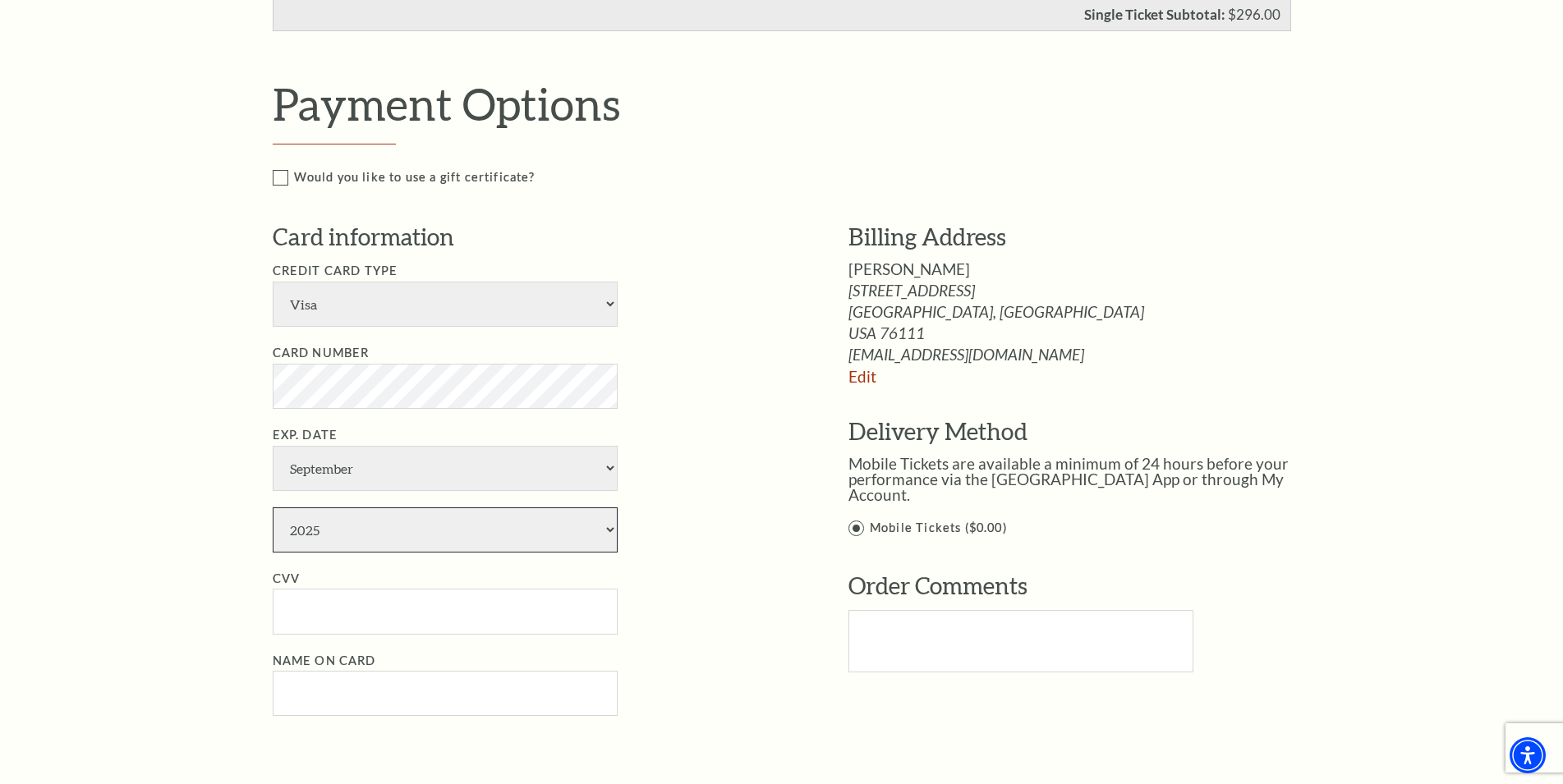 click on "2025
2026
2027
2028
2029
2030
2031
2032
2033
2034" at bounding box center [445, 530] 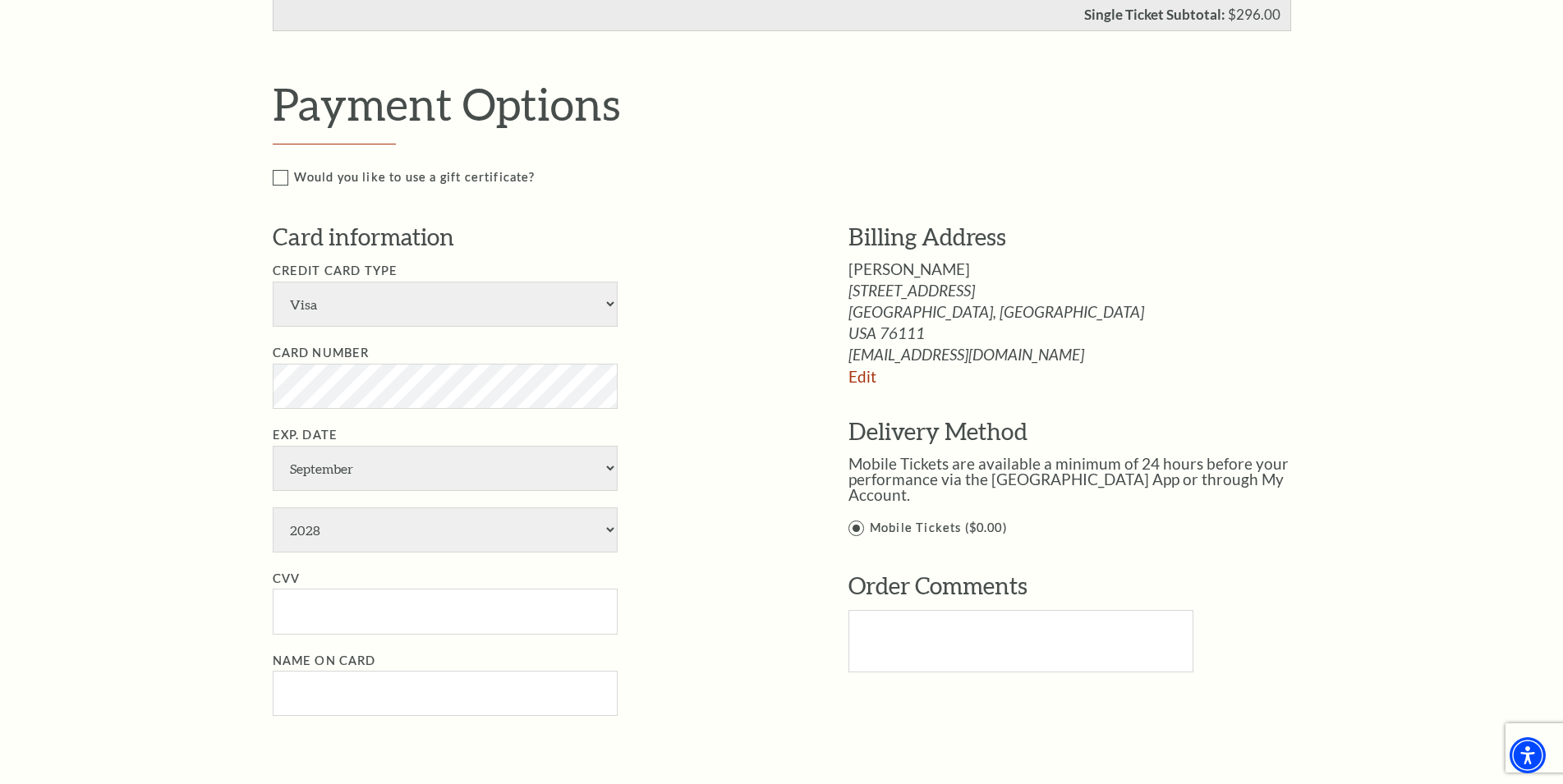 click on "Credit Card Type
American Express
Visa
Master Card
Discover
Card Number
Exp. Date
January
February
March
April
May
June
July
August
September
October
November
December
2025
2026
2027
2028
2029" at bounding box center [536, 488] 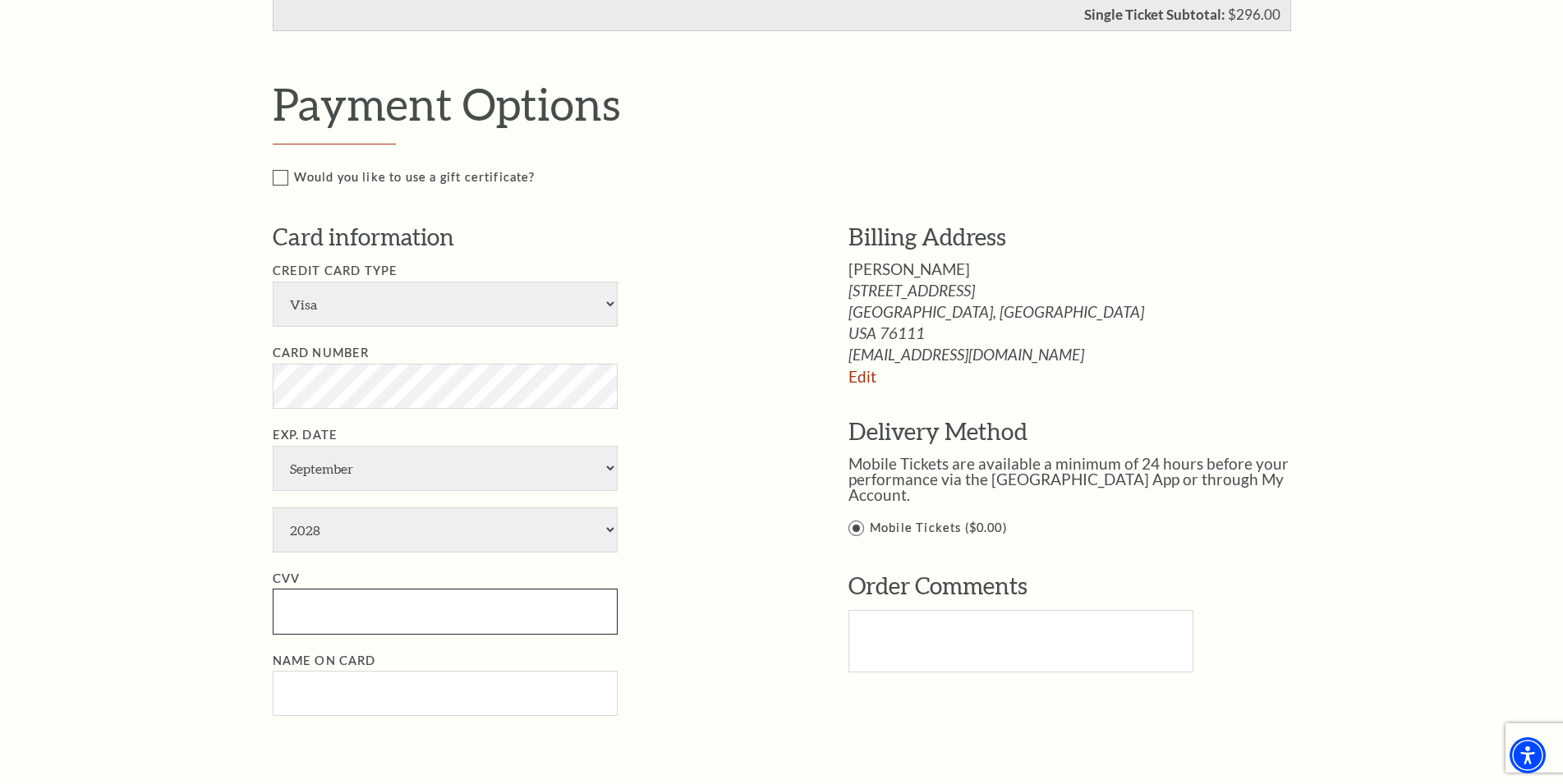 click on "CVV" at bounding box center (445, 611) 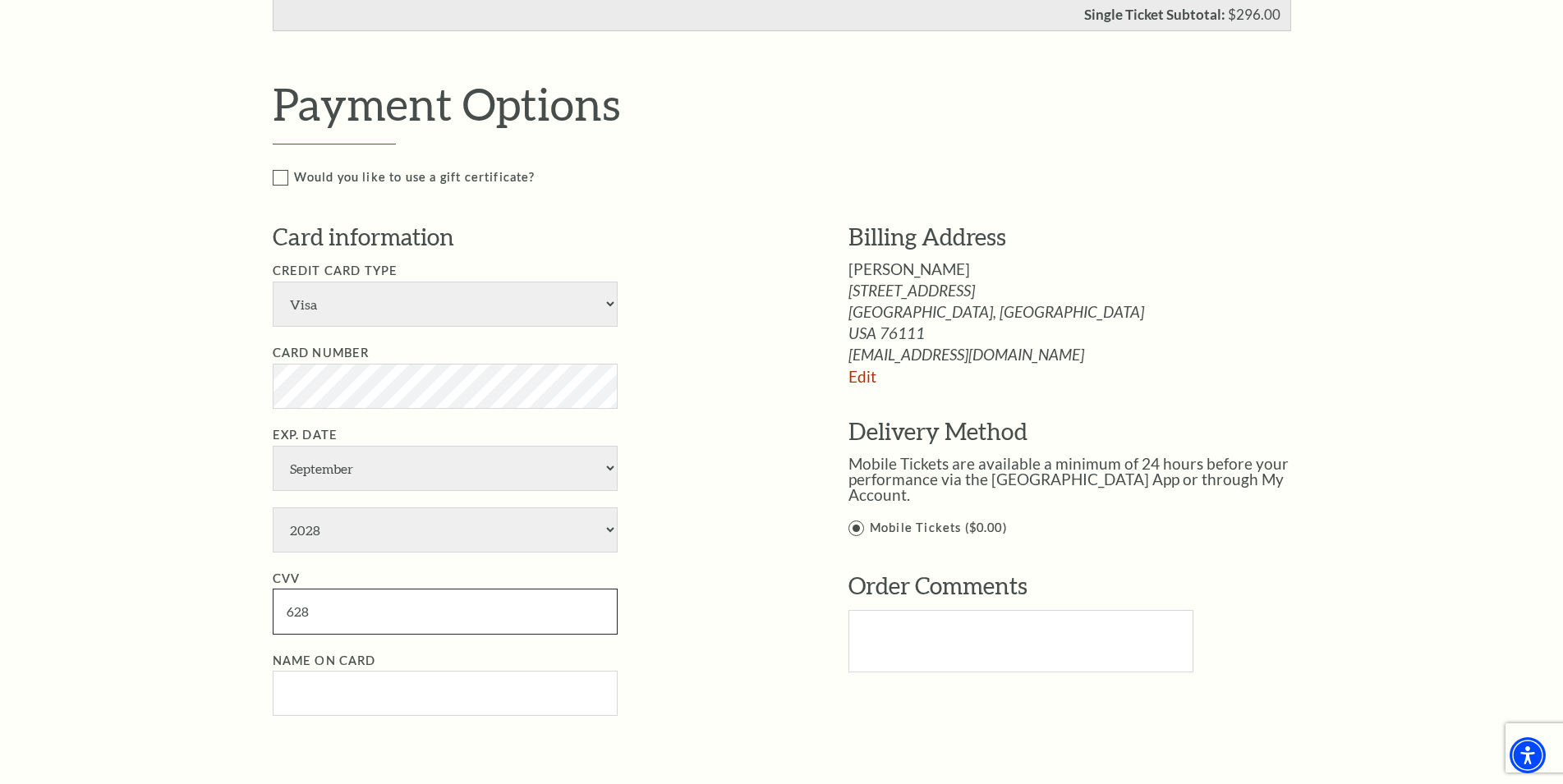 type on "628" 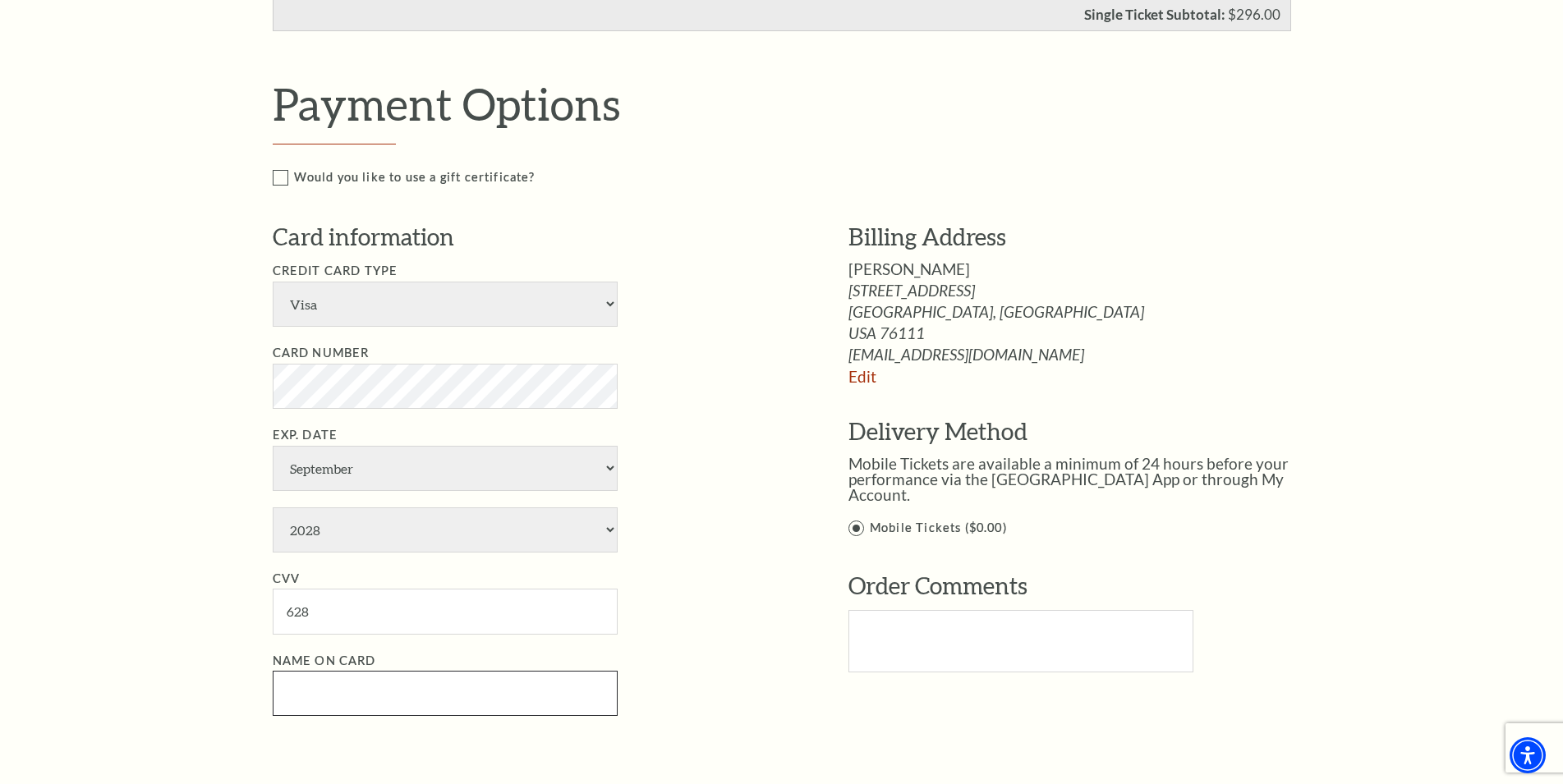 click on "Name on Card" at bounding box center [445, 693] 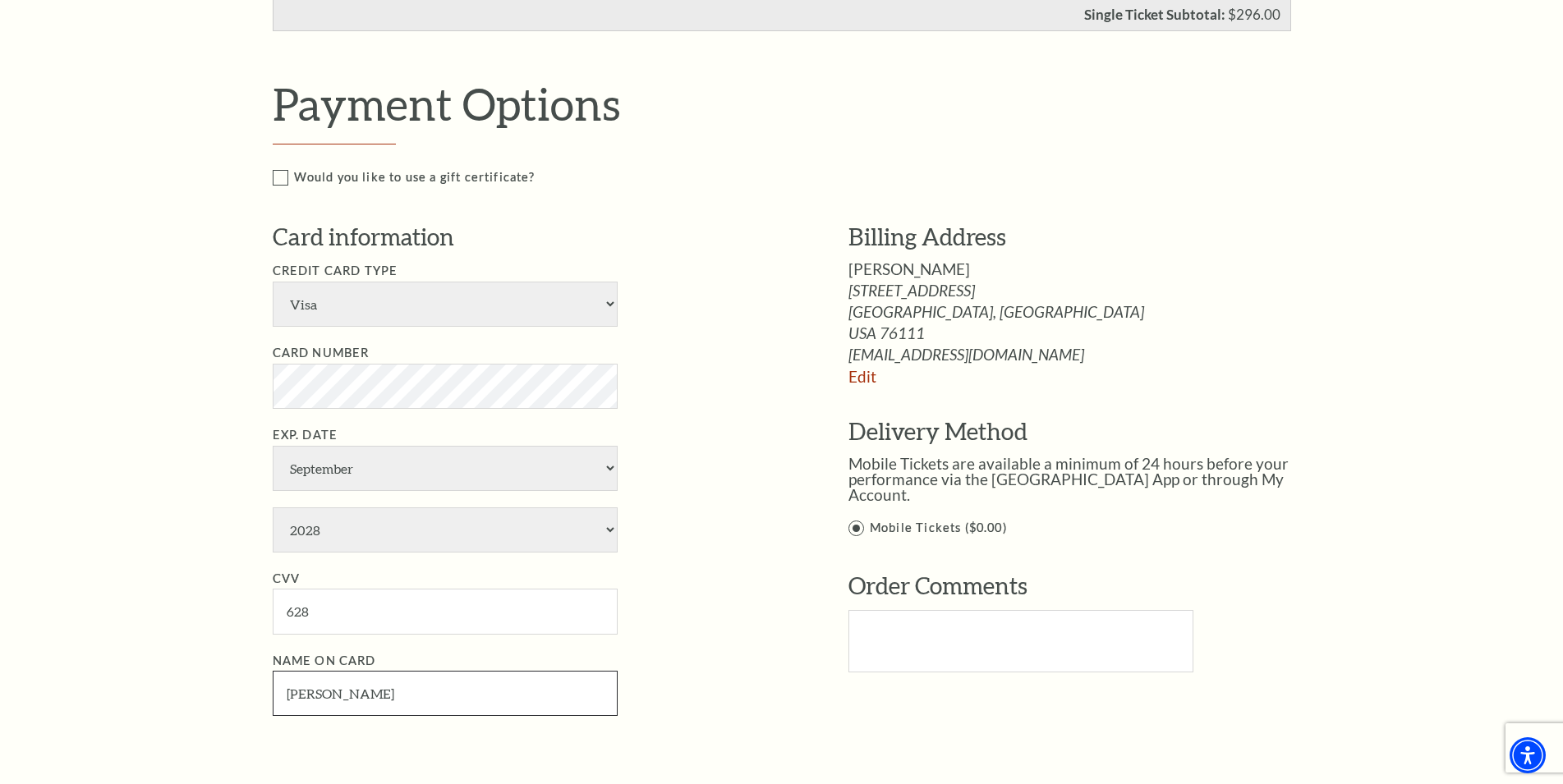 type on "Valentin Conwar" 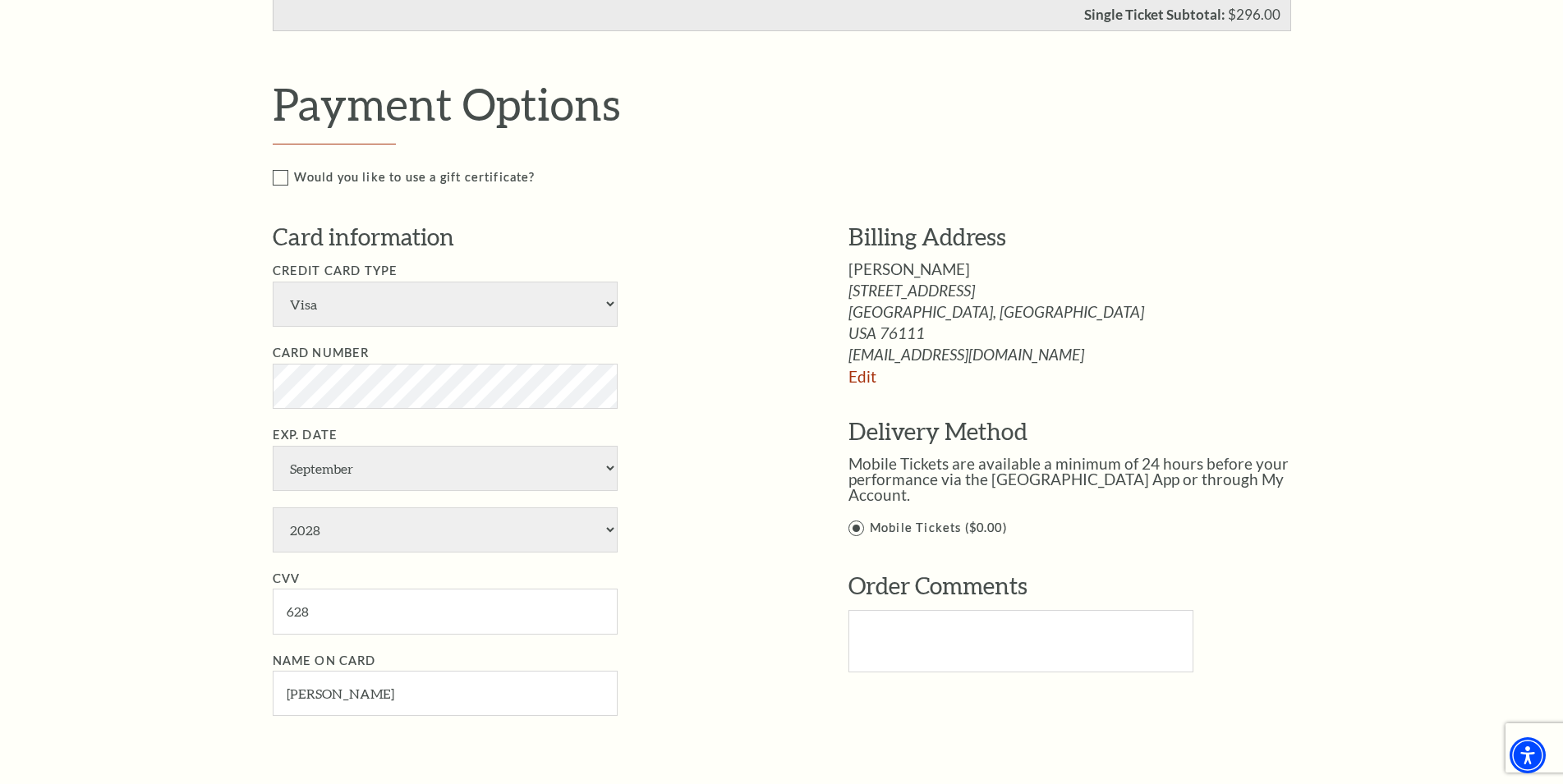 click on "Billing Address
Valentin Conwar
163 Colonial St
Fort Worth,
TX
Edit Edit" at bounding box center (1062, 458) 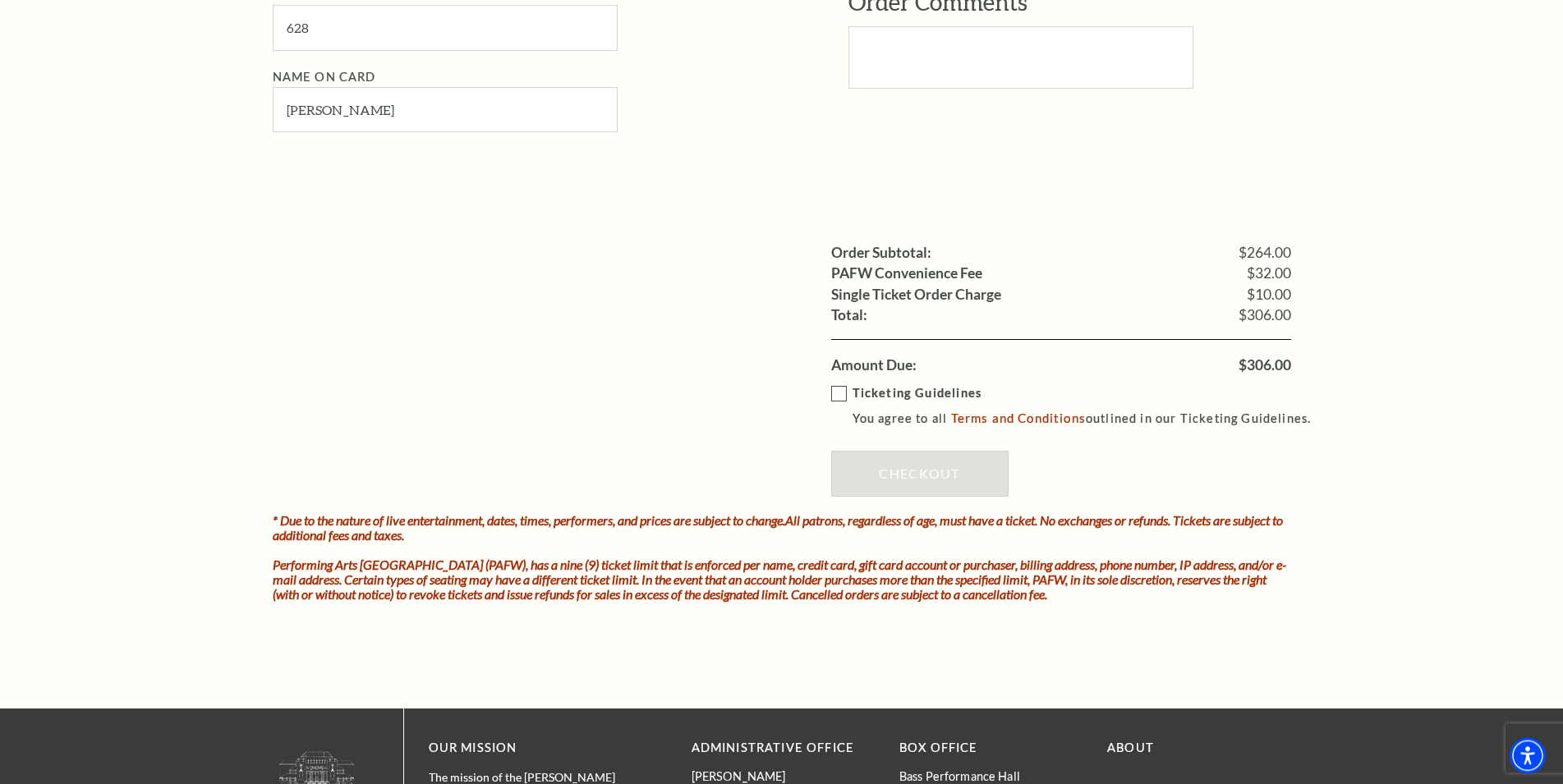 scroll, scrollTop: 1424, scrollLeft: 0, axis: vertical 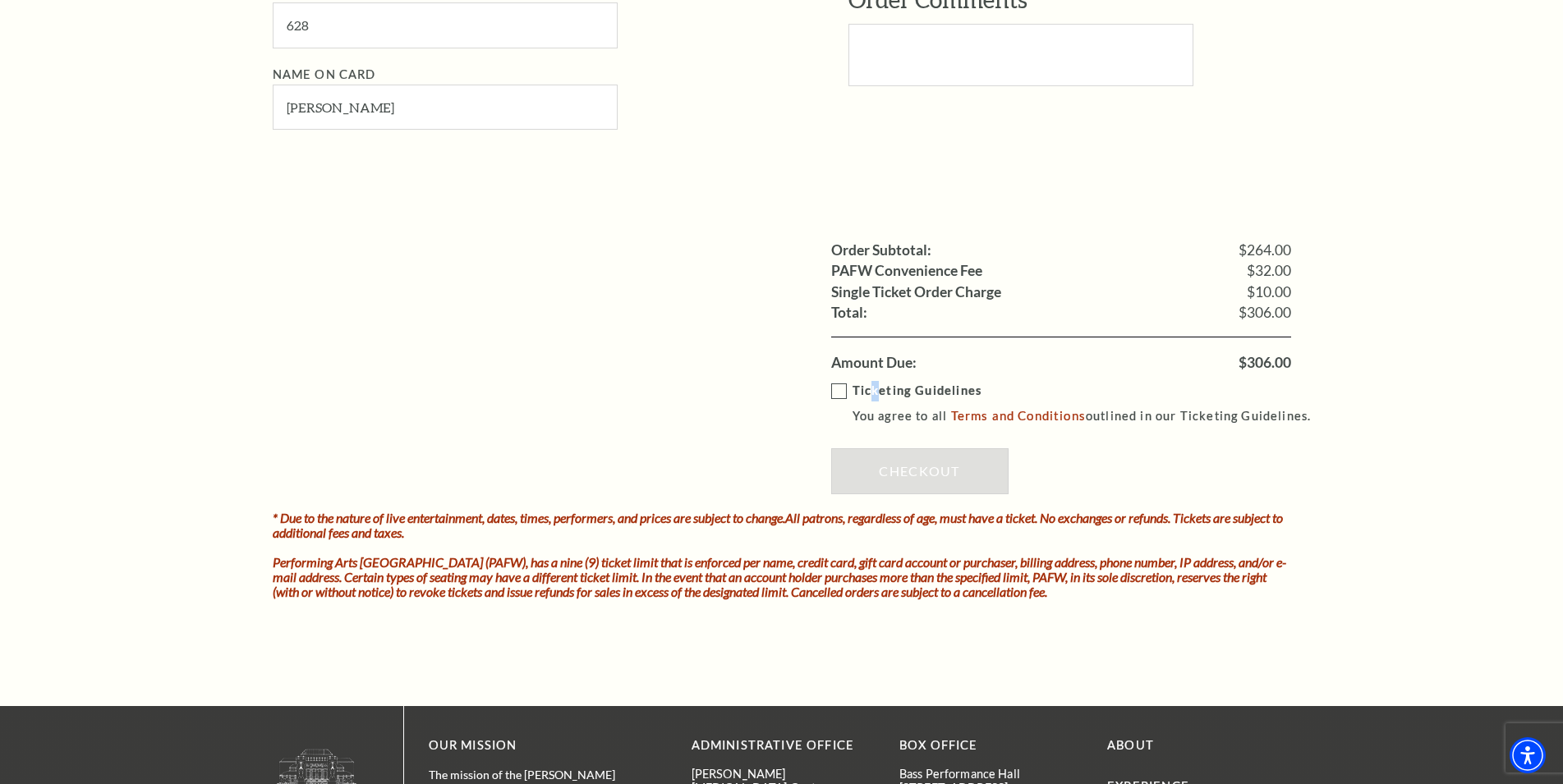 click on "Ticketing Guidelines" at bounding box center (1089, 391) 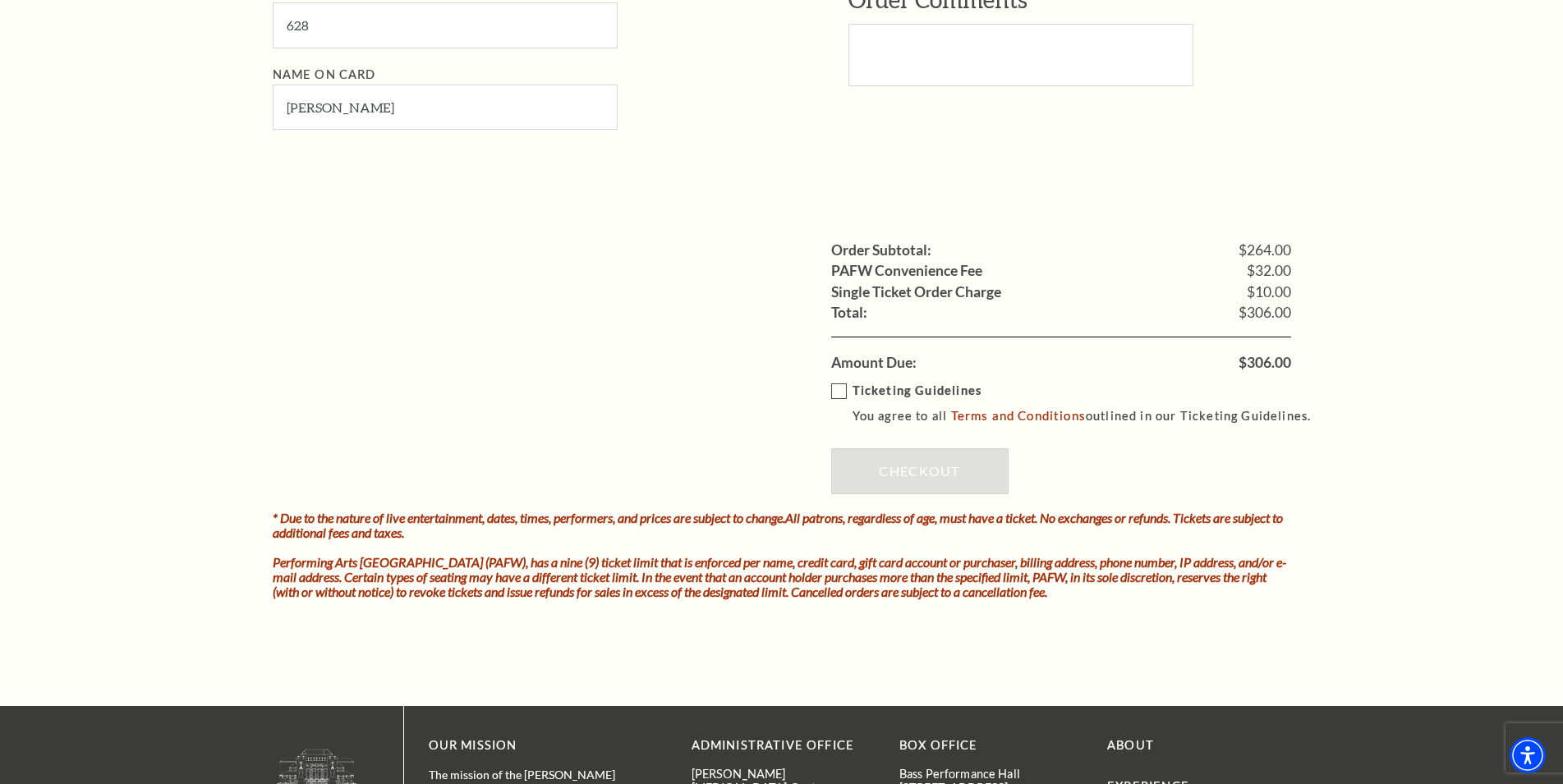 click on "Ticketing Guidelines" at bounding box center (917, 390) 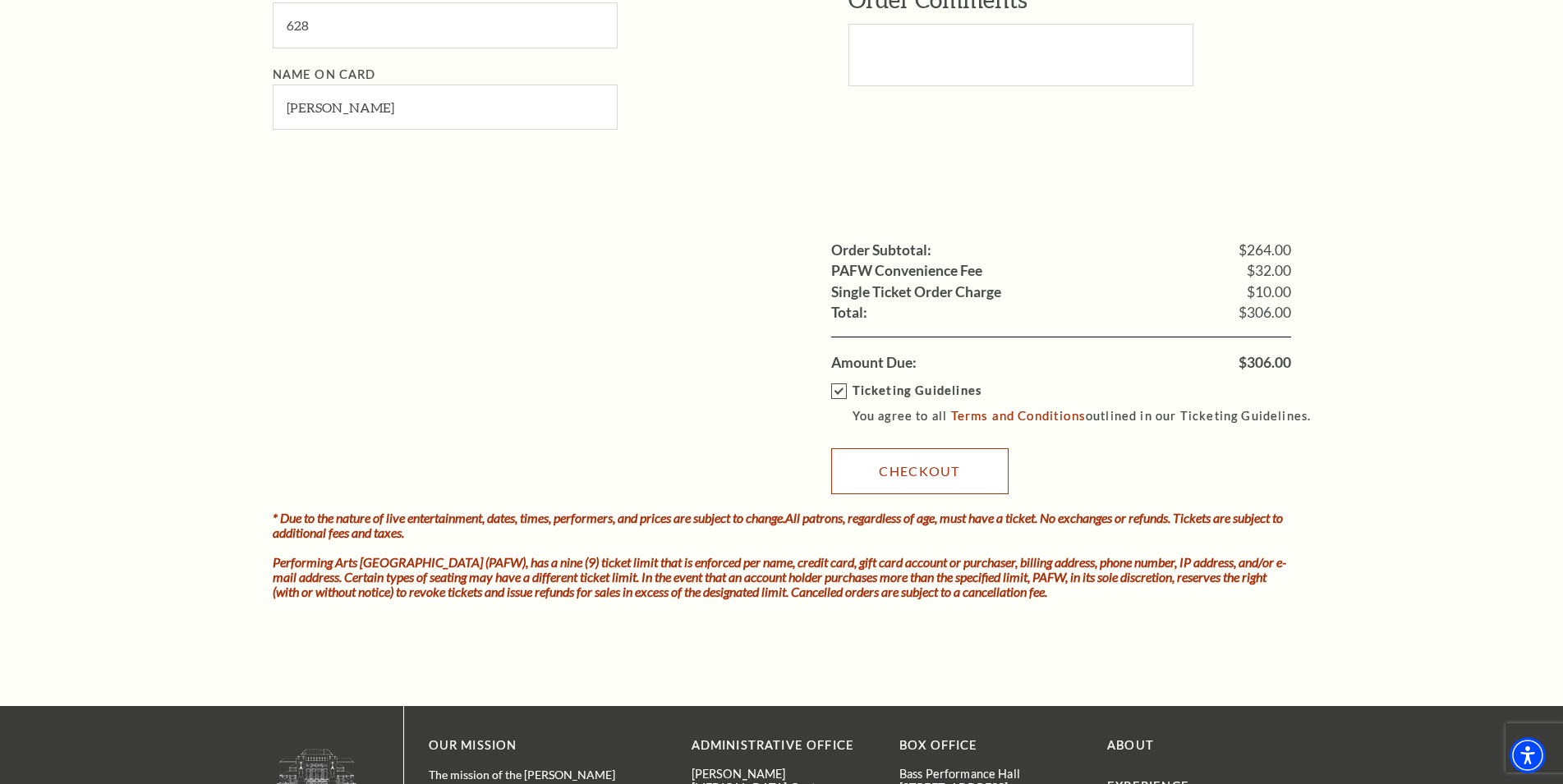 click on "Checkout" at bounding box center [920, 471] 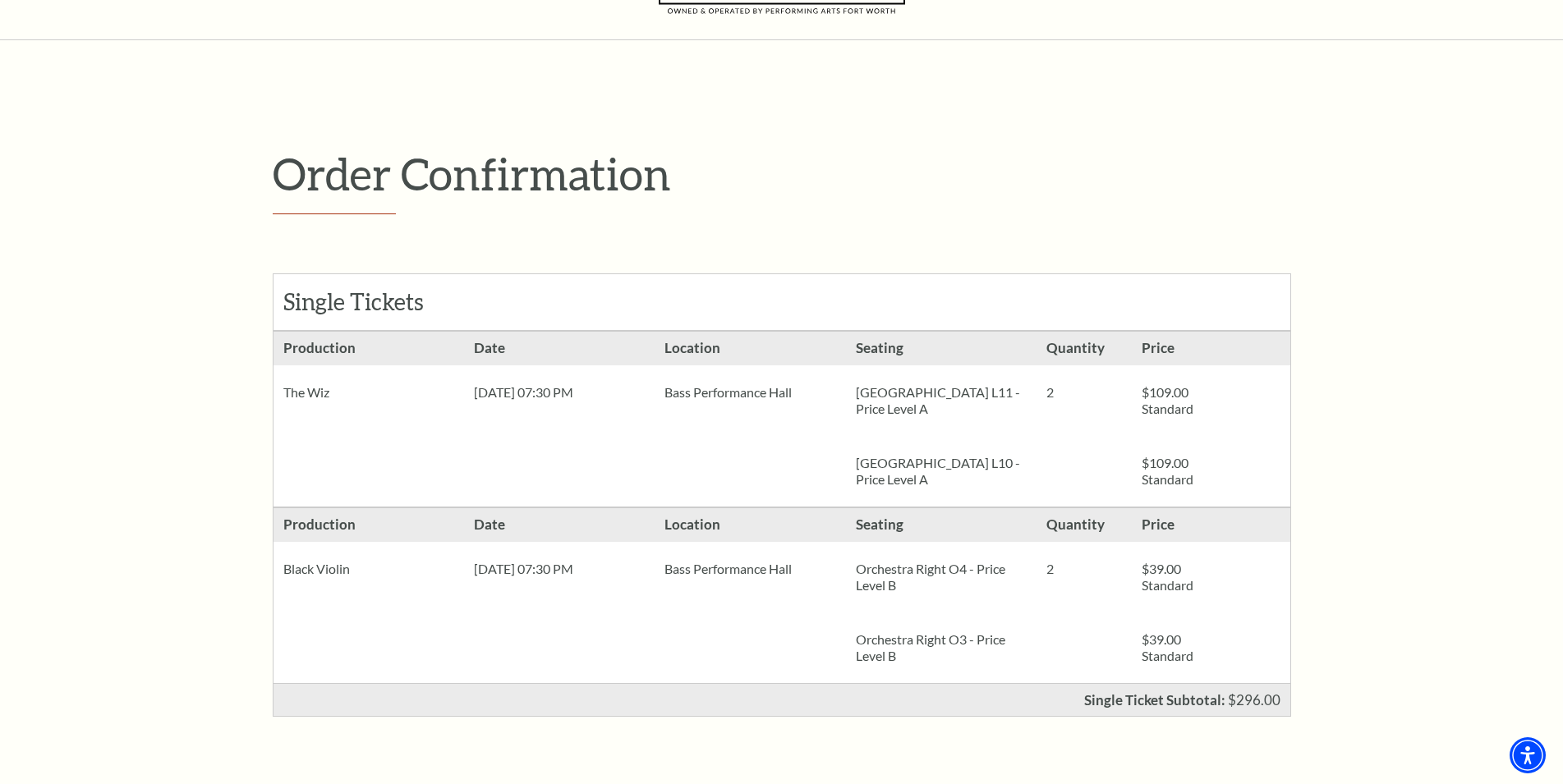 scroll, scrollTop: 0, scrollLeft: 0, axis: both 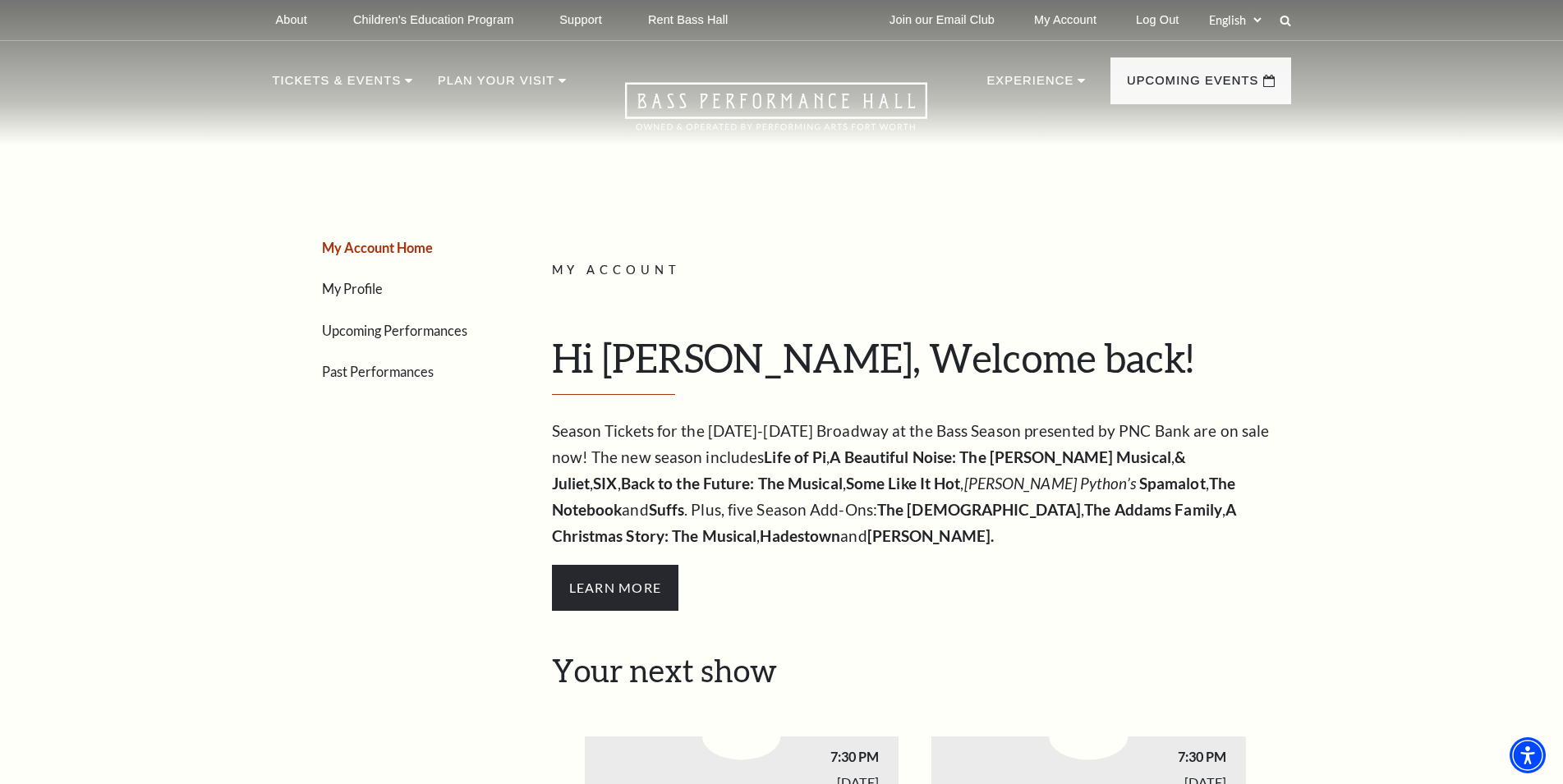 click on "Upcoming Performances" at bounding box center [394, 330] 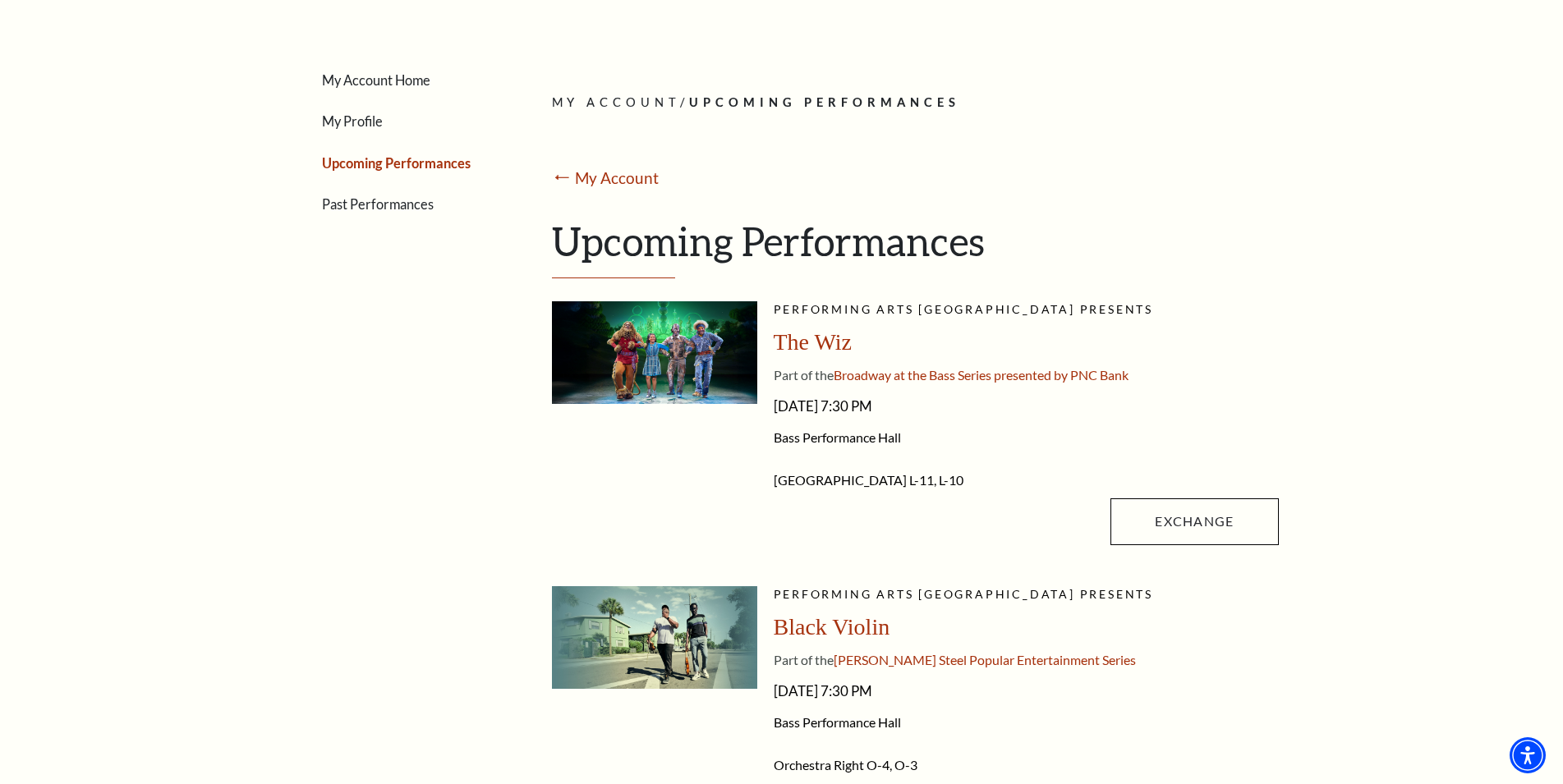 scroll, scrollTop: 419, scrollLeft: 0, axis: vertical 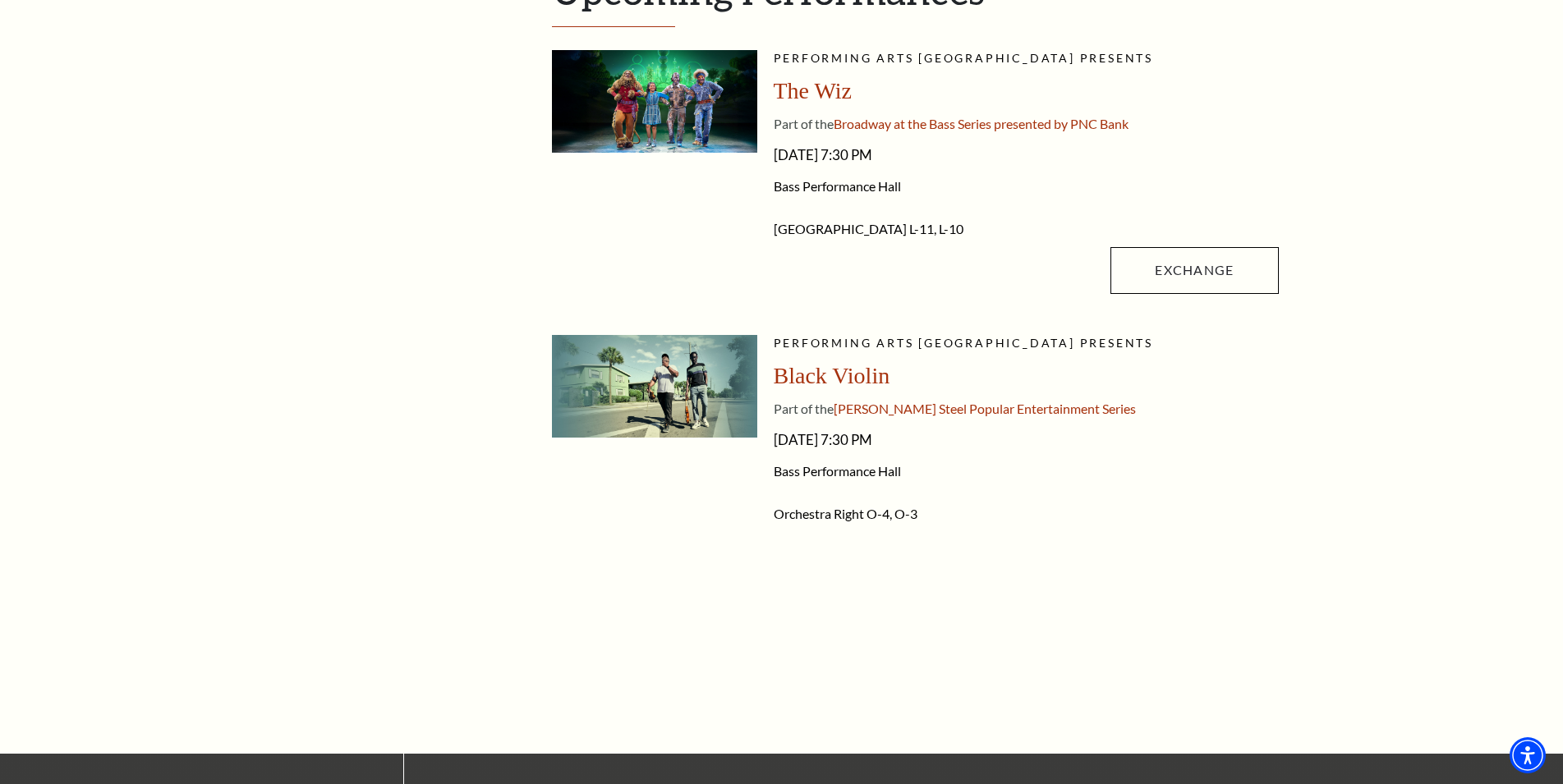 click on "Black Violin" at bounding box center (832, 375) 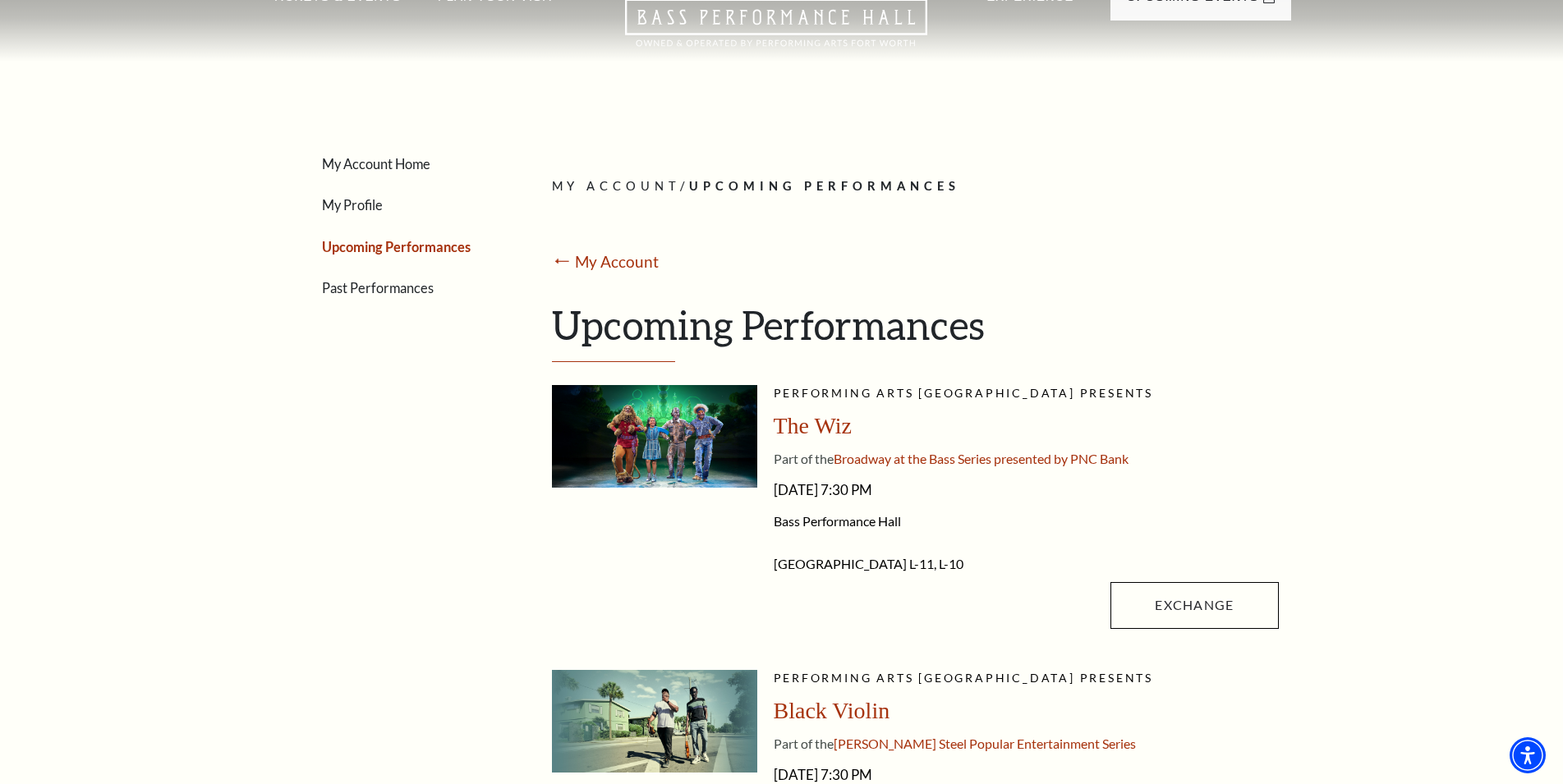 click on "The Wiz" at bounding box center (813, 425) 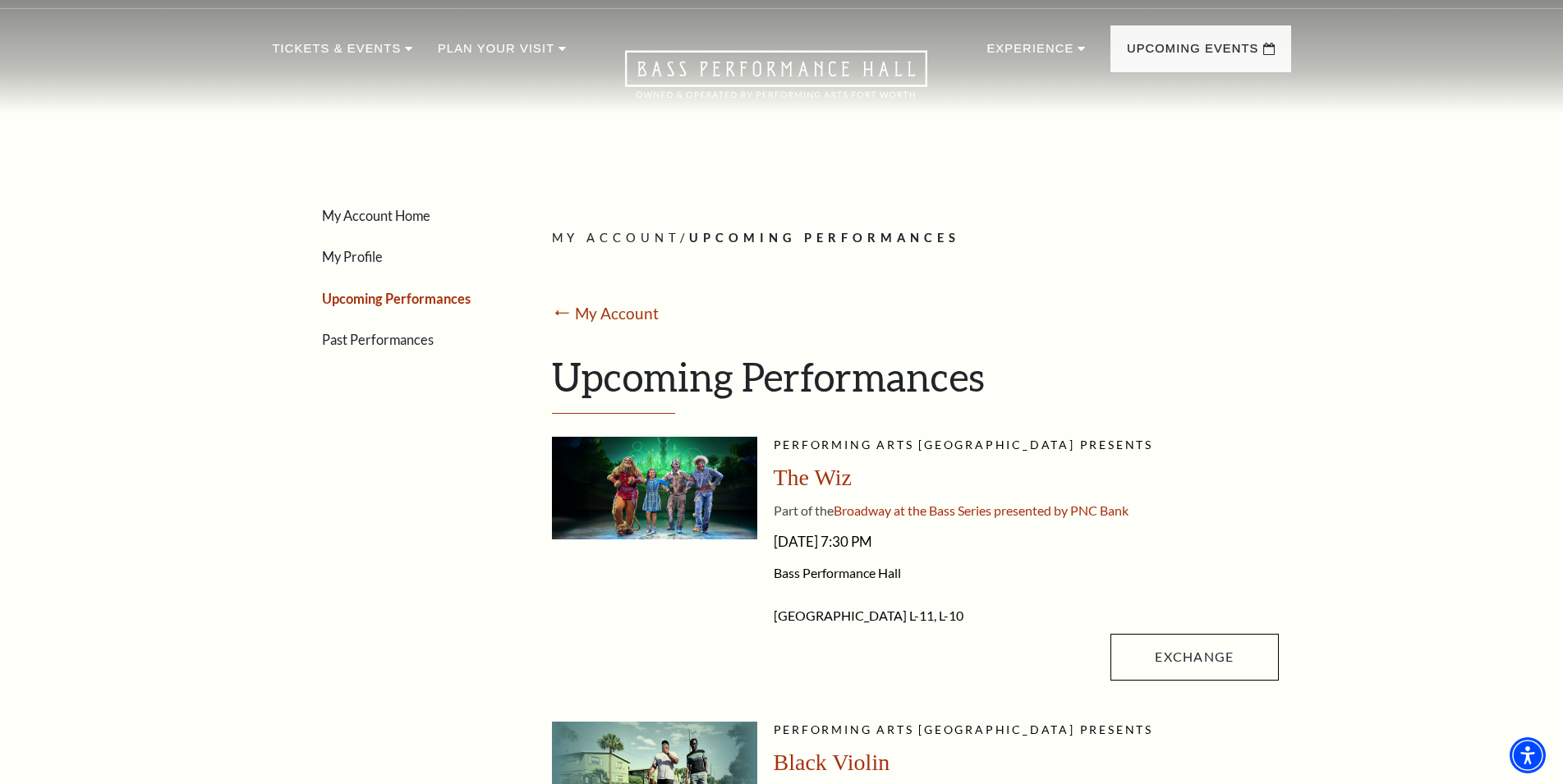 scroll, scrollTop: 0, scrollLeft: 0, axis: both 